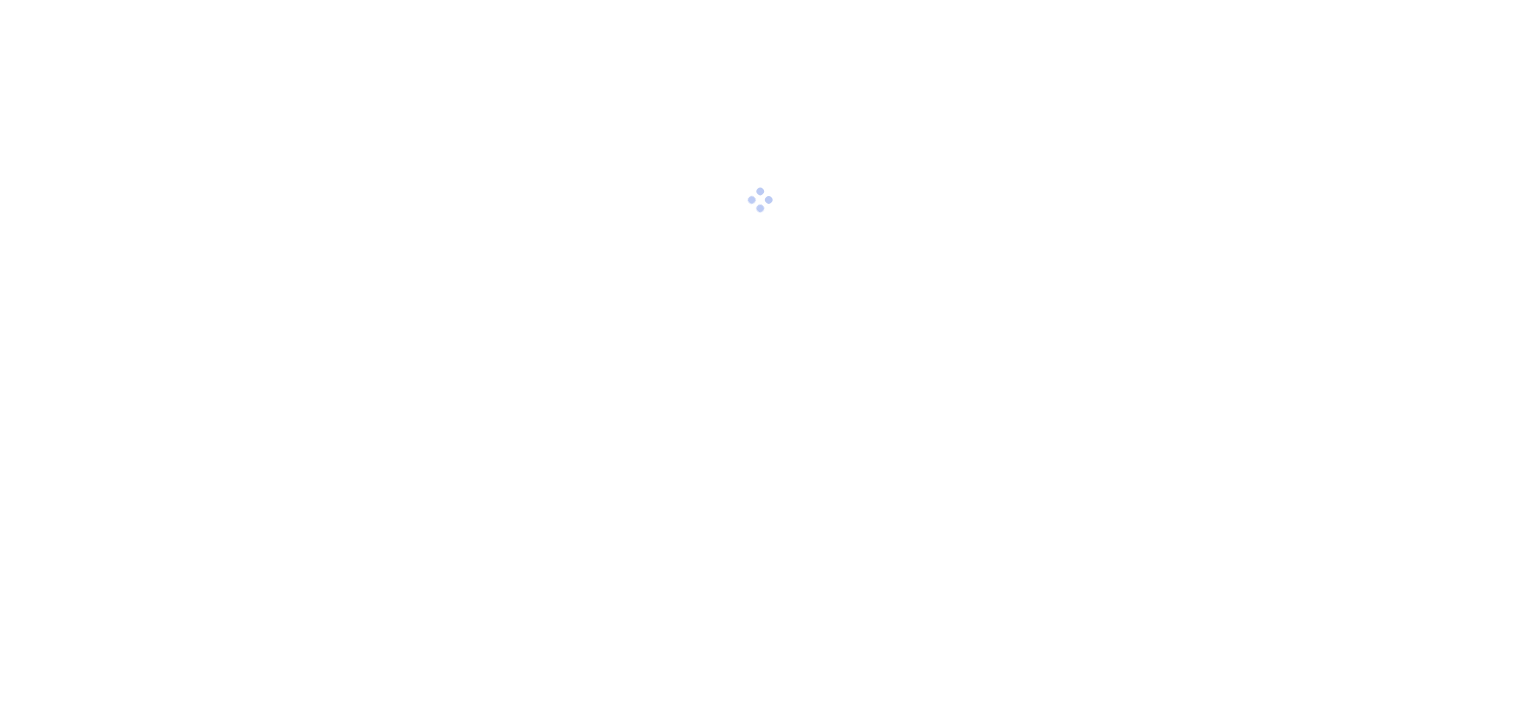 scroll, scrollTop: 0, scrollLeft: 0, axis: both 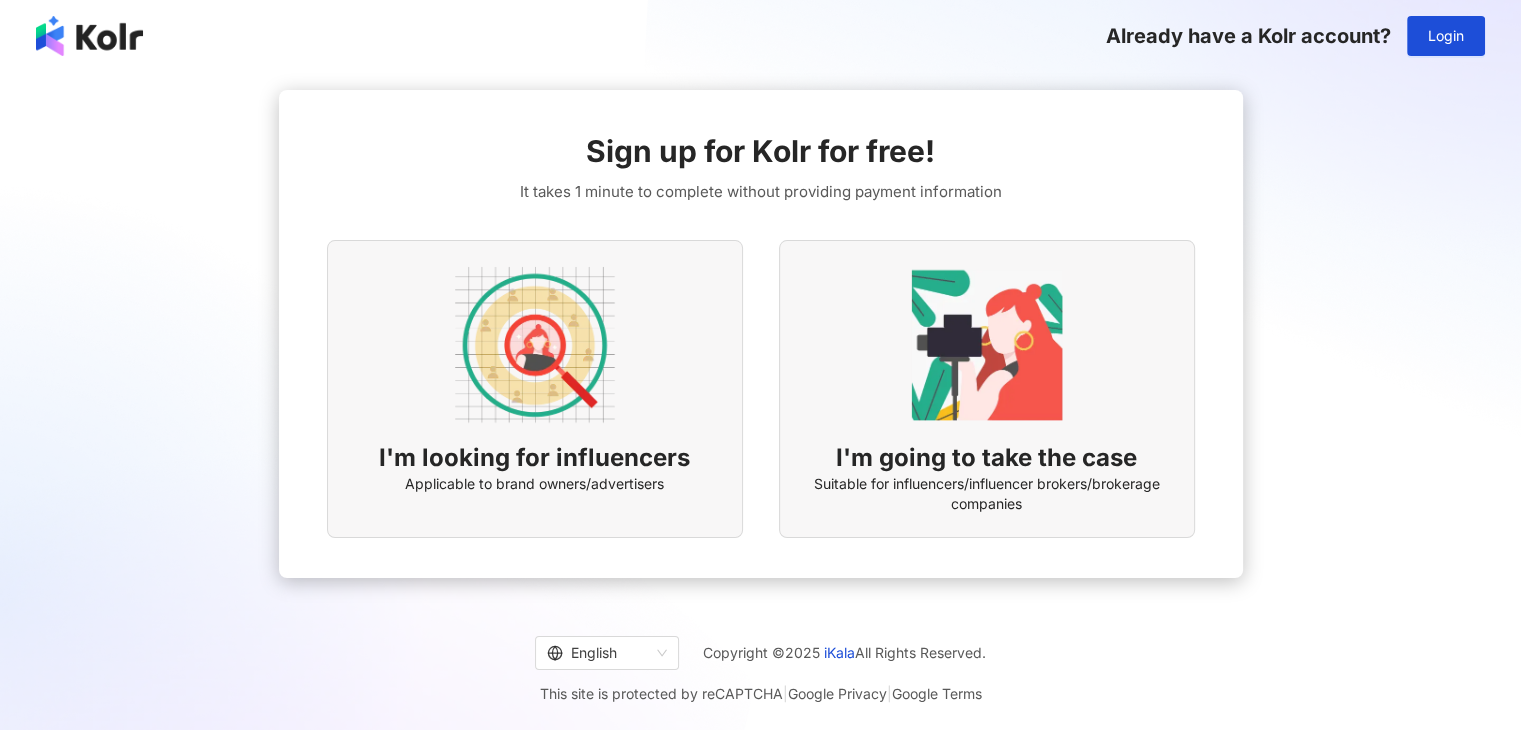 click on "I'm looking for influencers Applicable to brand owners/advertisers" at bounding box center [535, 389] 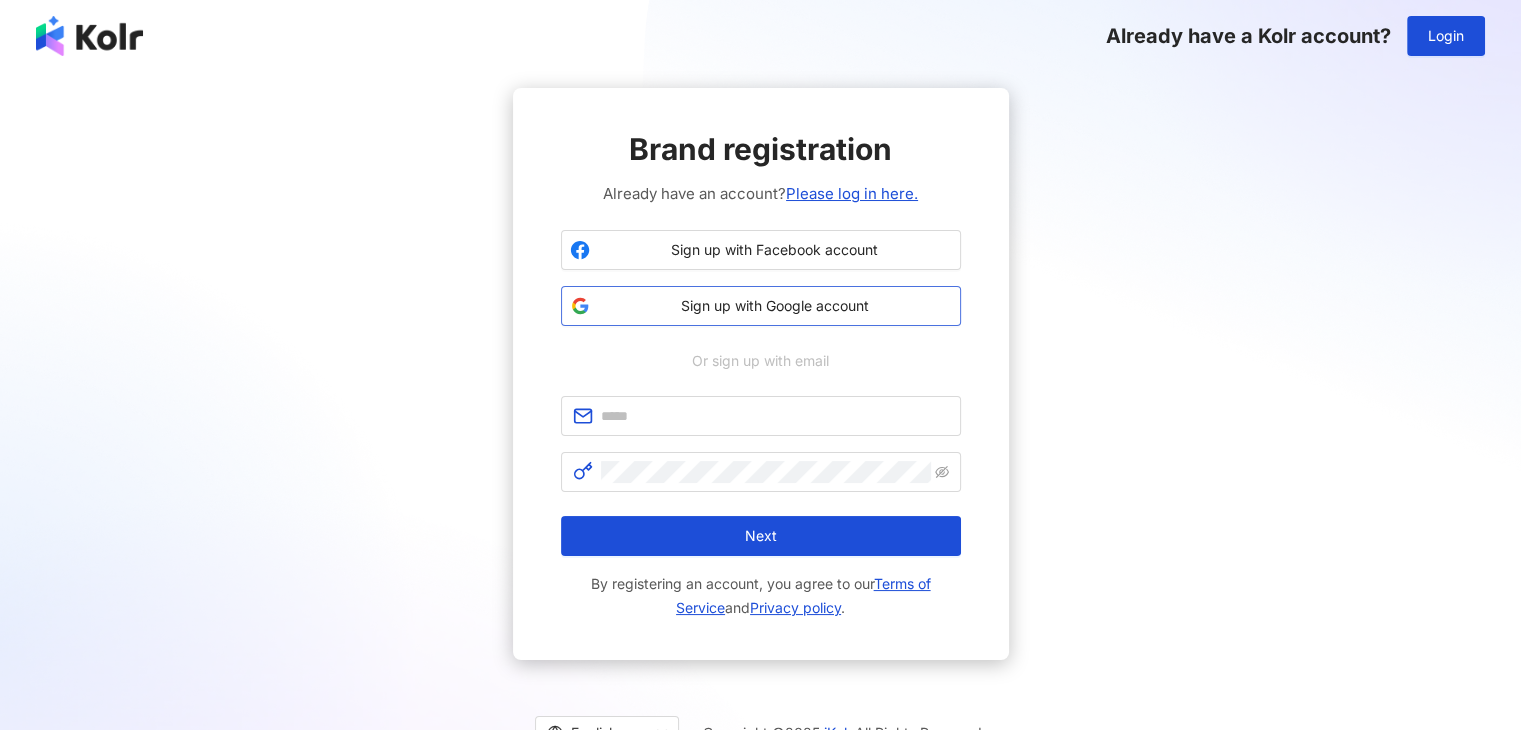 click on "Sign up with Google account" at bounding box center (761, 306) 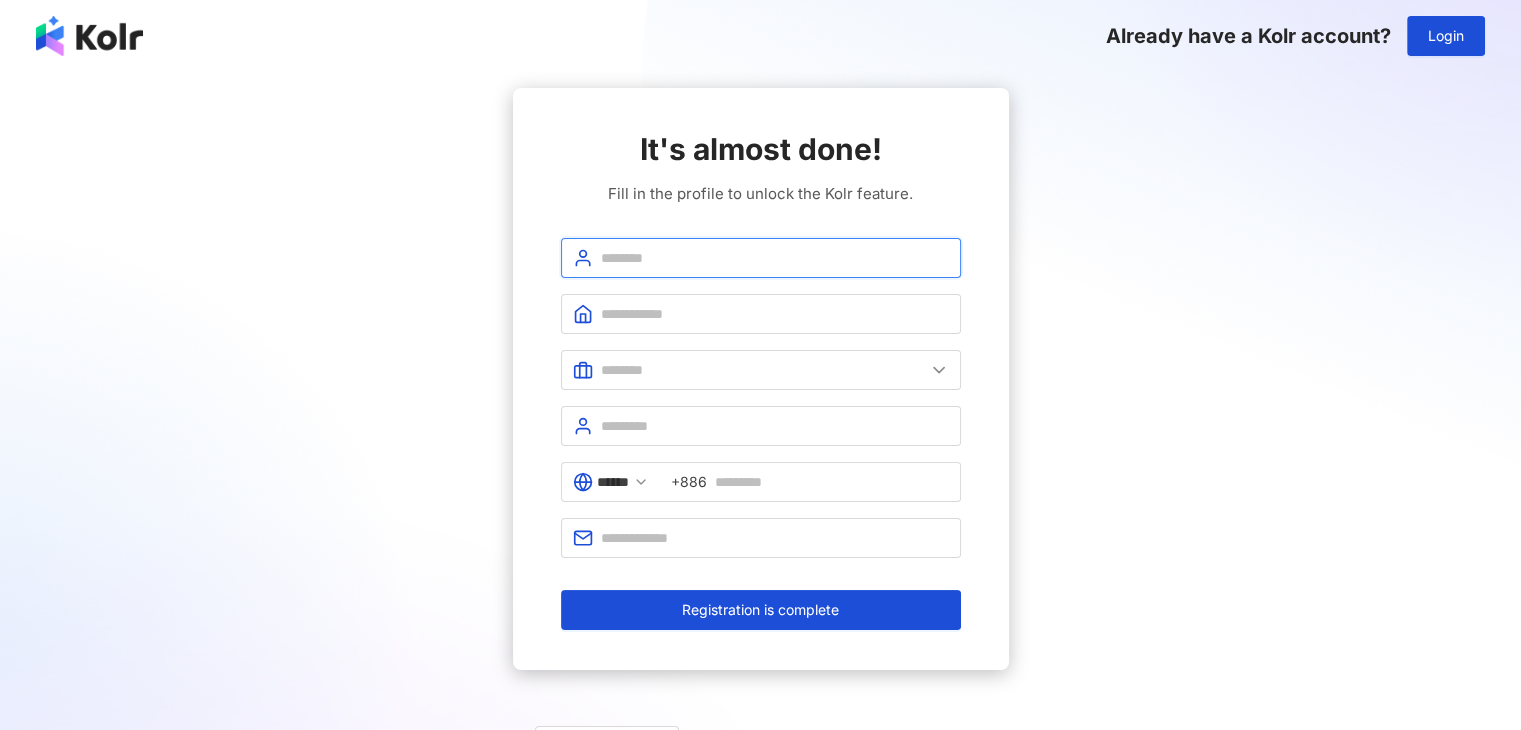 click at bounding box center [775, 258] 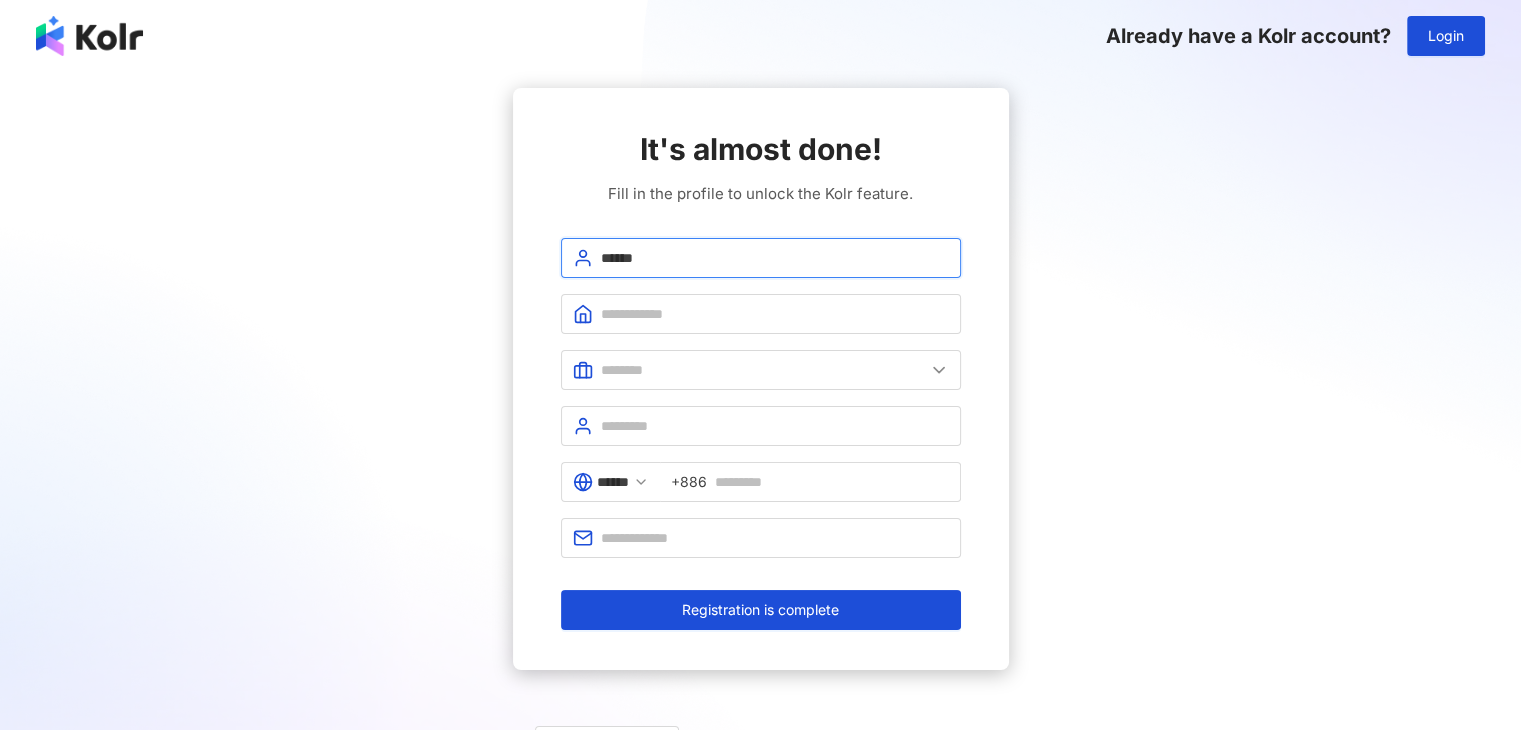 type on "******" 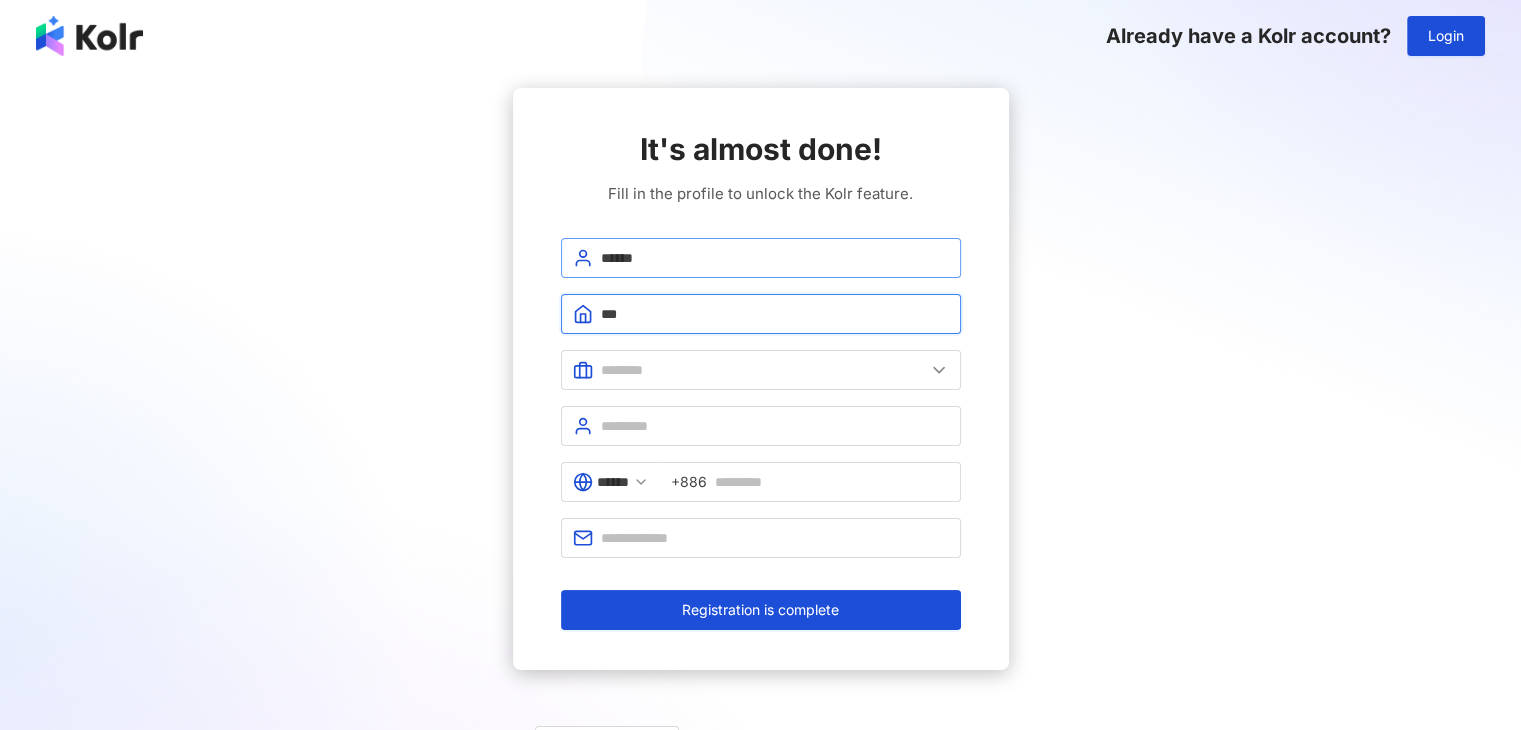 type on "***" 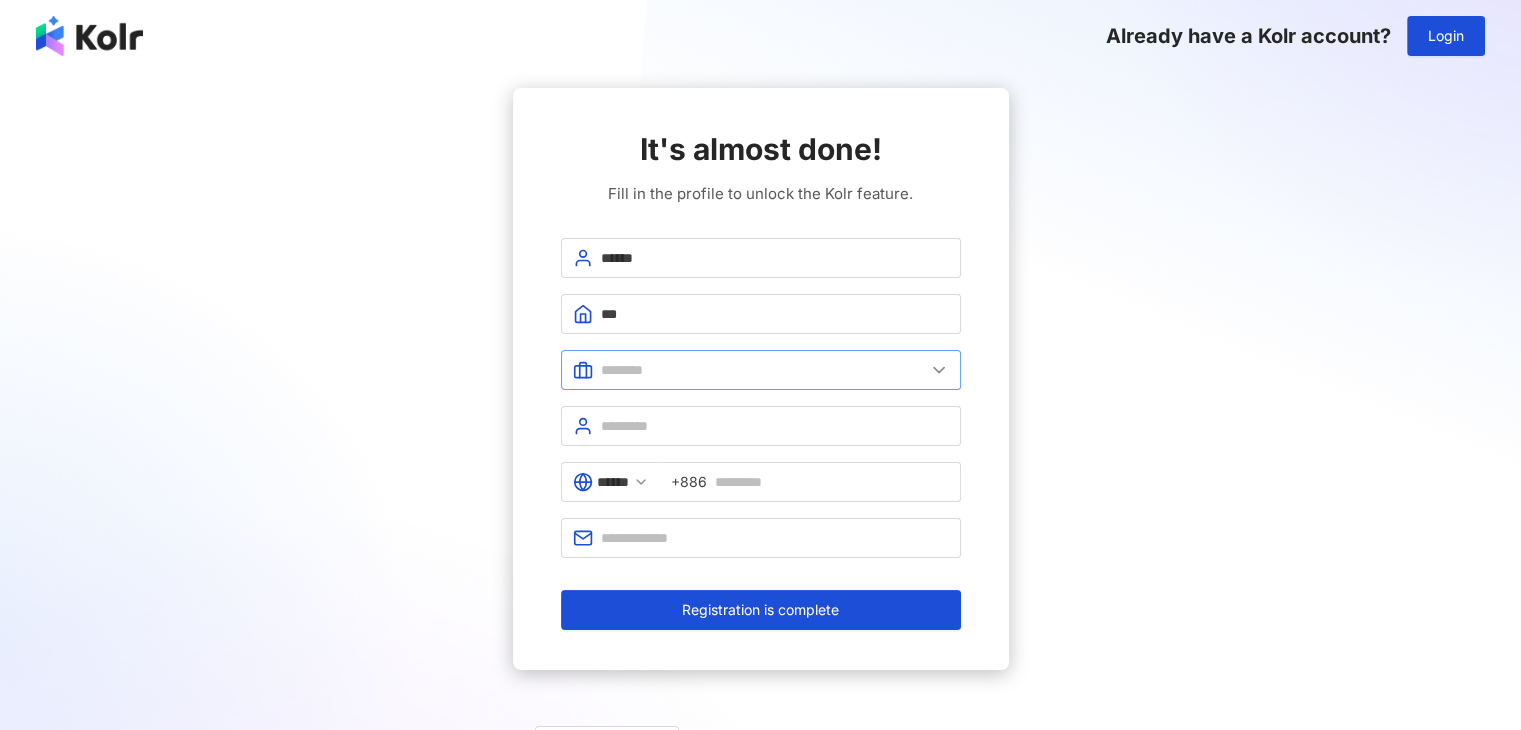 click 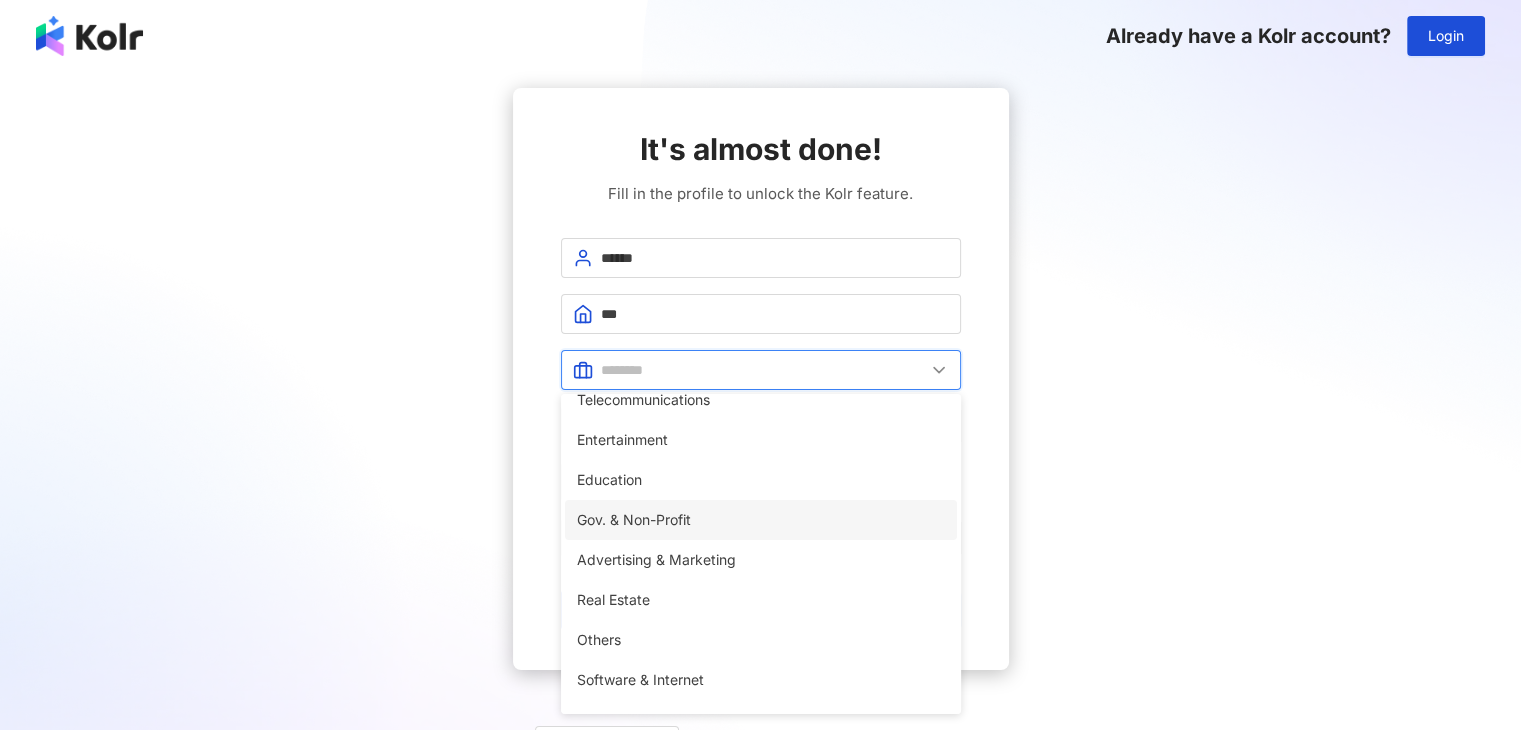 scroll, scrollTop: 400, scrollLeft: 0, axis: vertical 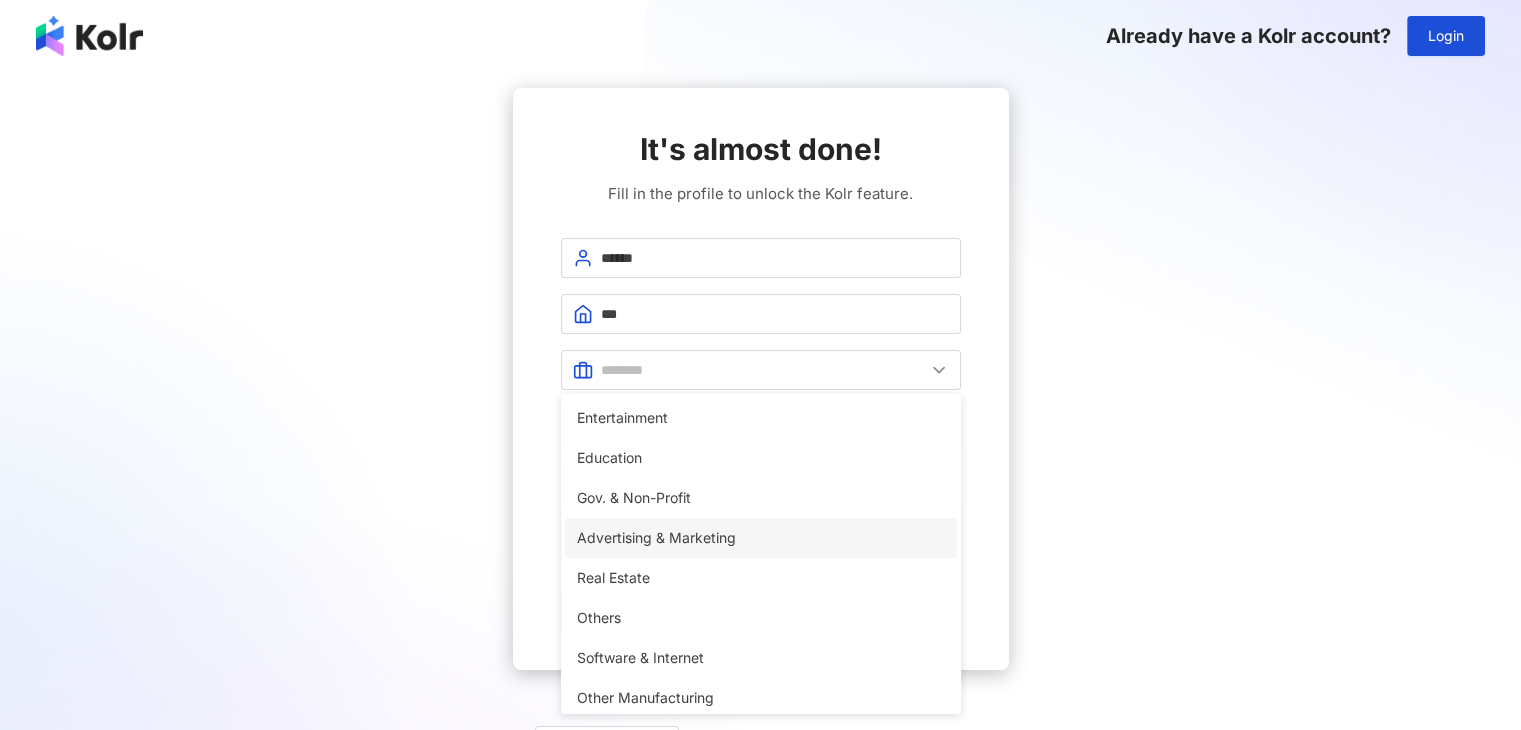 click on "Advertising & Marketing" at bounding box center [761, 538] 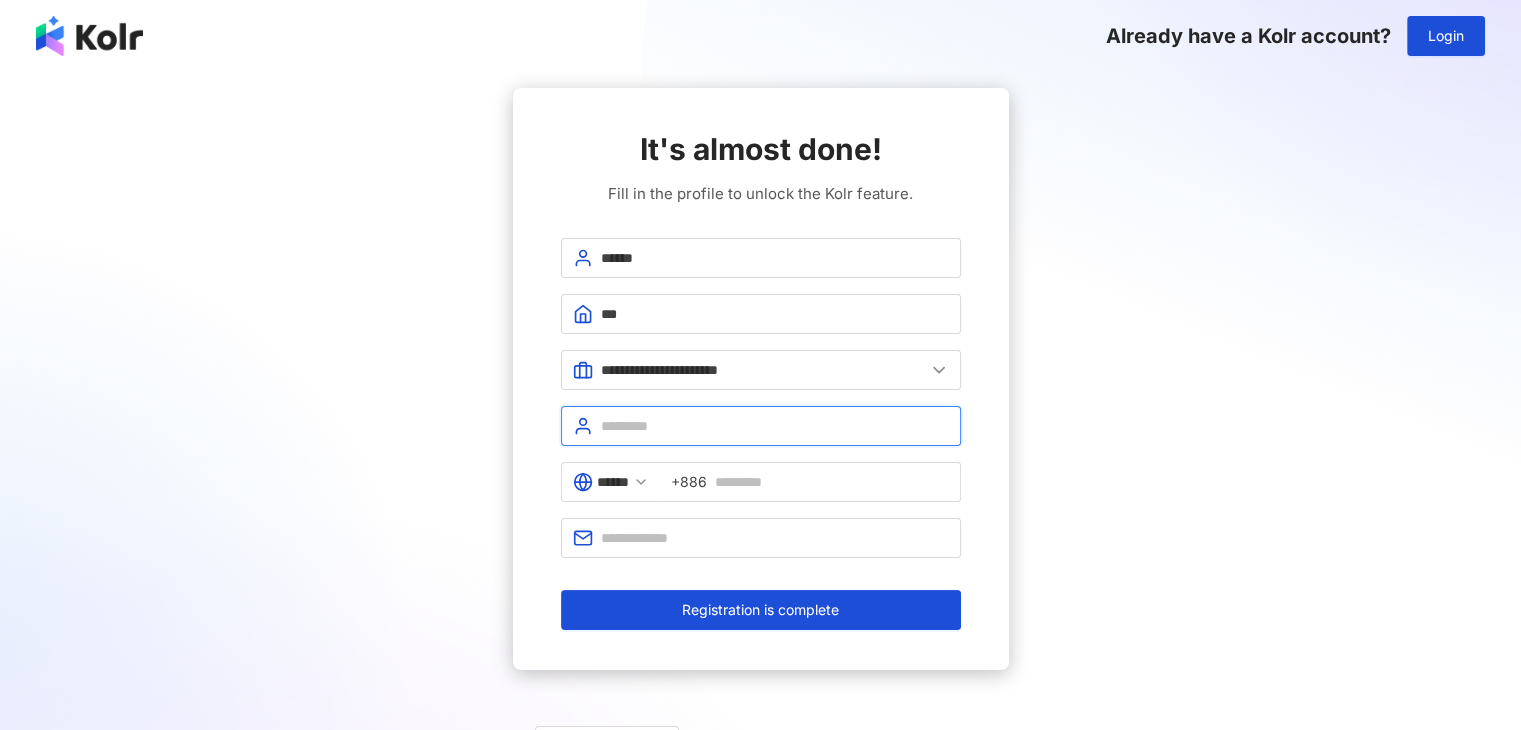 click at bounding box center [775, 426] 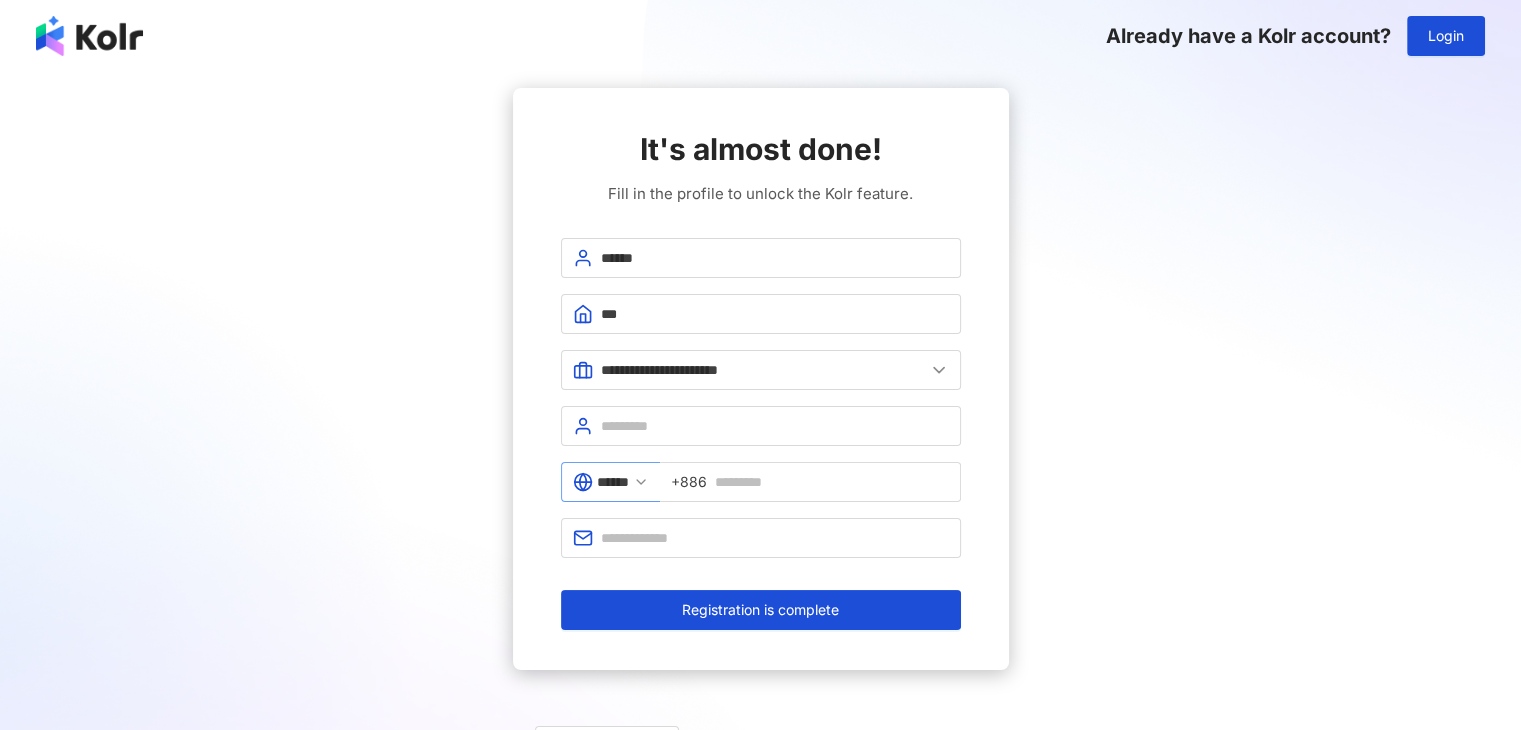 click 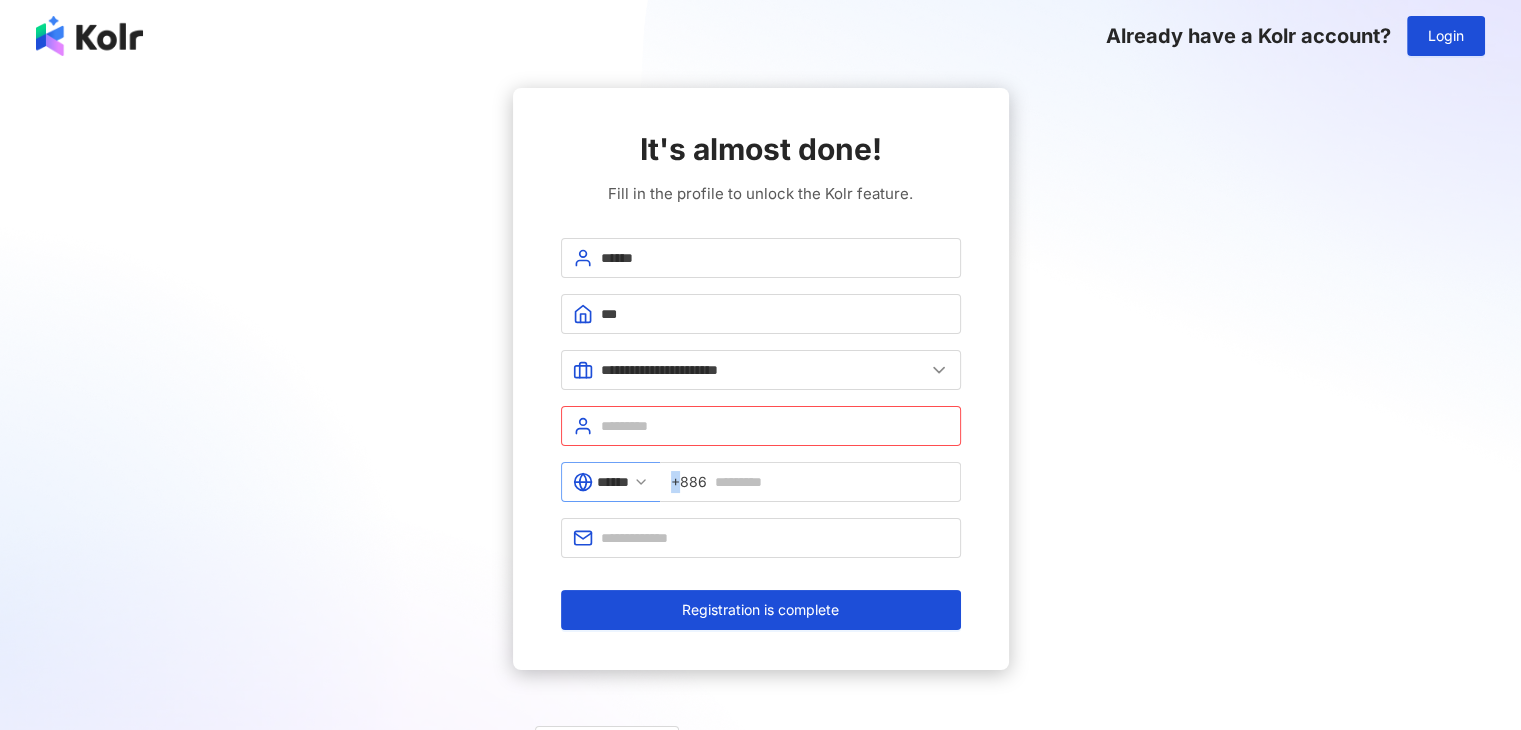 click 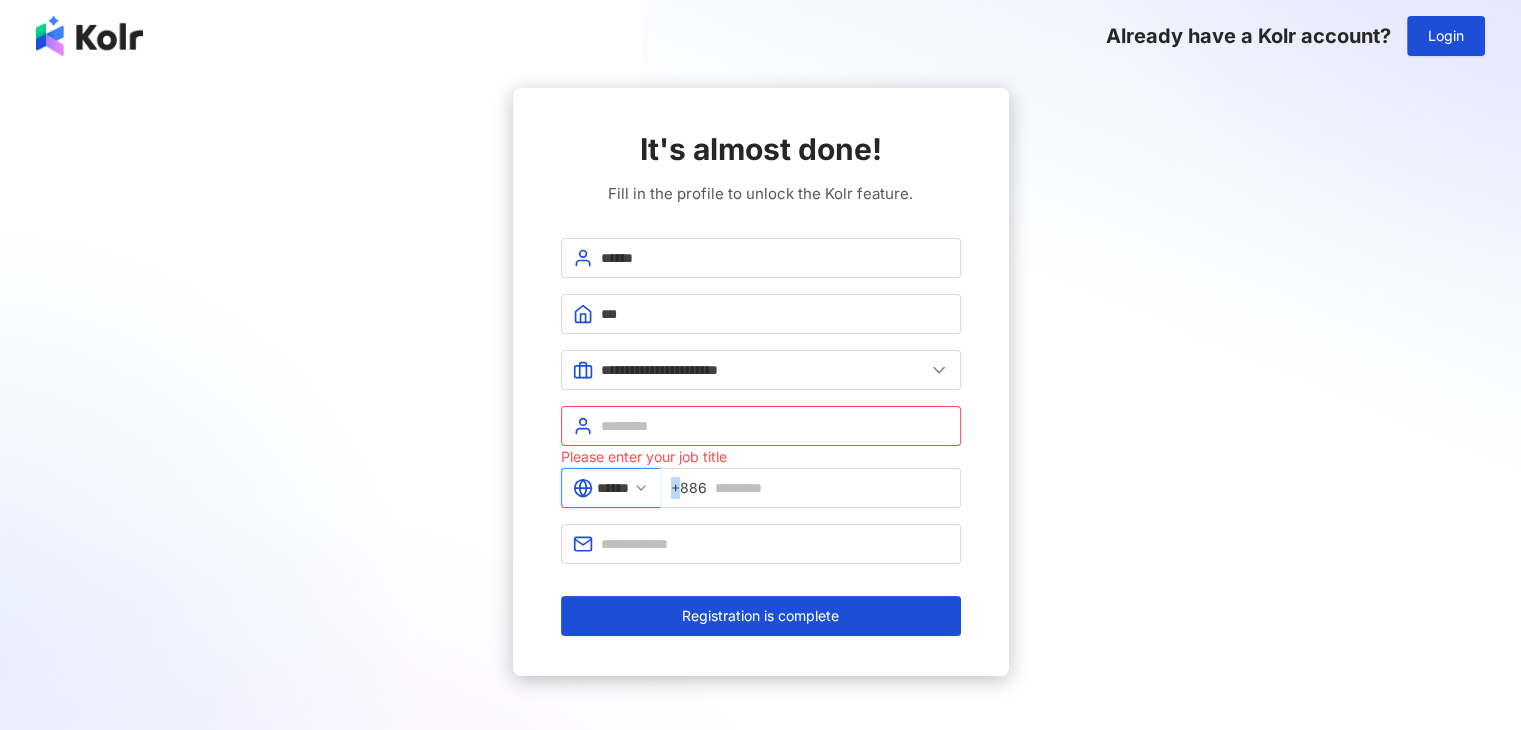 click on "******" at bounding box center (613, 488) 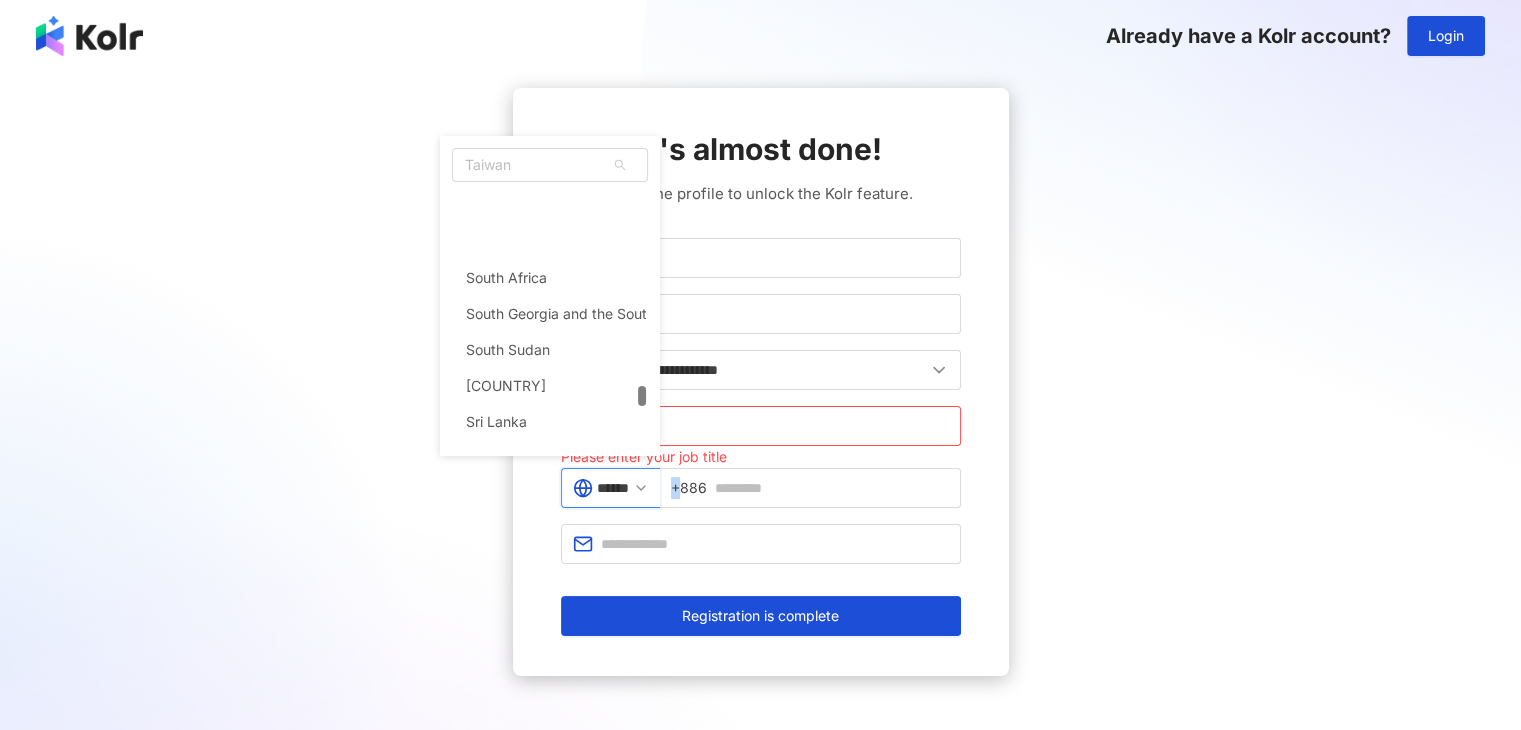 scroll, scrollTop: 7800, scrollLeft: 0, axis: vertical 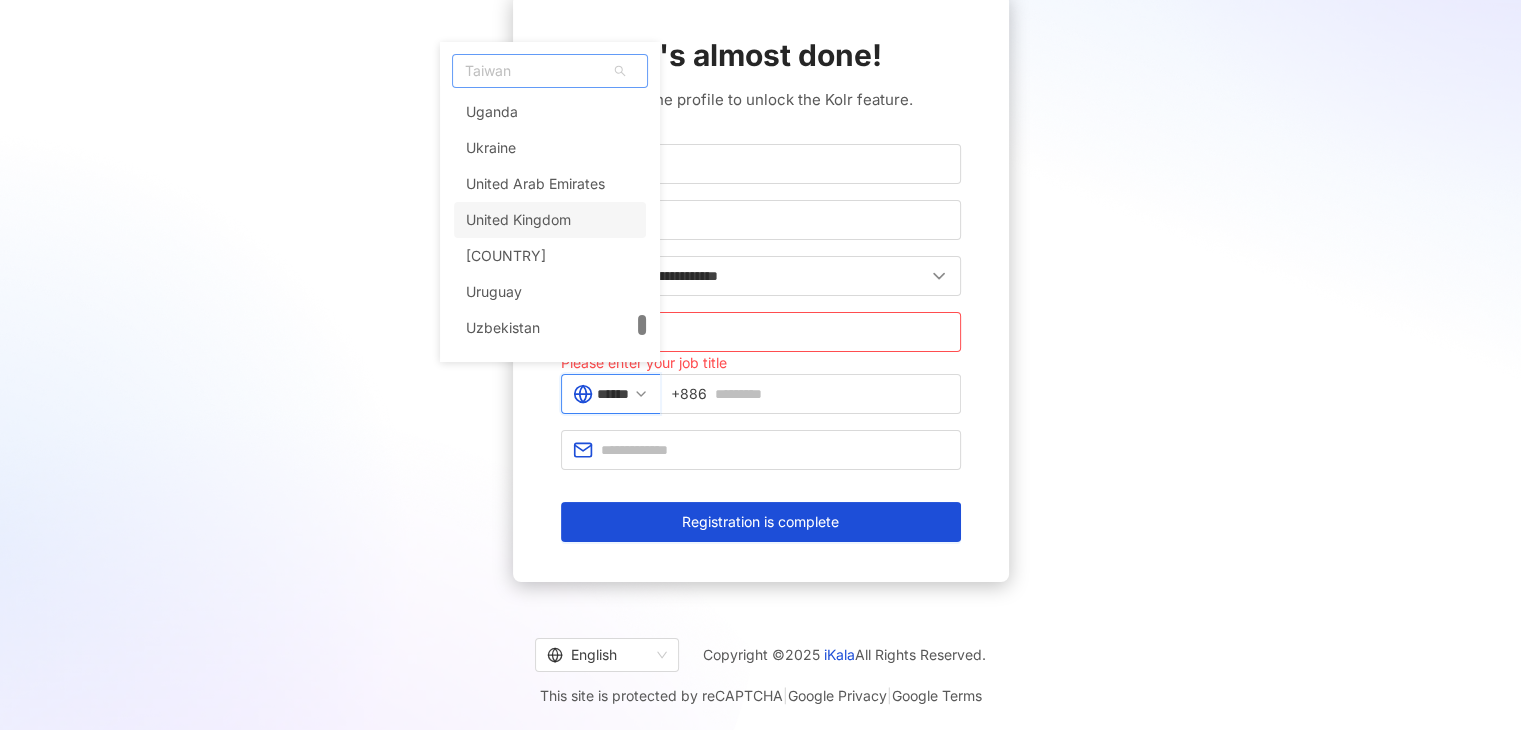 click on "United Kingdom" at bounding box center [518, 220] 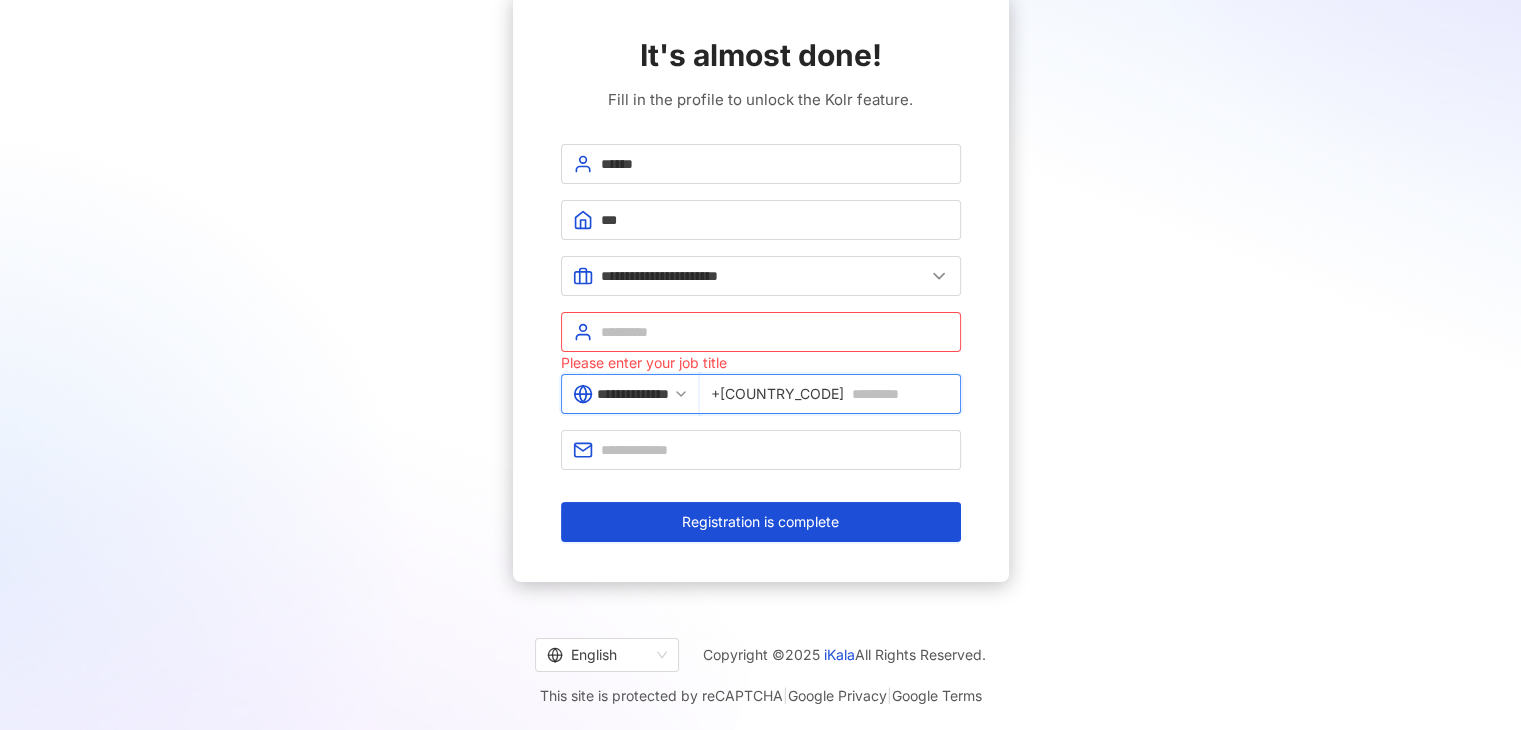 click at bounding box center (900, 394) 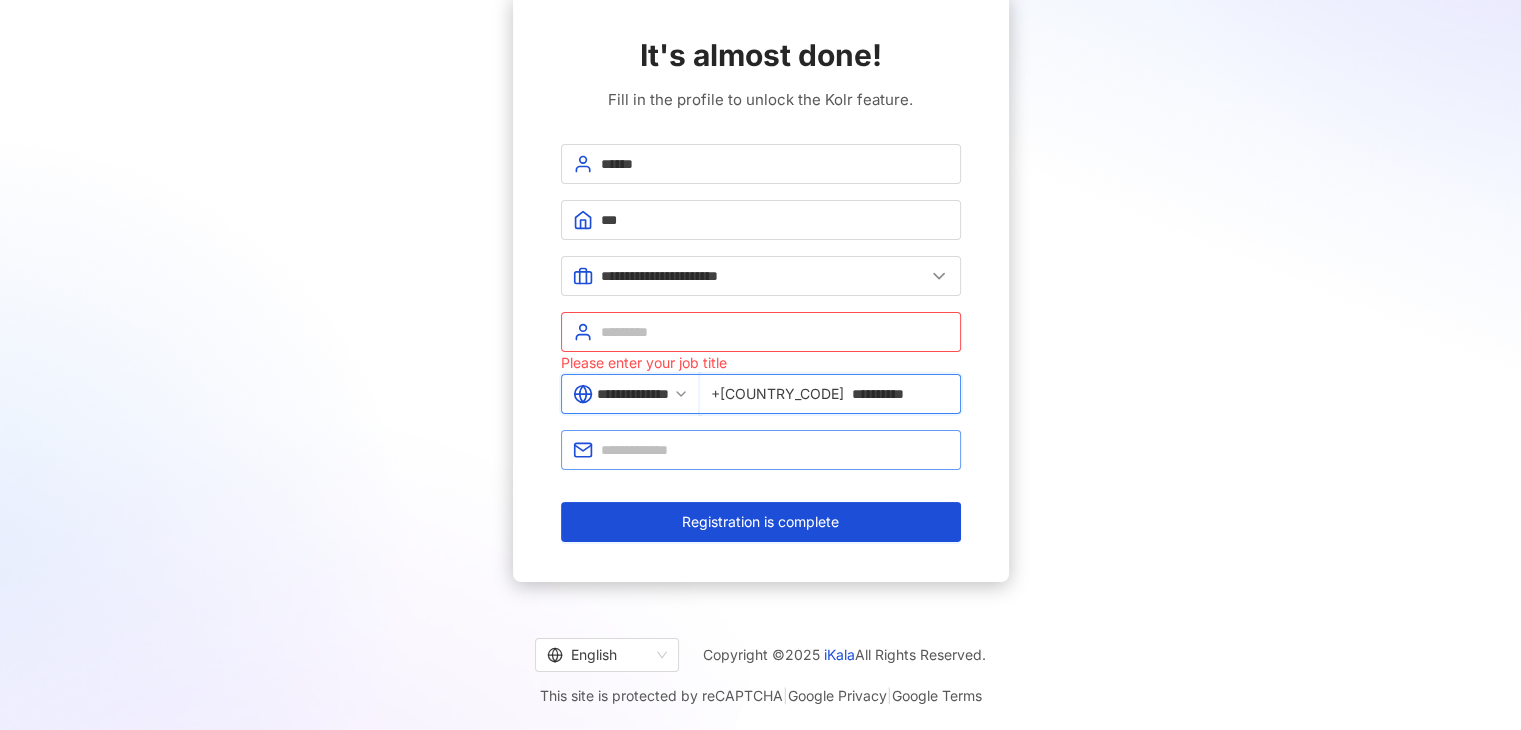 type on "**********" 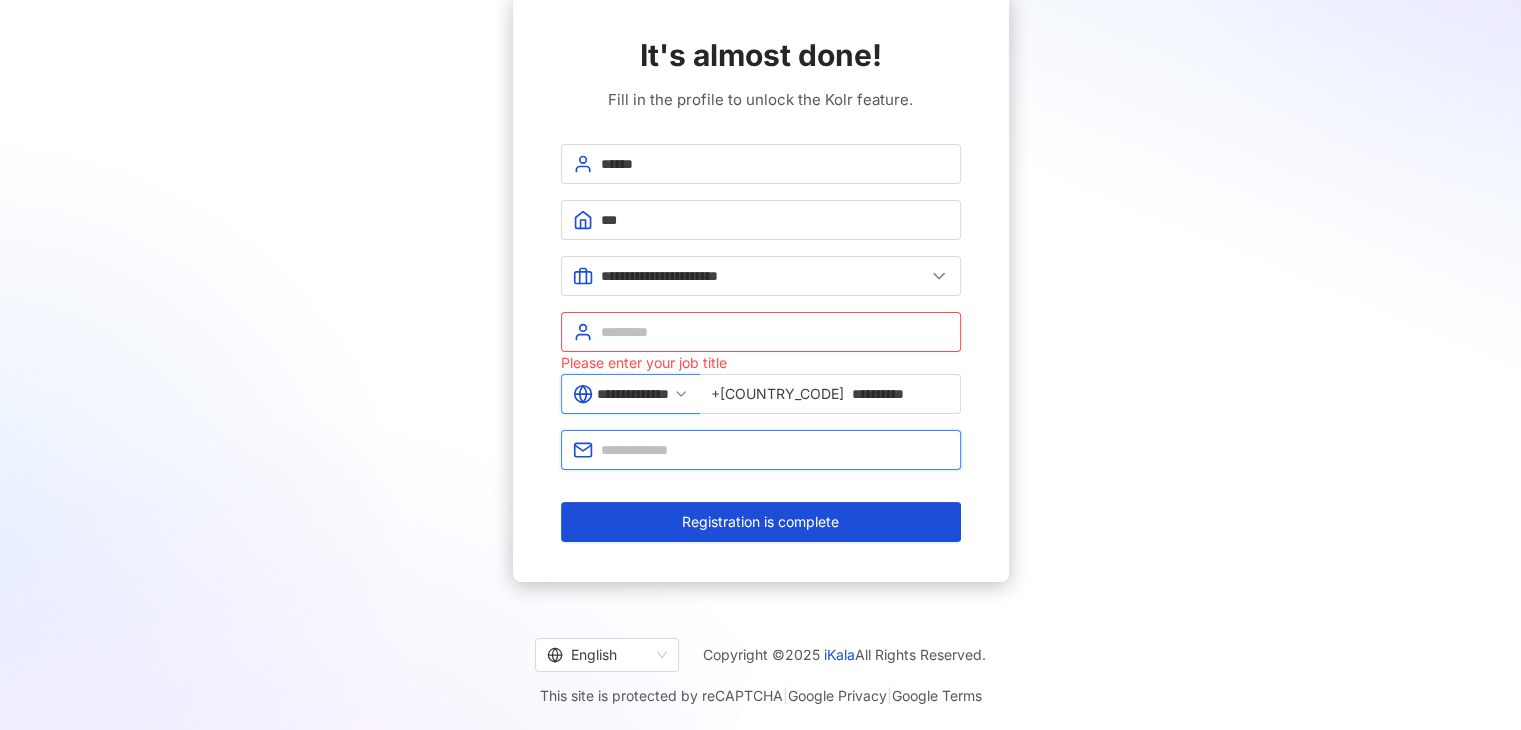 click at bounding box center [775, 450] 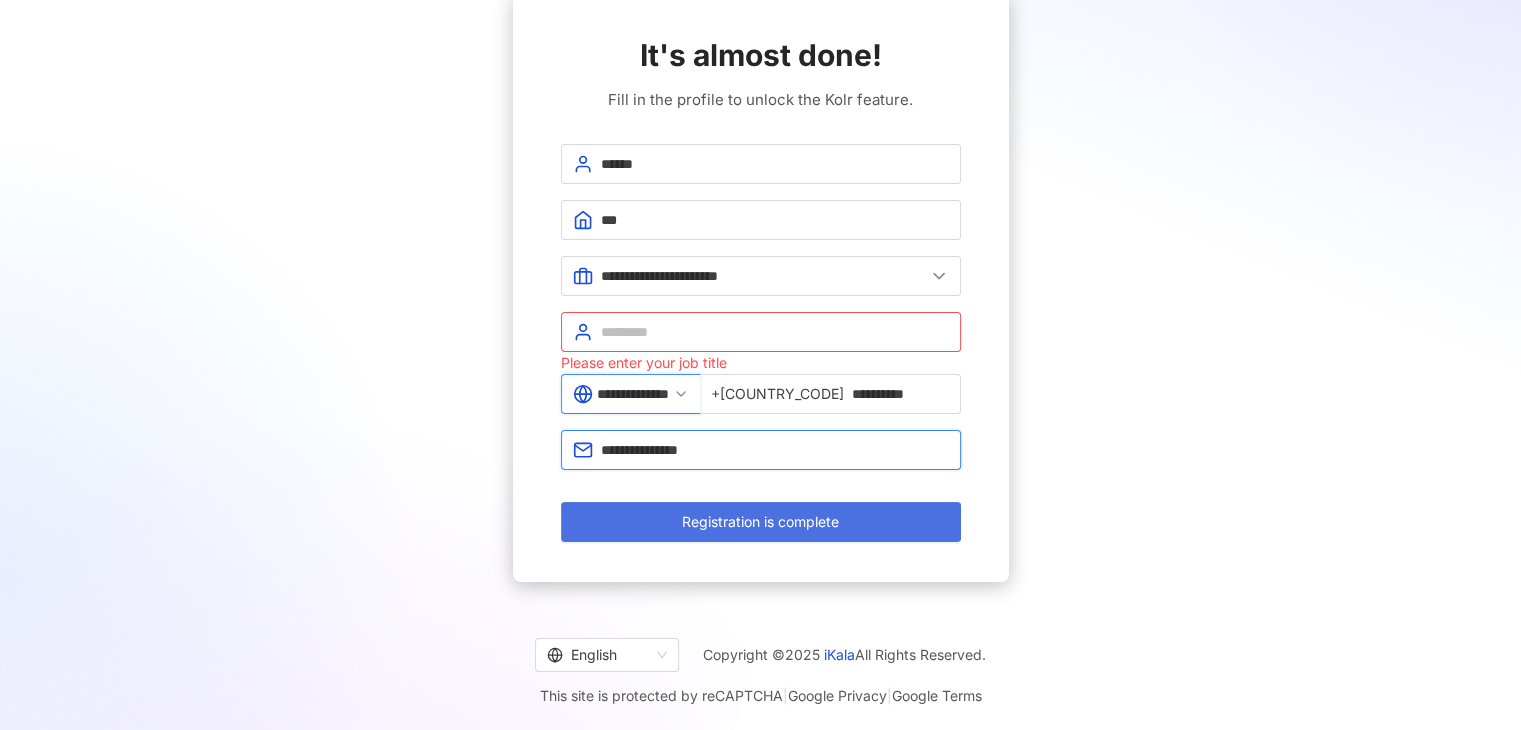 type on "**********" 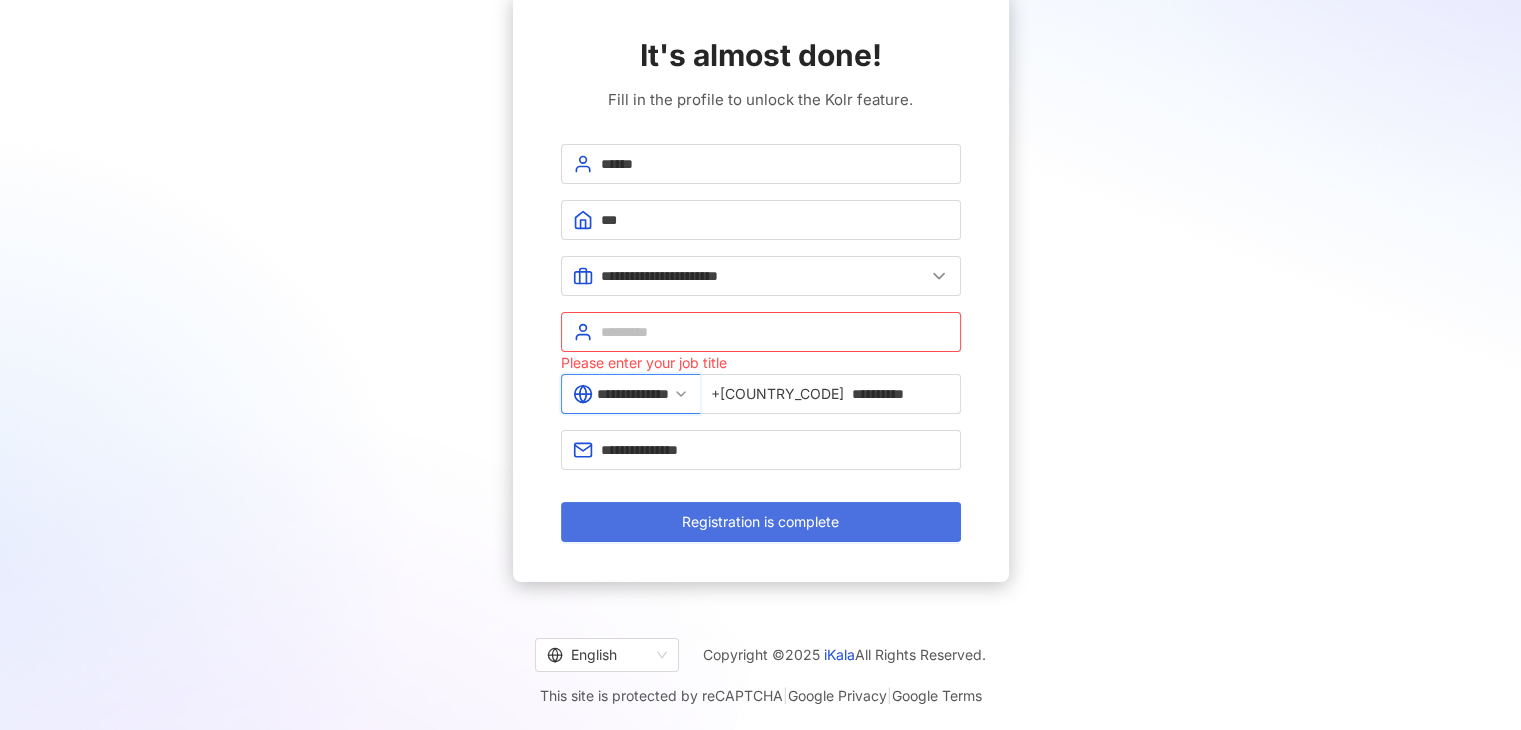 click on "Registration is complete" at bounding box center (761, 522) 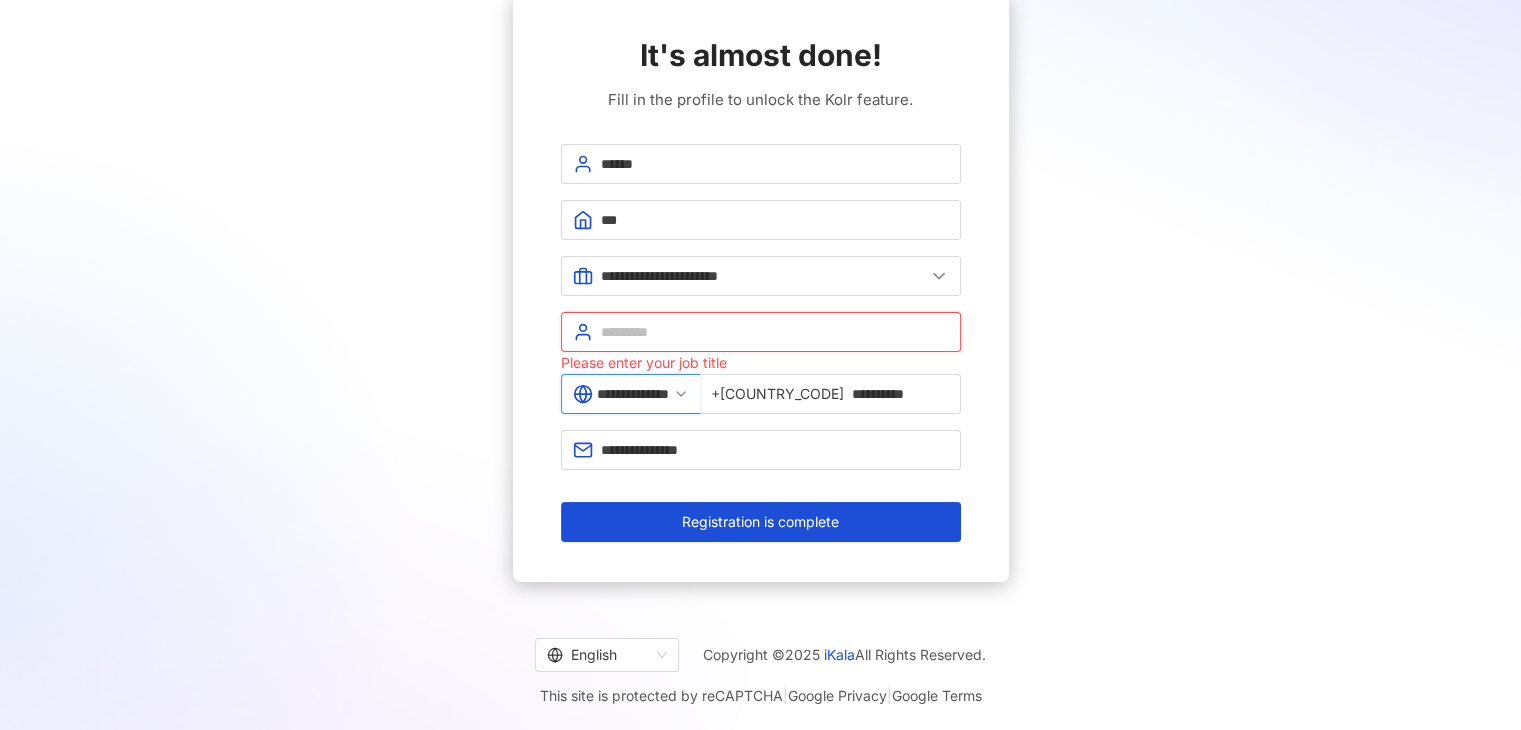 click at bounding box center (775, 332) 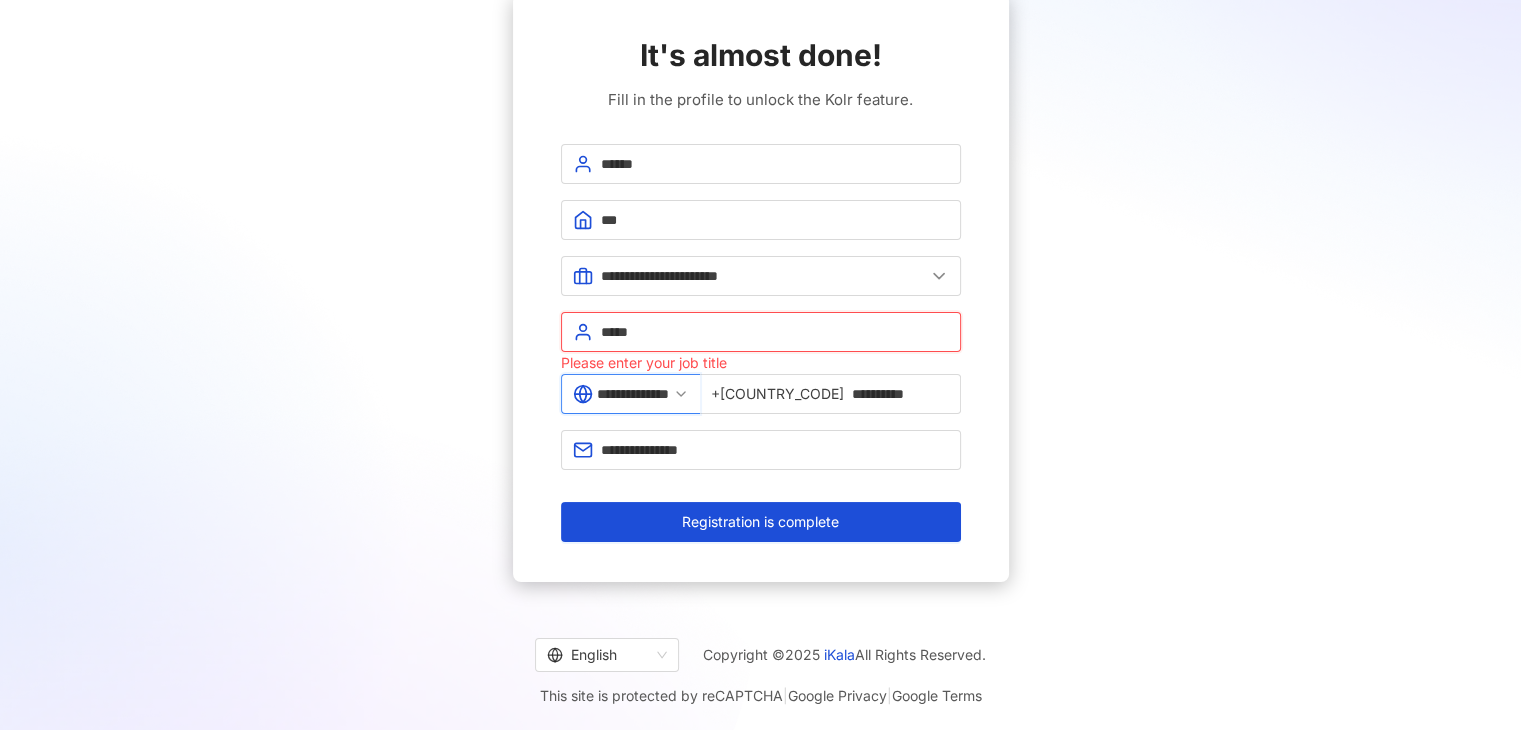 click on "*****" at bounding box center (775, 332) 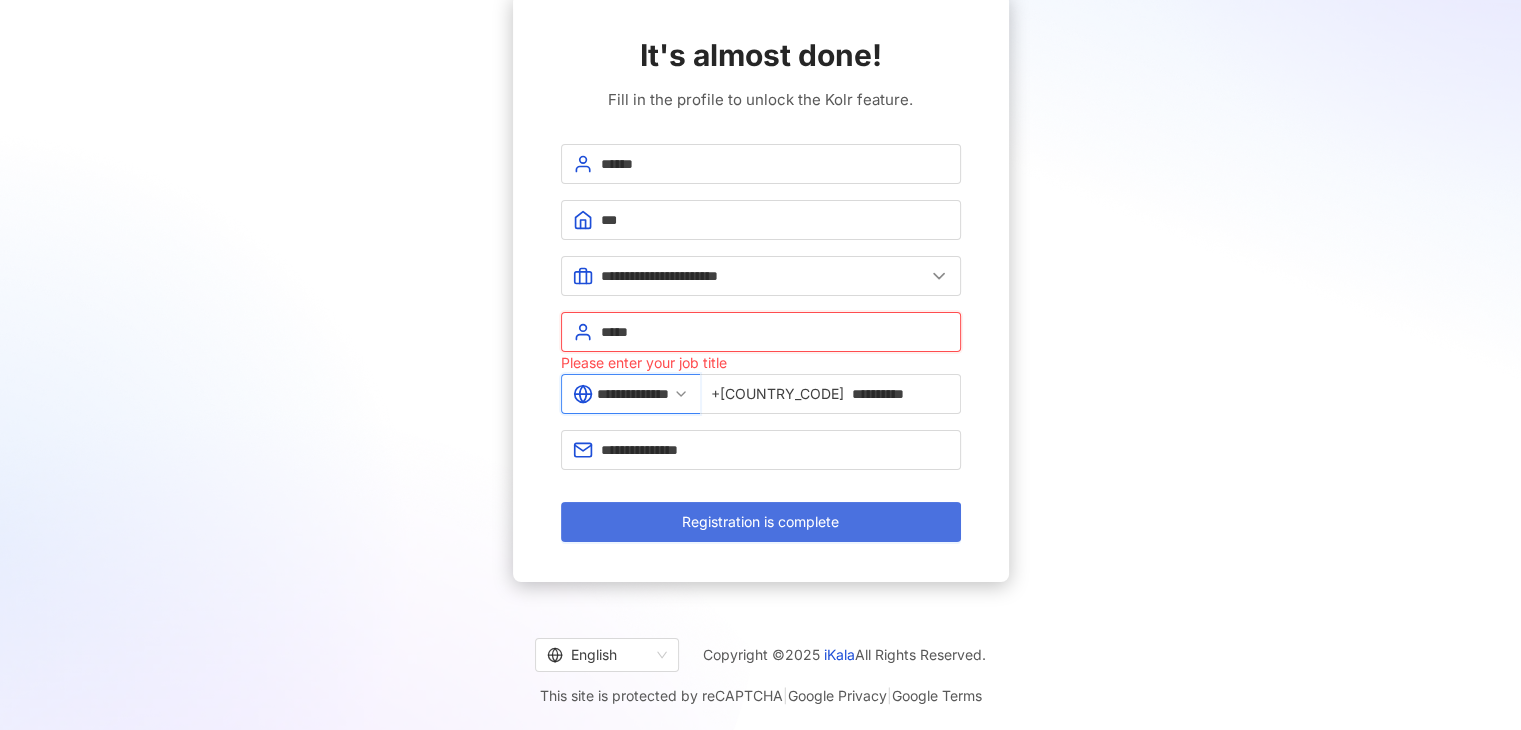 type on "*****" 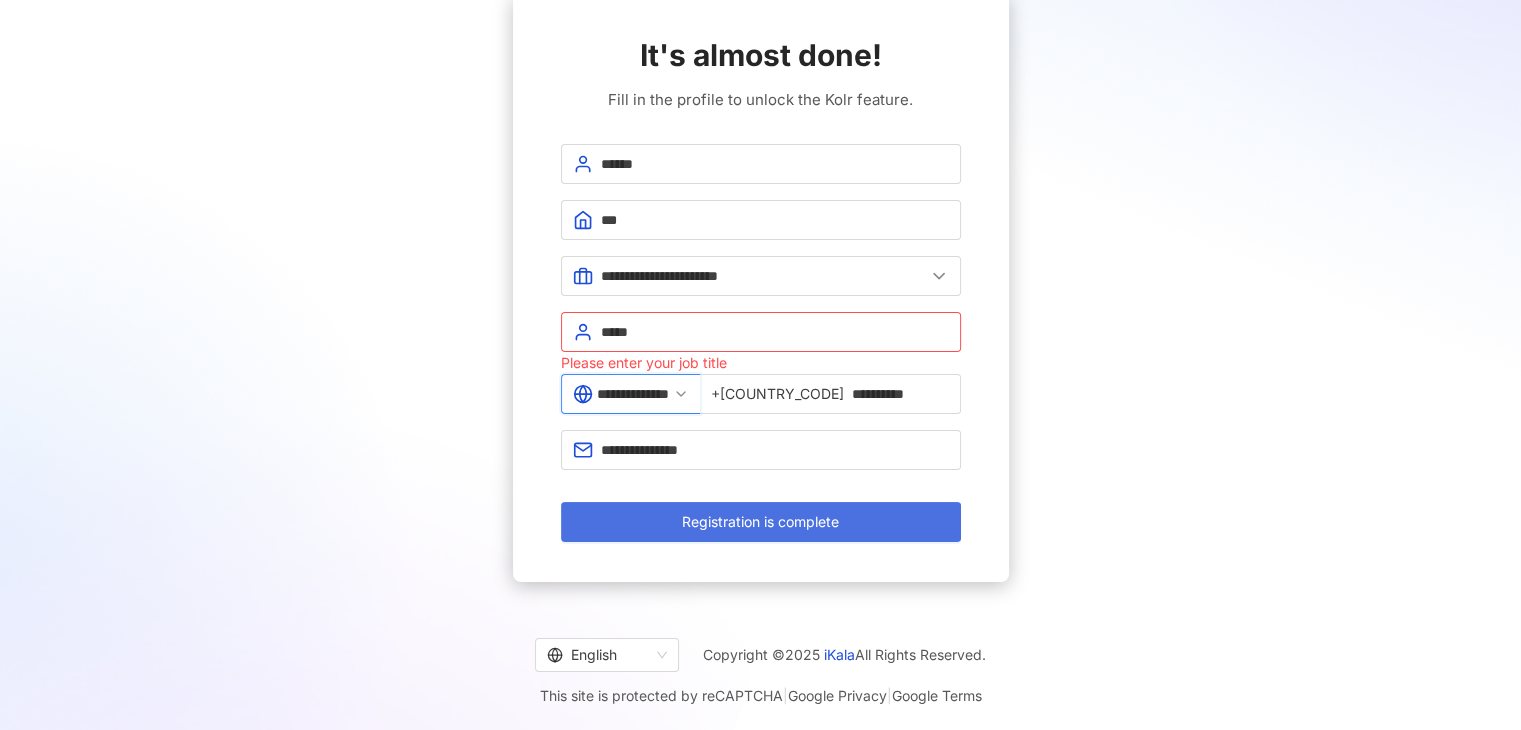 click on "Registration is complete" at bounding box center (760, 522) 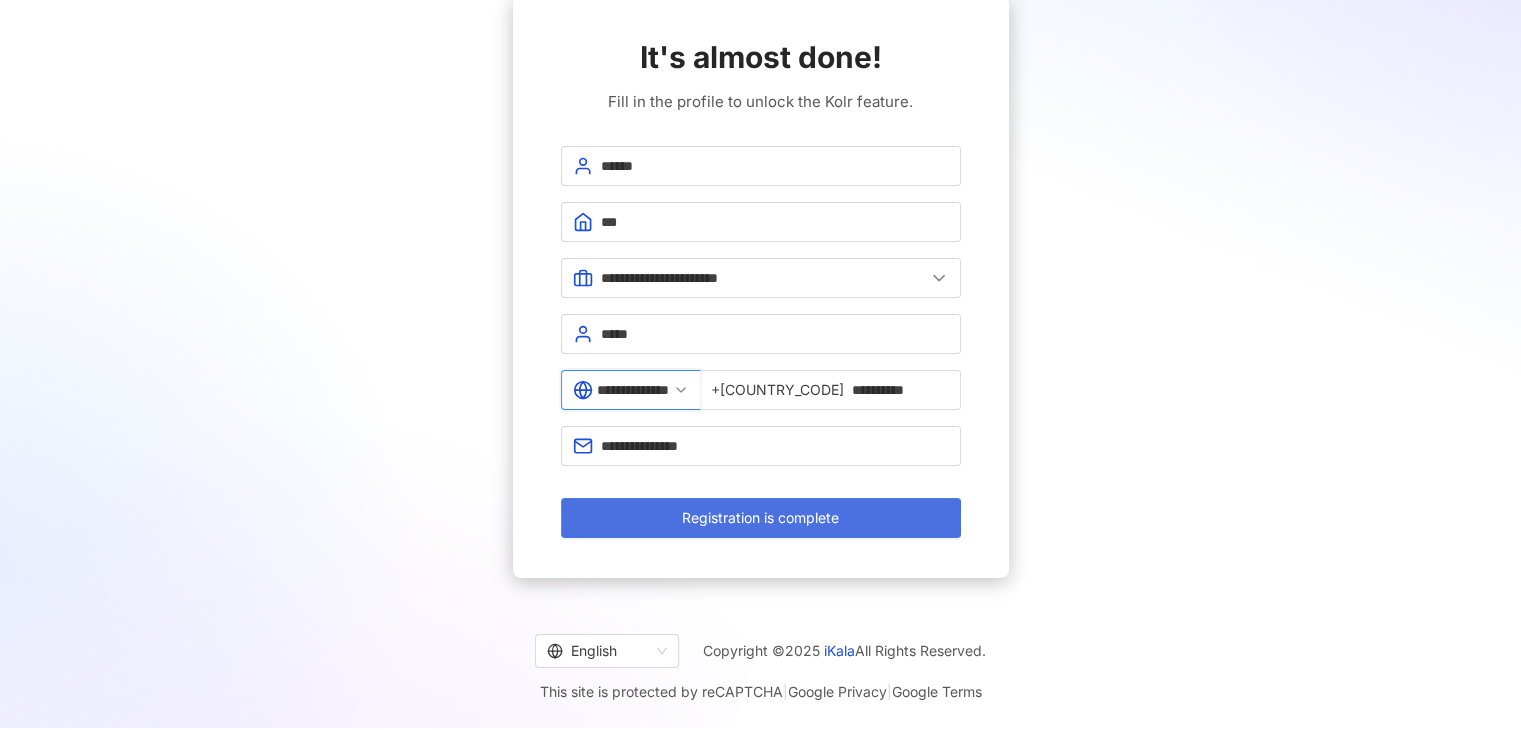 scroll, scrollTop: 0, scrollLeft: 0, axis: both 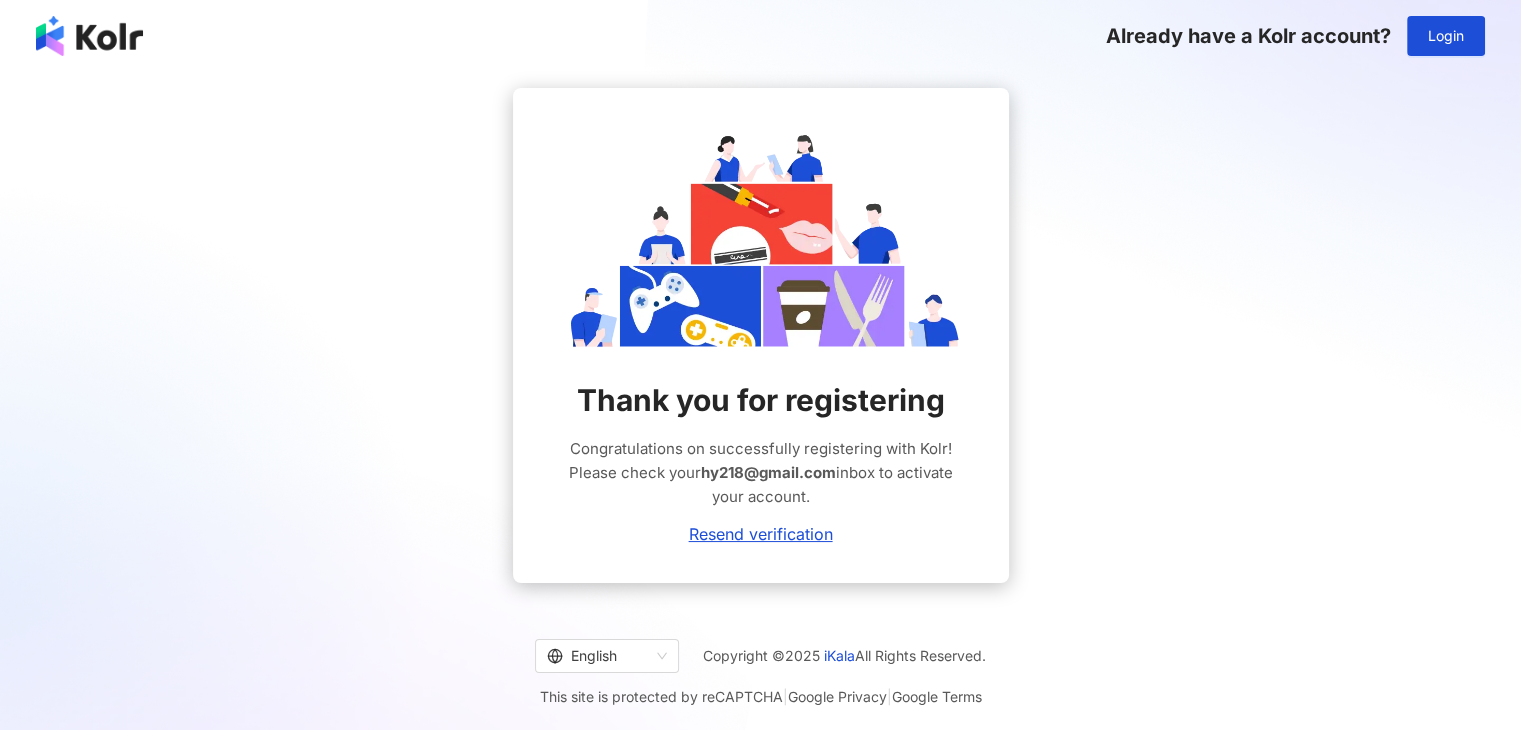 click on "hy218@gmail.com" at bounding box center (768, 472) 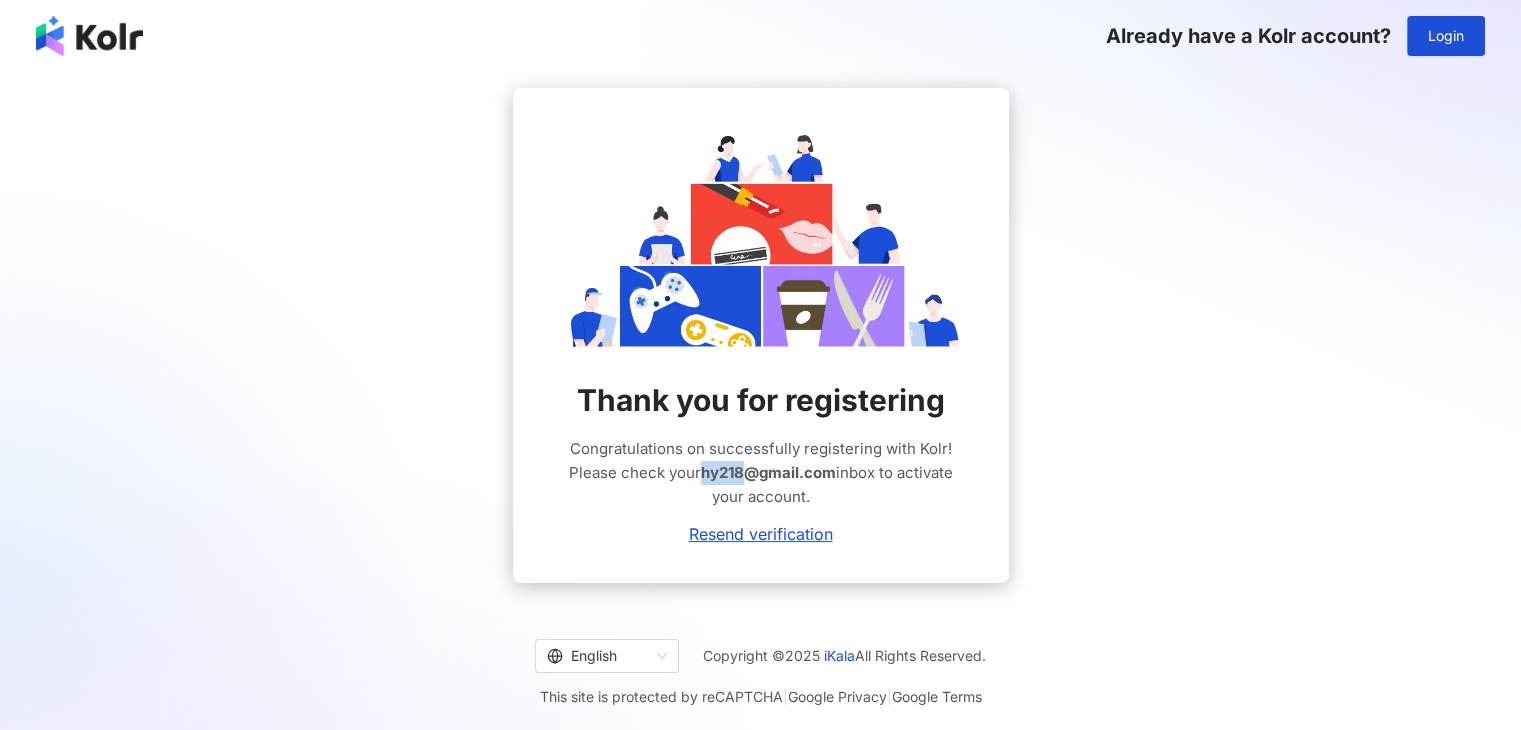 click on "hy218@gmail.com" at bounding box center [768, 472] 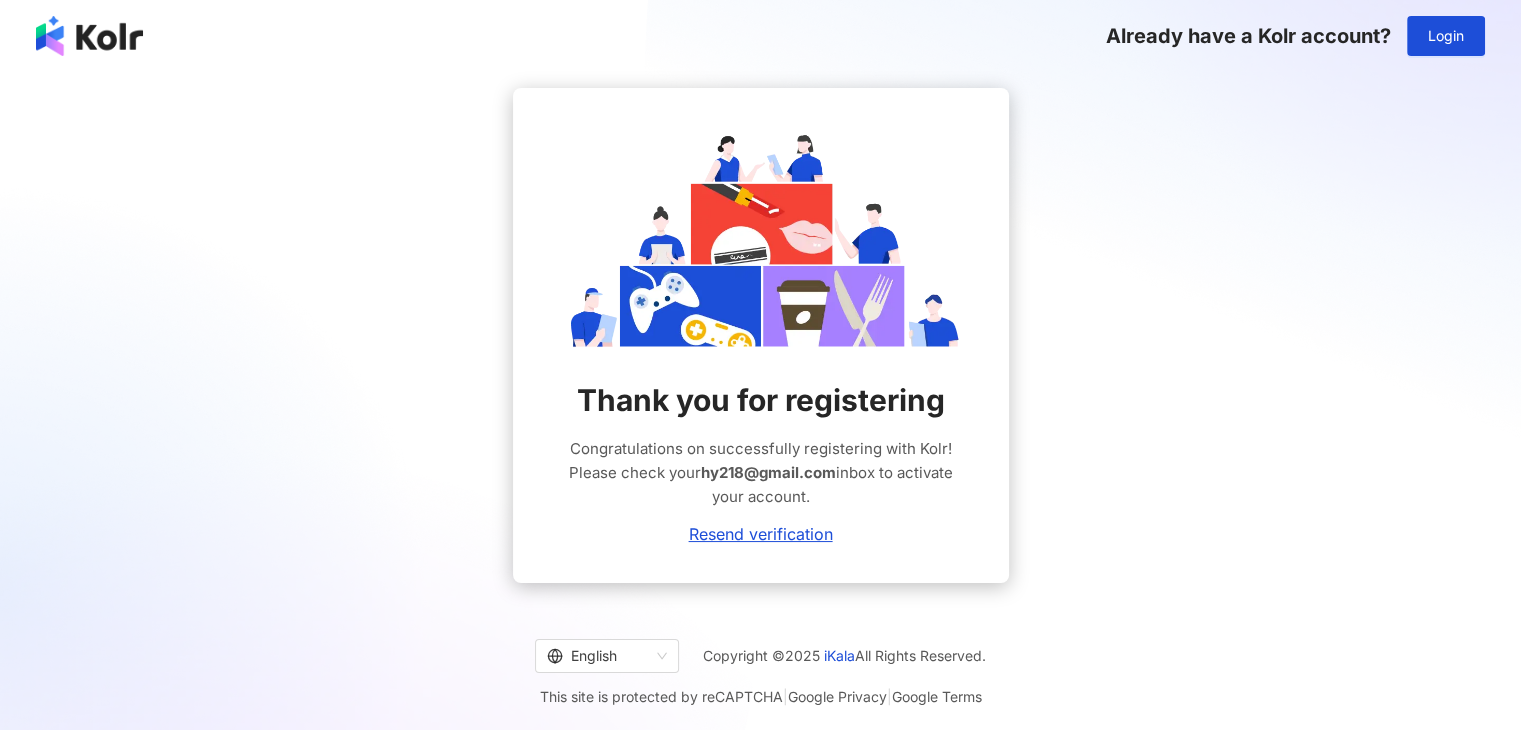 click on "Thank you for registering Congratulations on successfully registering with Kolr! Please check your  [EMAIL]  inbox to activate your account. Resend verification" at bounding box center (760, 335) 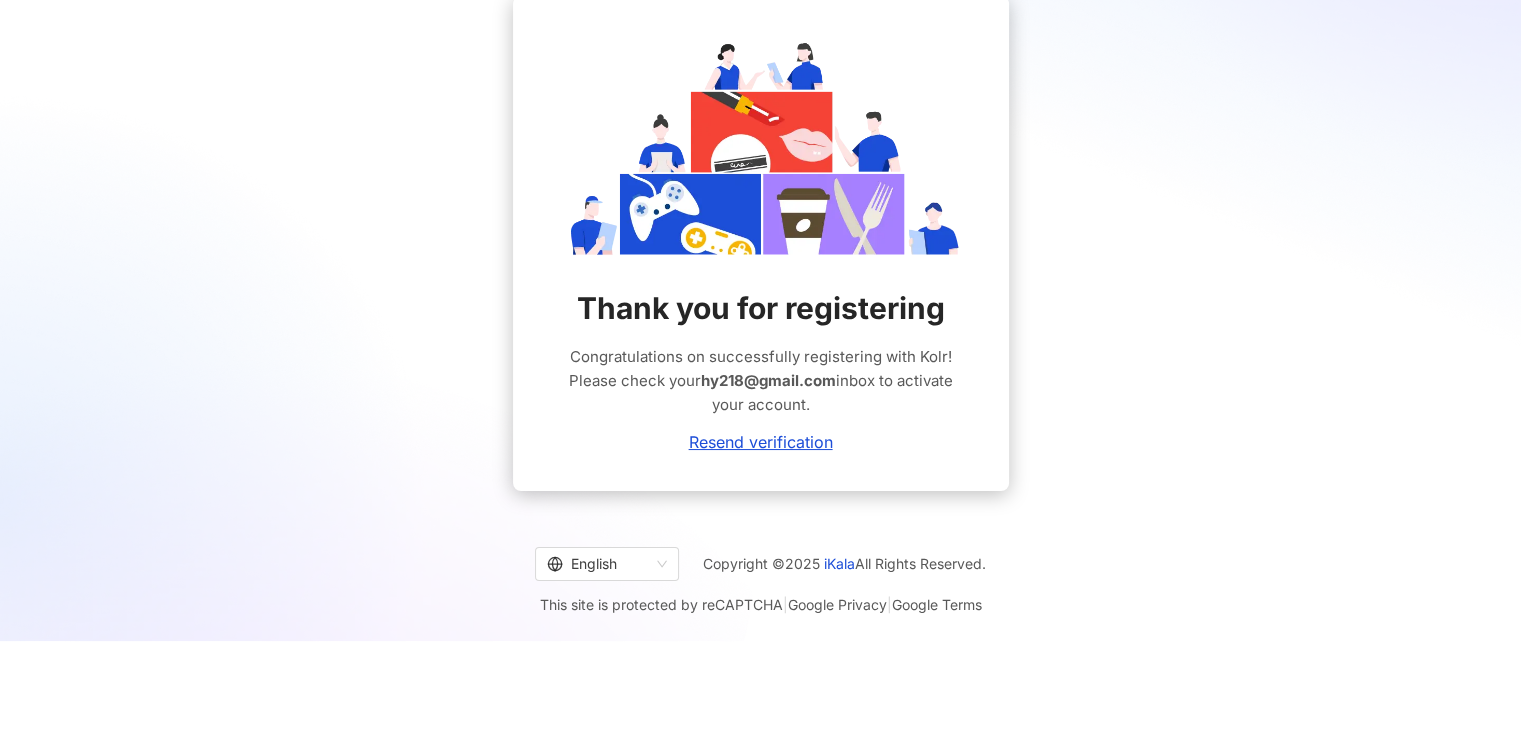 click on "Congratulations on successfully registering with Kolr! Please check your  [EMAIL]  inbox to activate your account." at bounding box center [761, 381] 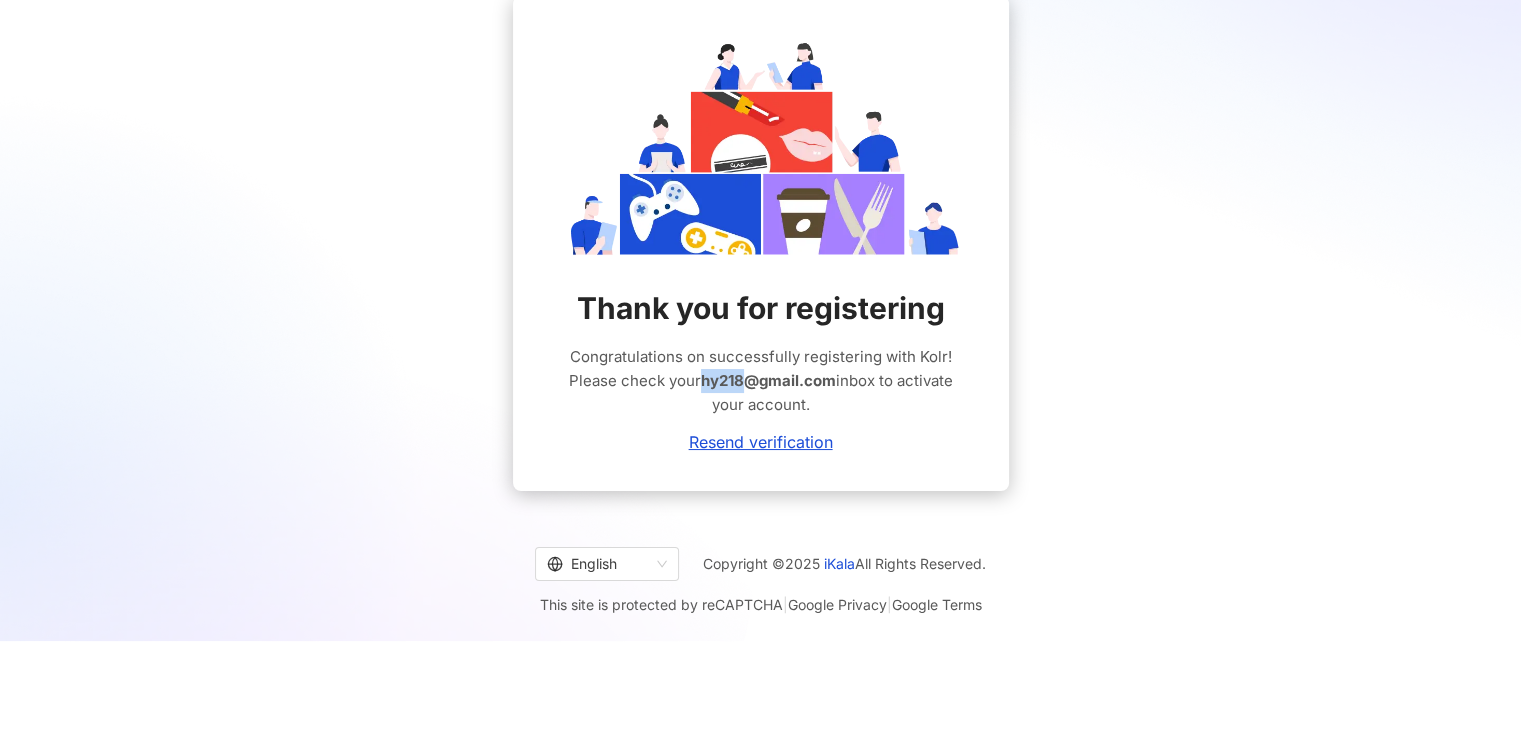 click on "hy218@gmail.com" at bounding box center [768, 380] 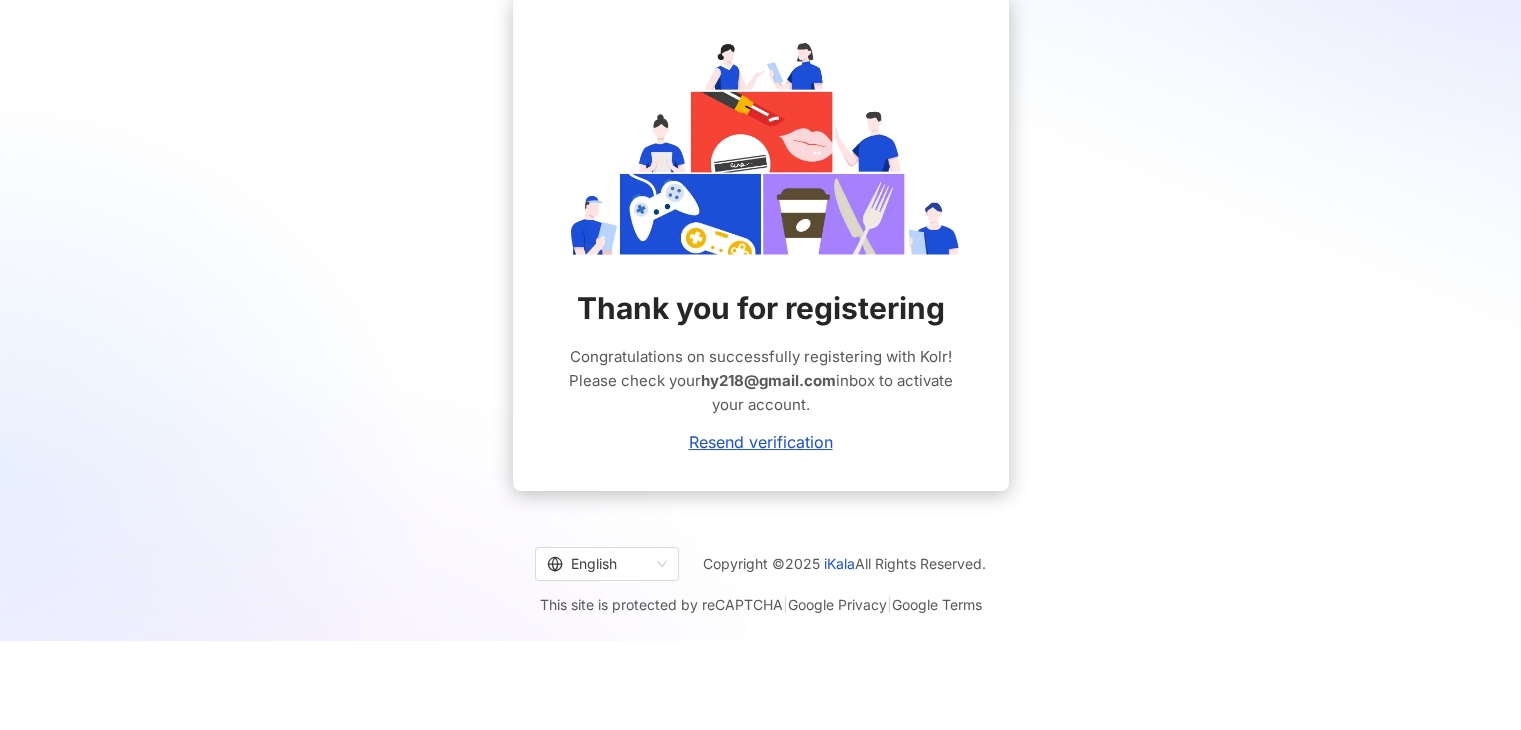click on "Thank you for registering Congratulations on successfully registering with Kolr! Please check your  [EMAIL]  inbox to activate your account. Resend verification" at bounding box center [761, 369] 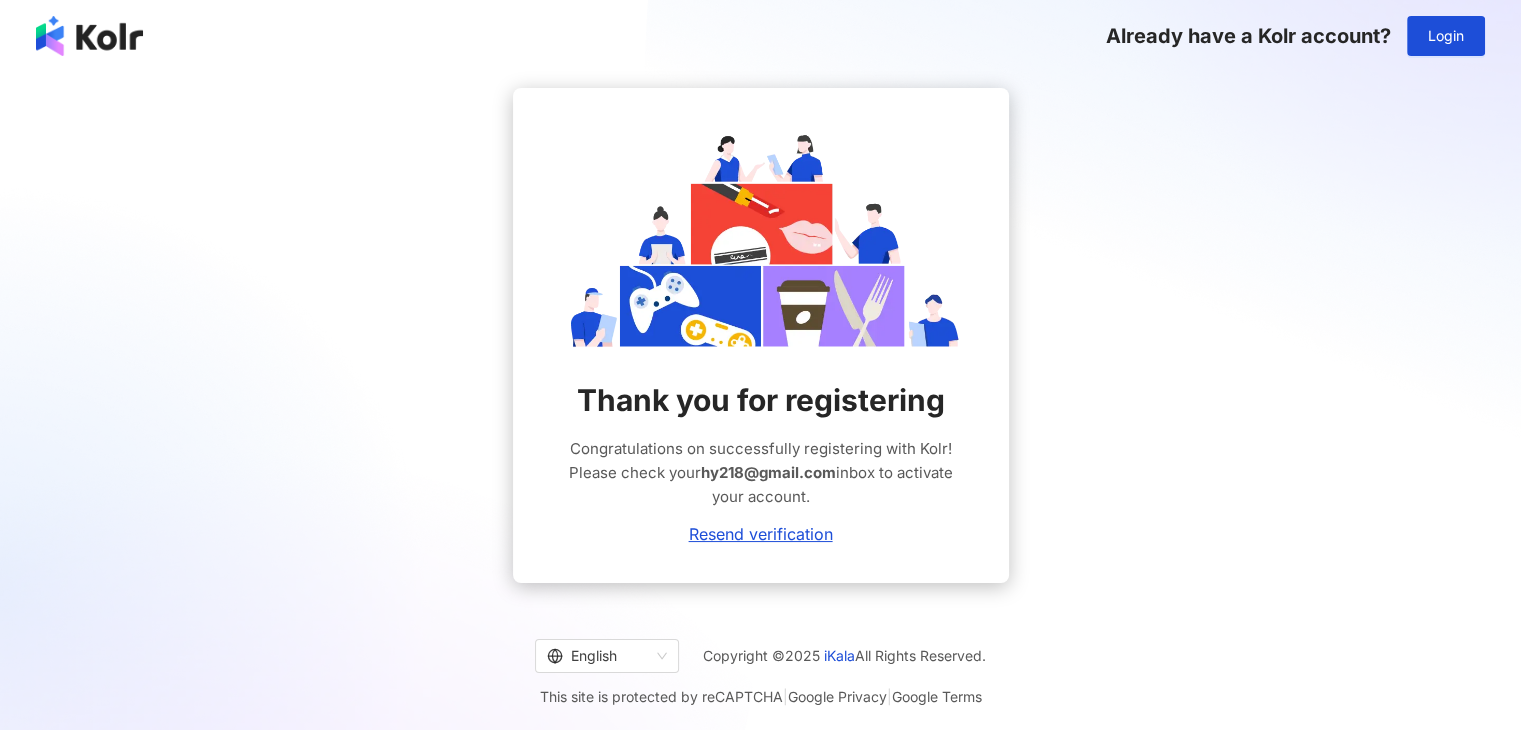scroll, scrollTop: 92, scrollLeft: 0, axis: vertical 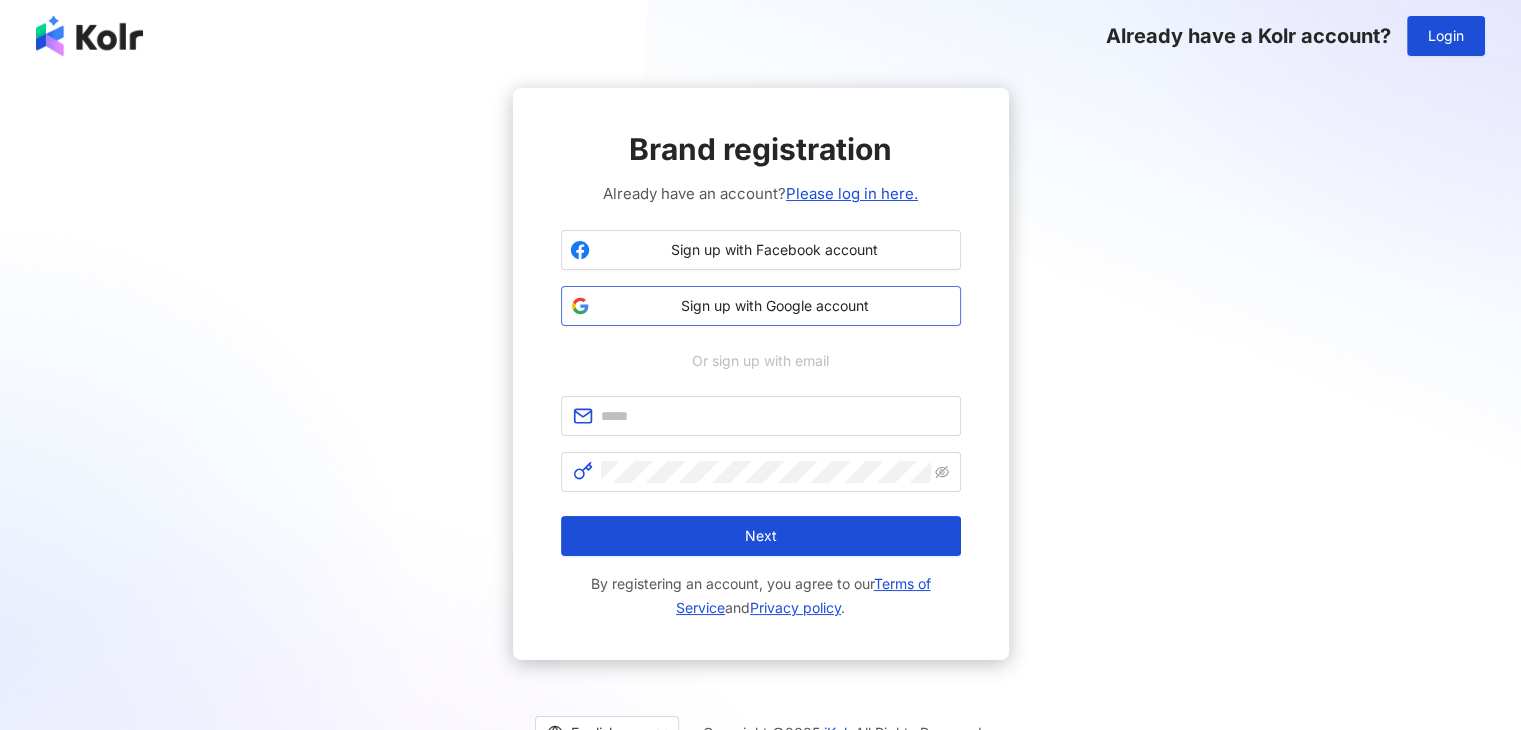 click on "Sign up with Google account" at bounding box center [775, 306] 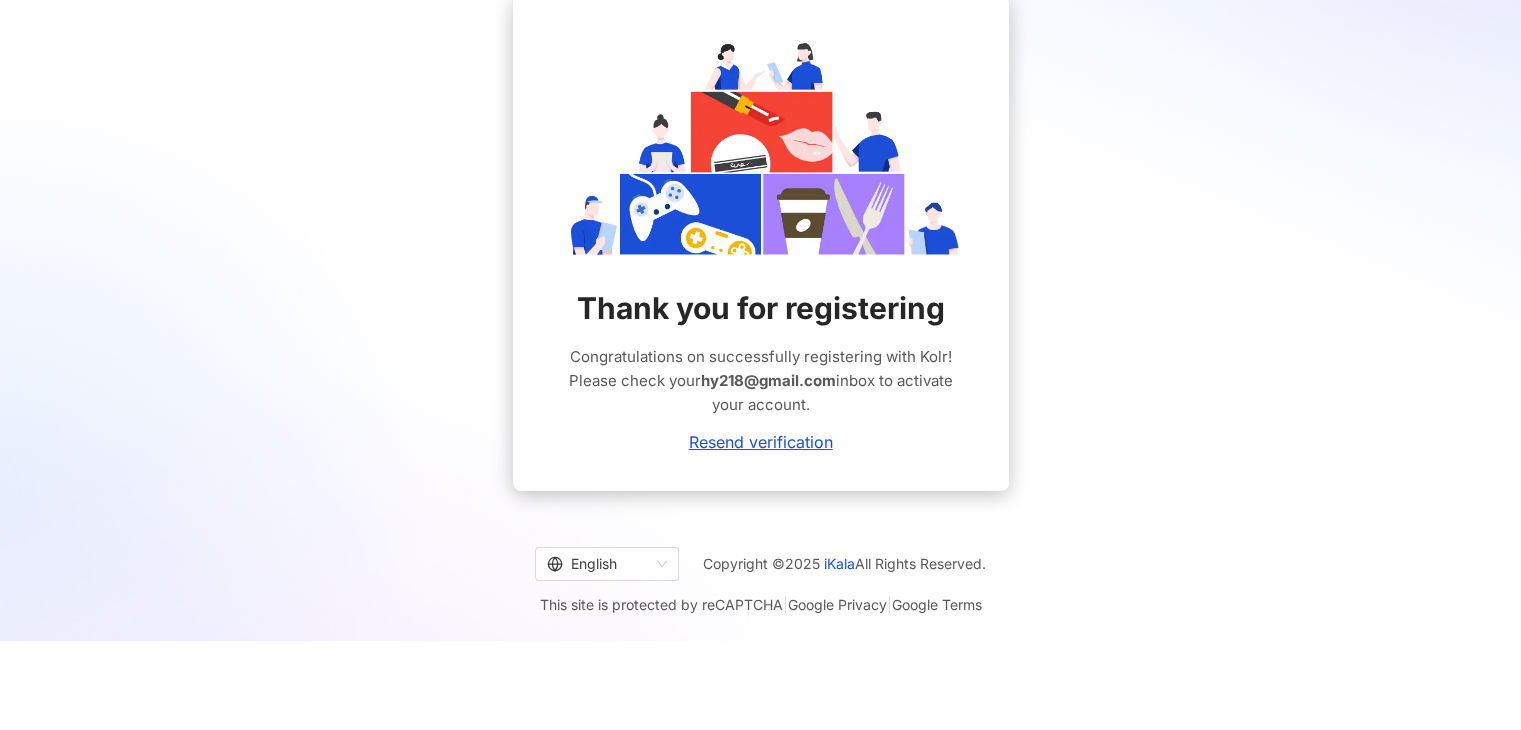 scroll, scrollTop: 0, scrollLeft: 0, axis: both 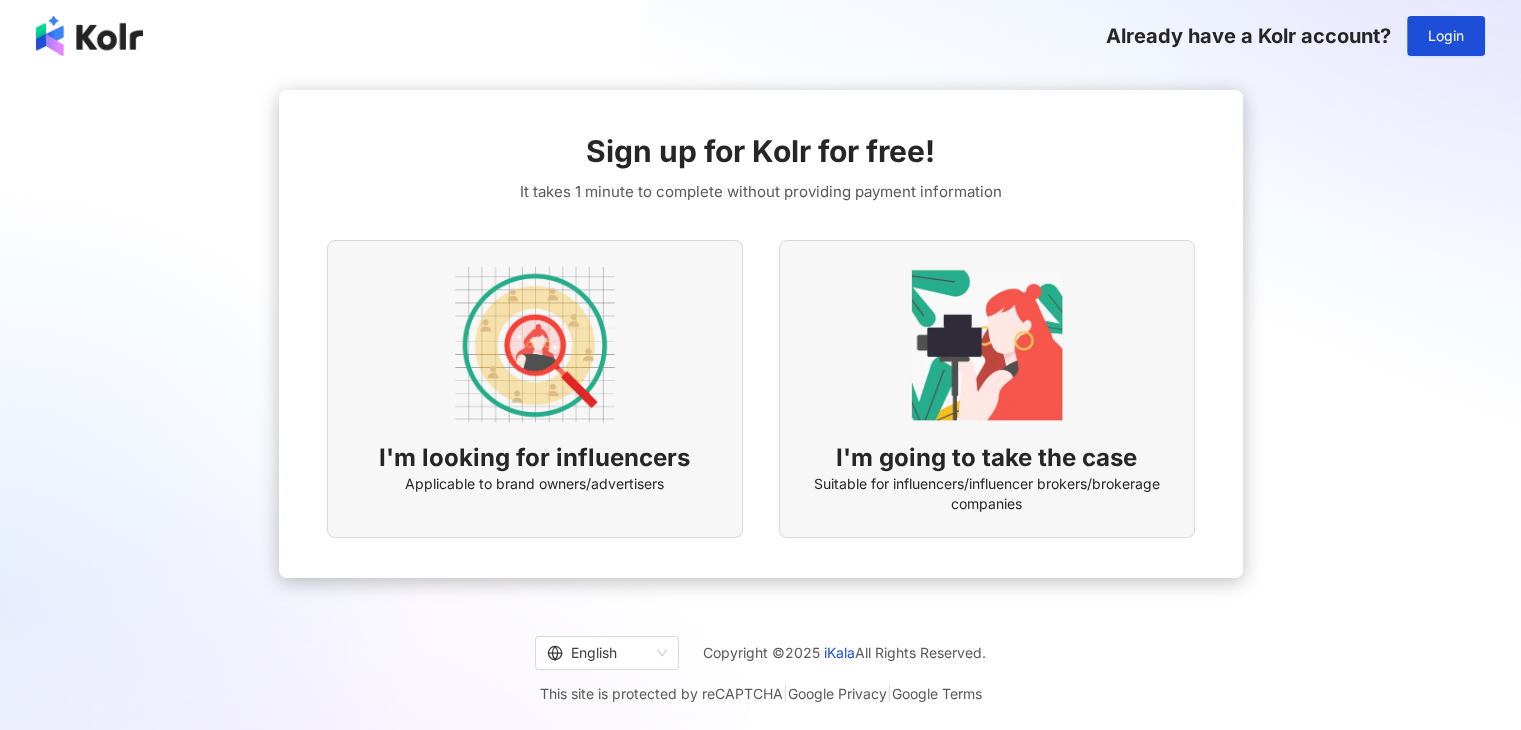 click on "I'm looking for influencers Applicable to brand owners/advertisers" at bounding box center [535, 389] 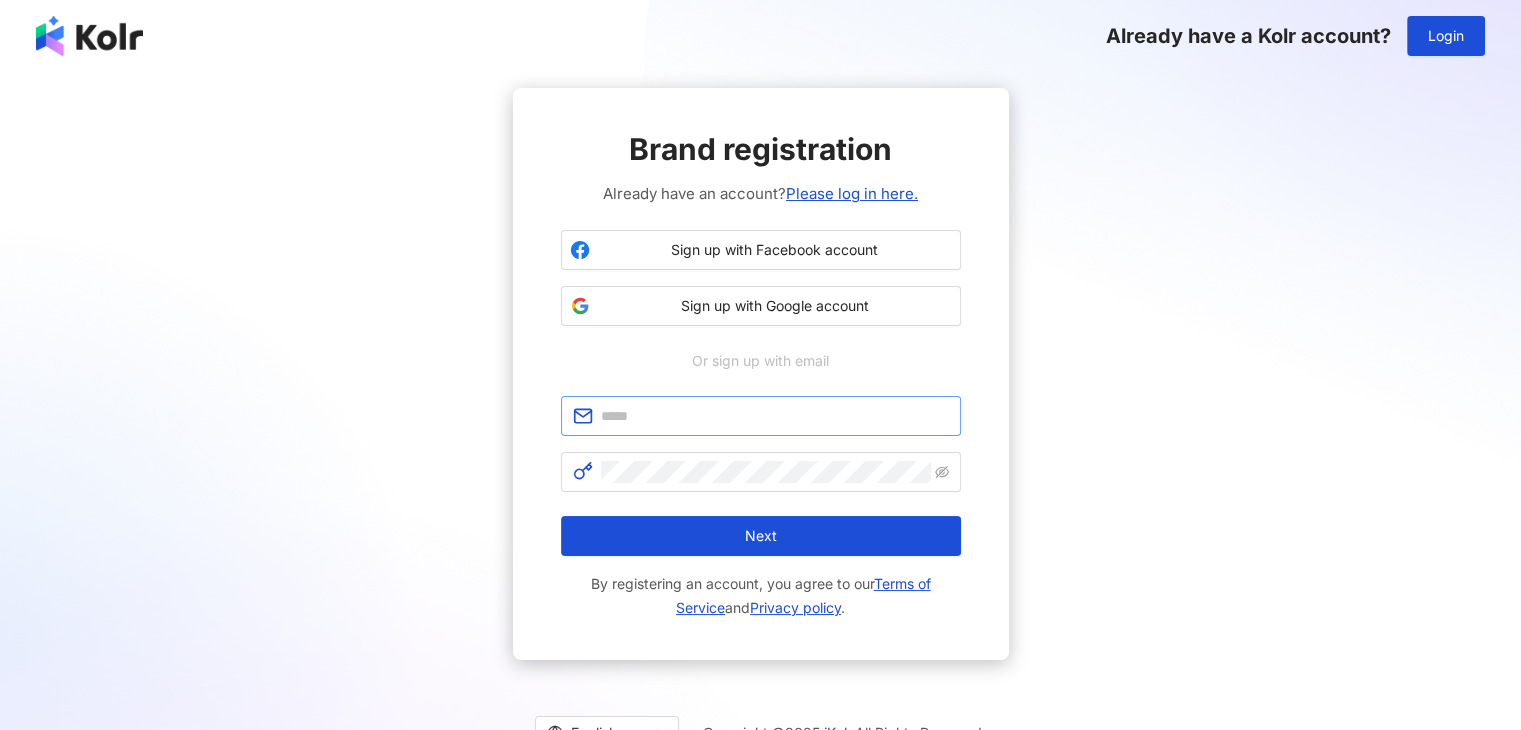 click at bounding box center (761, 416) 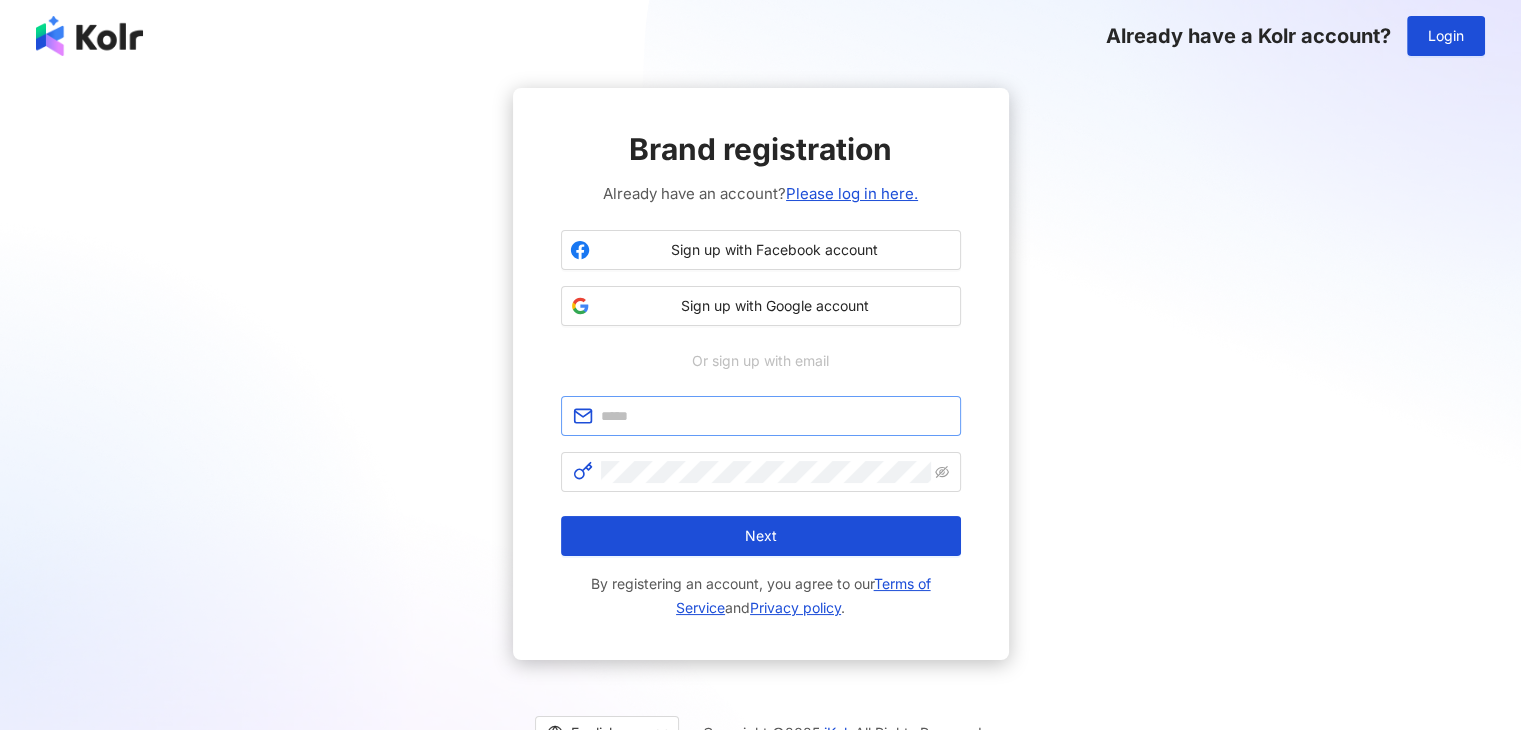 click at bounding box center (761, 416) 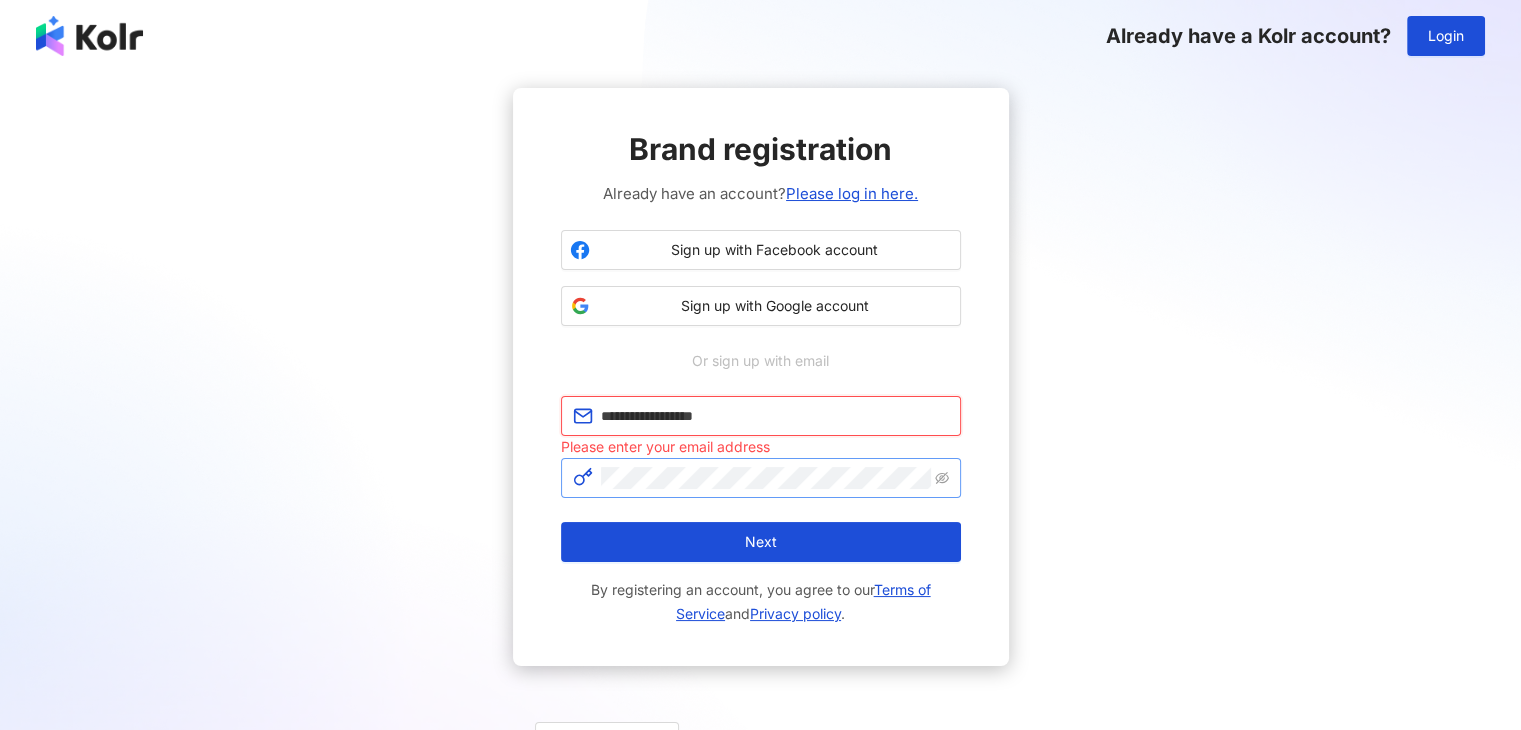 type on "**********" 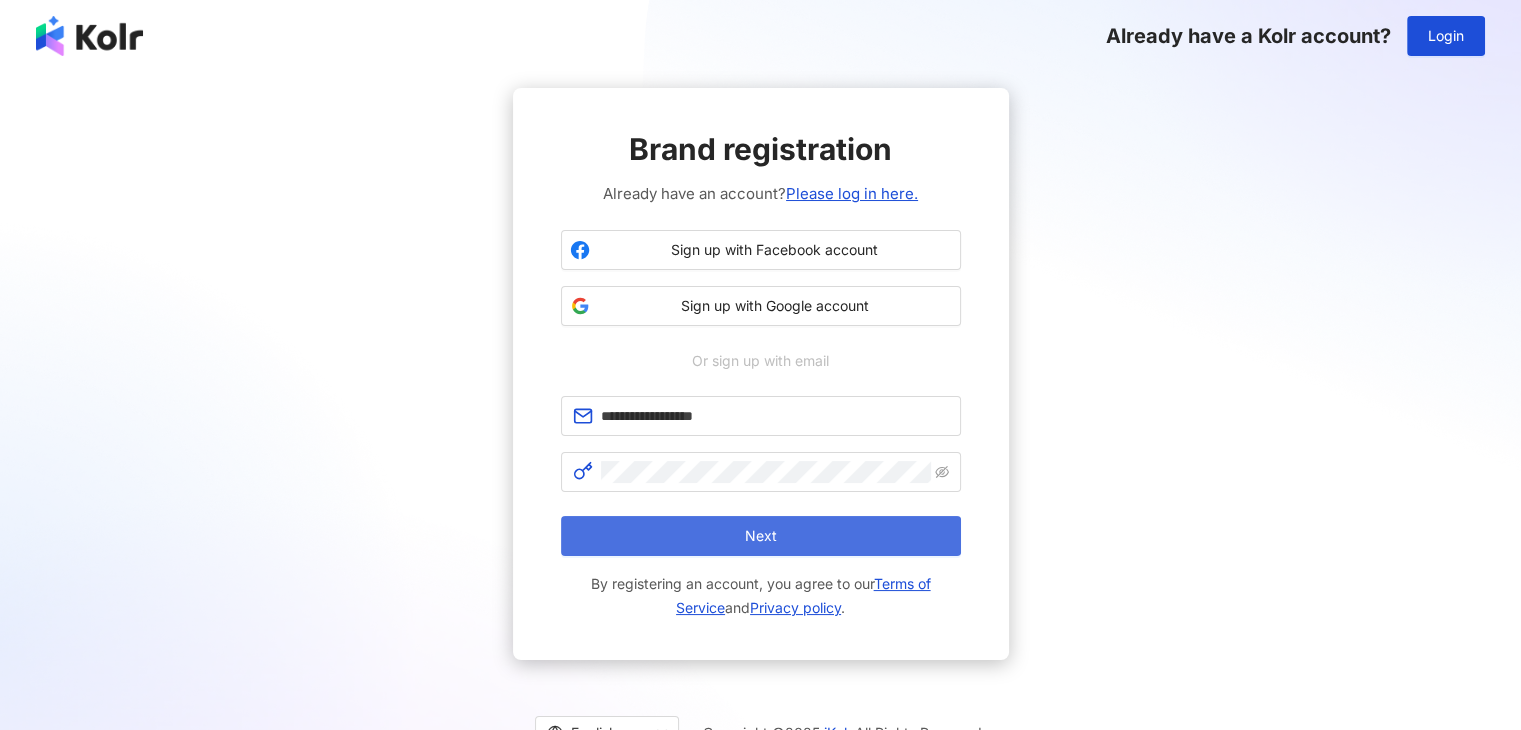 click on "Next" at bounding box center [761, 536] 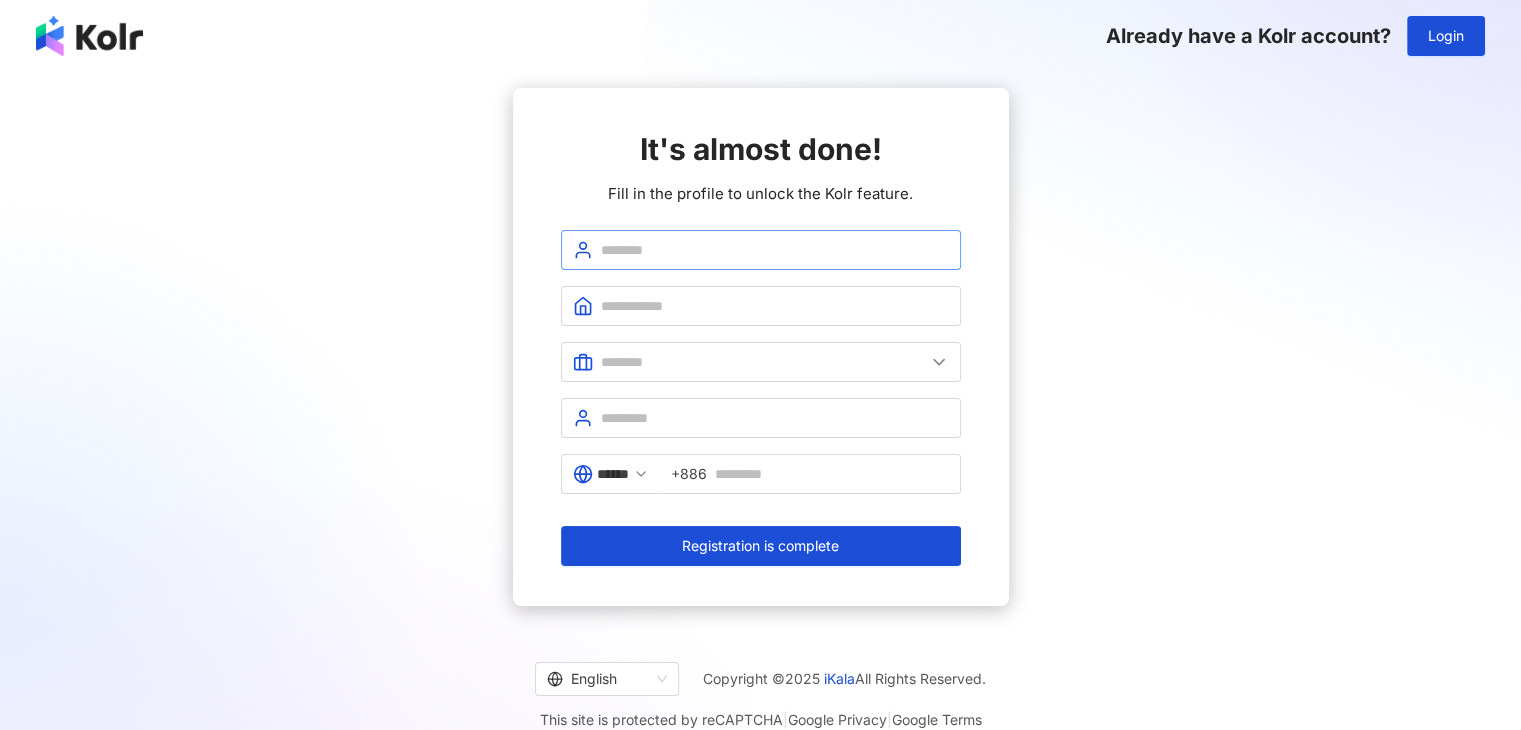 click at bounding box center (761, 250) 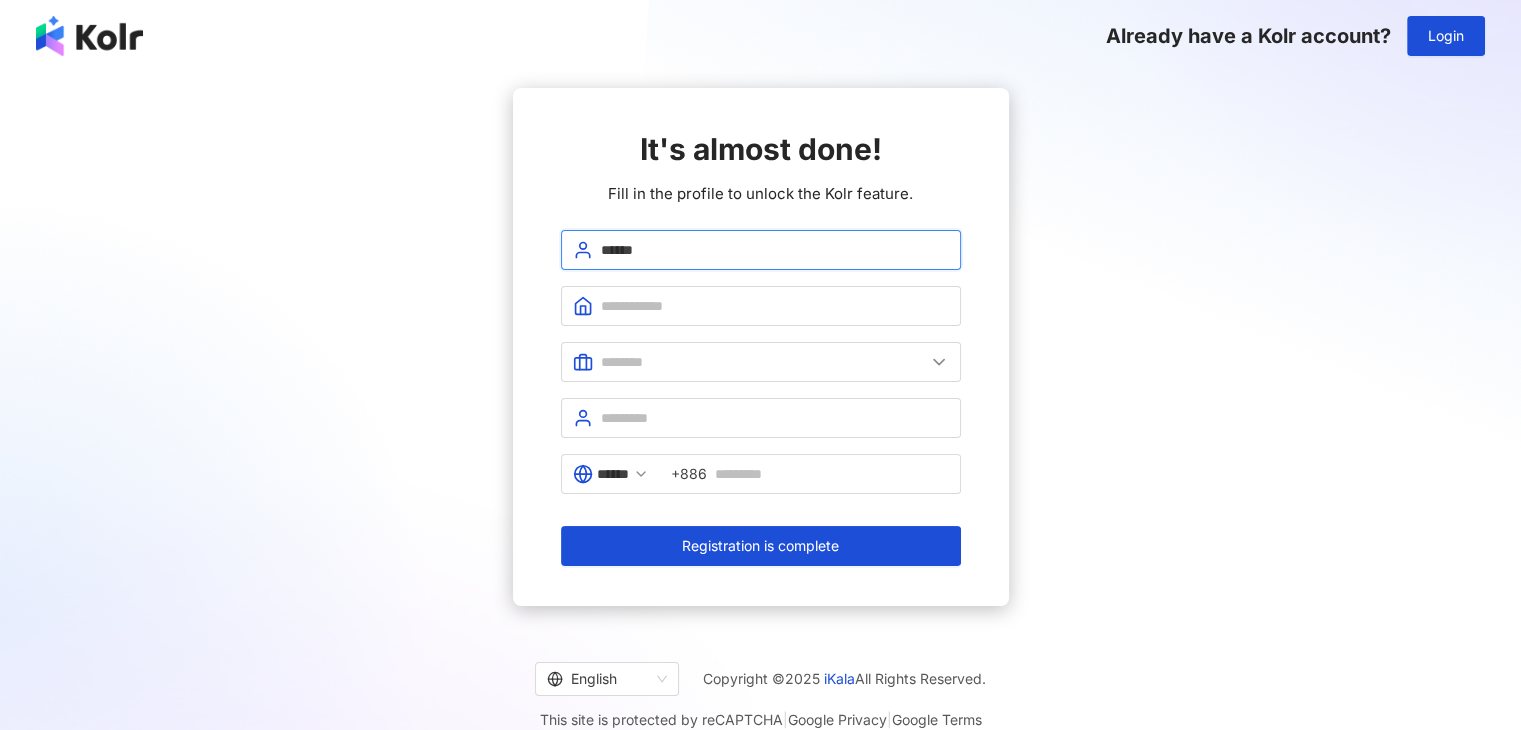 type on "******" 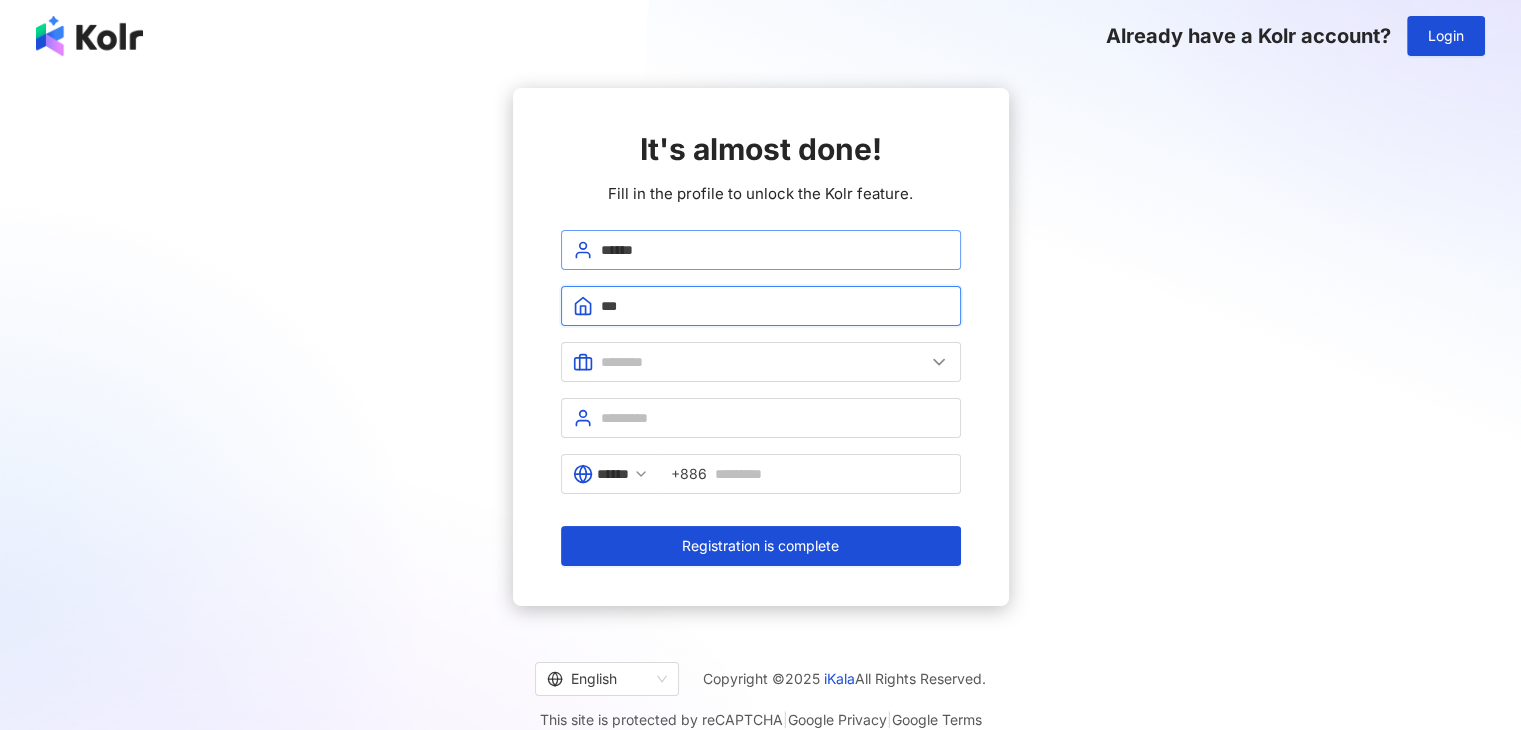 type on "***" 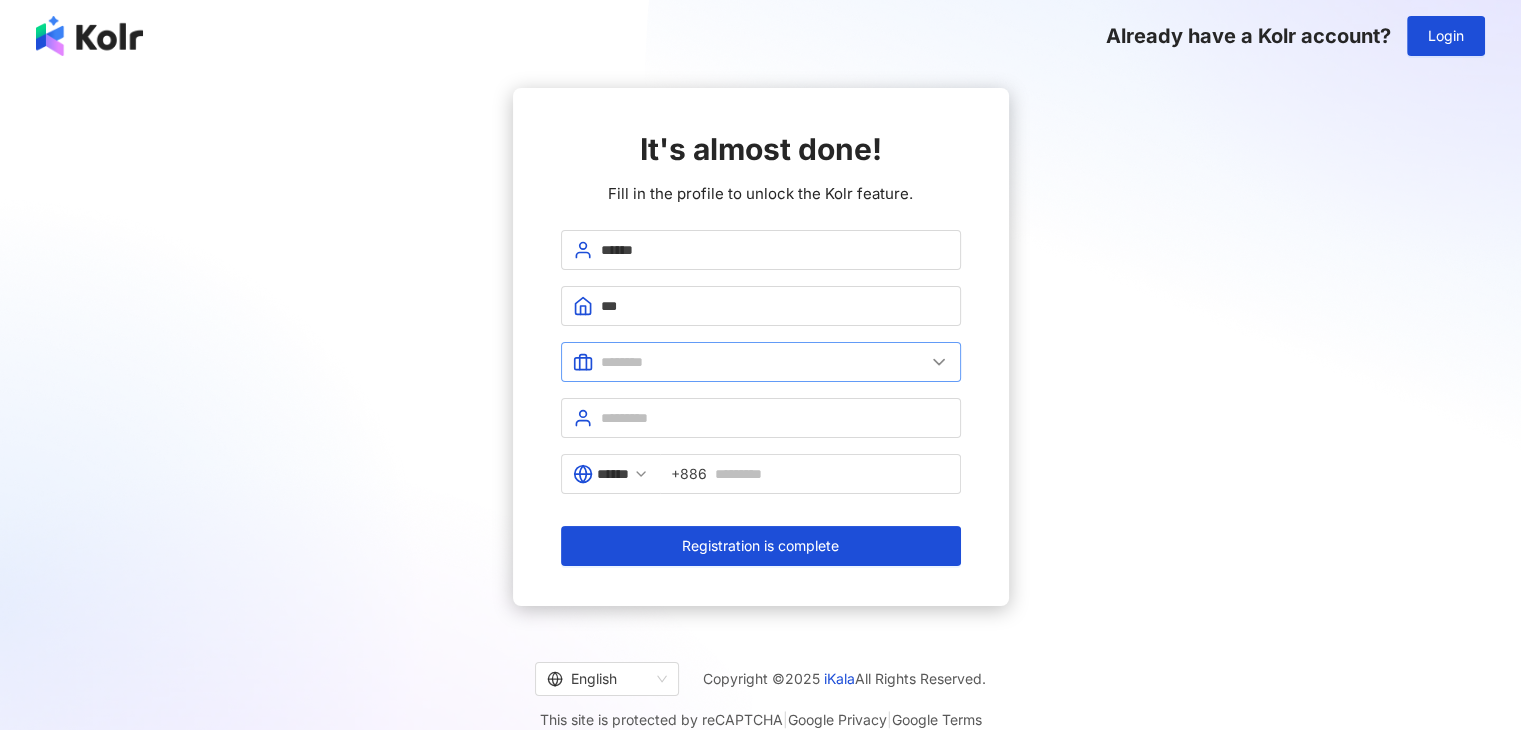 click 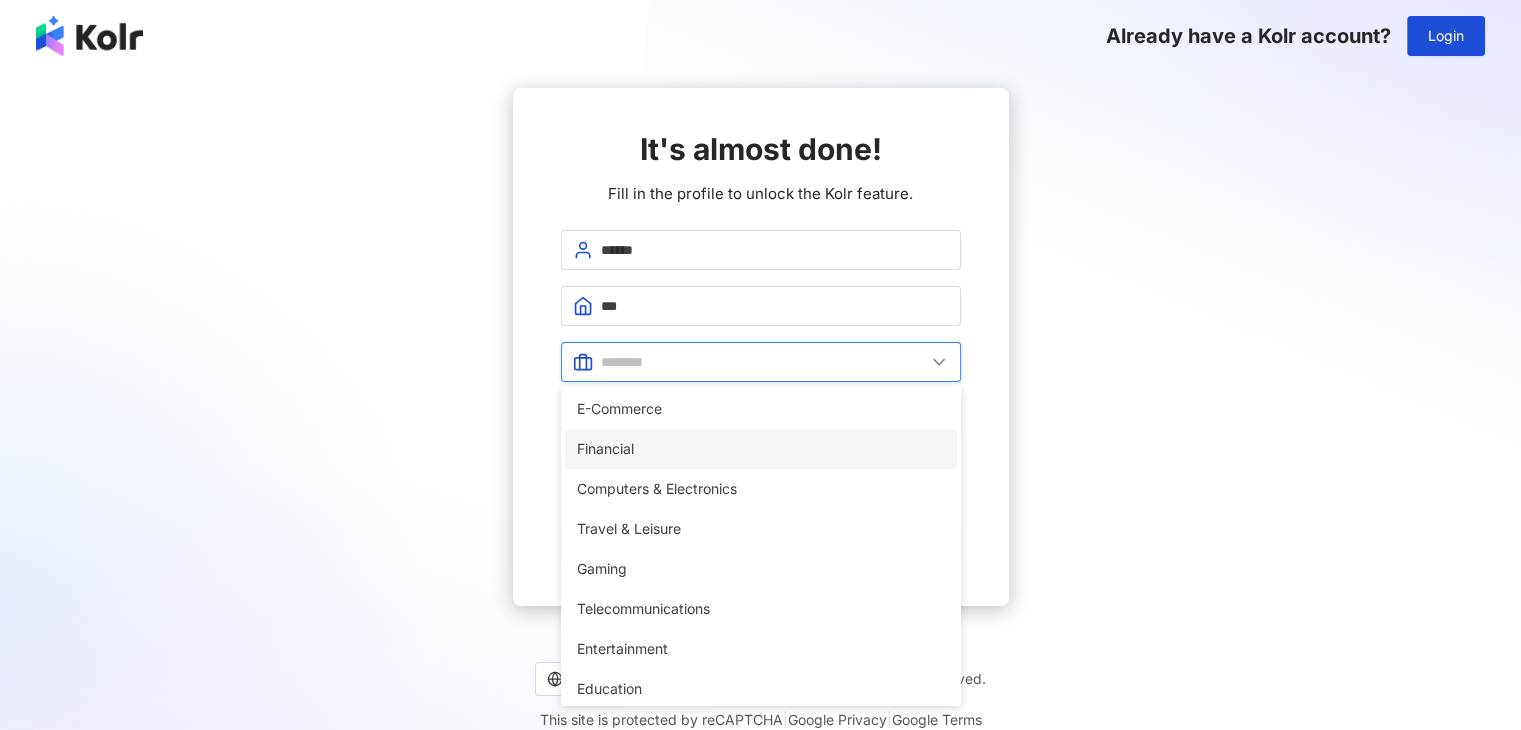 scroll, scrollTop: 408, scrollLeft: 0, axis: vertical 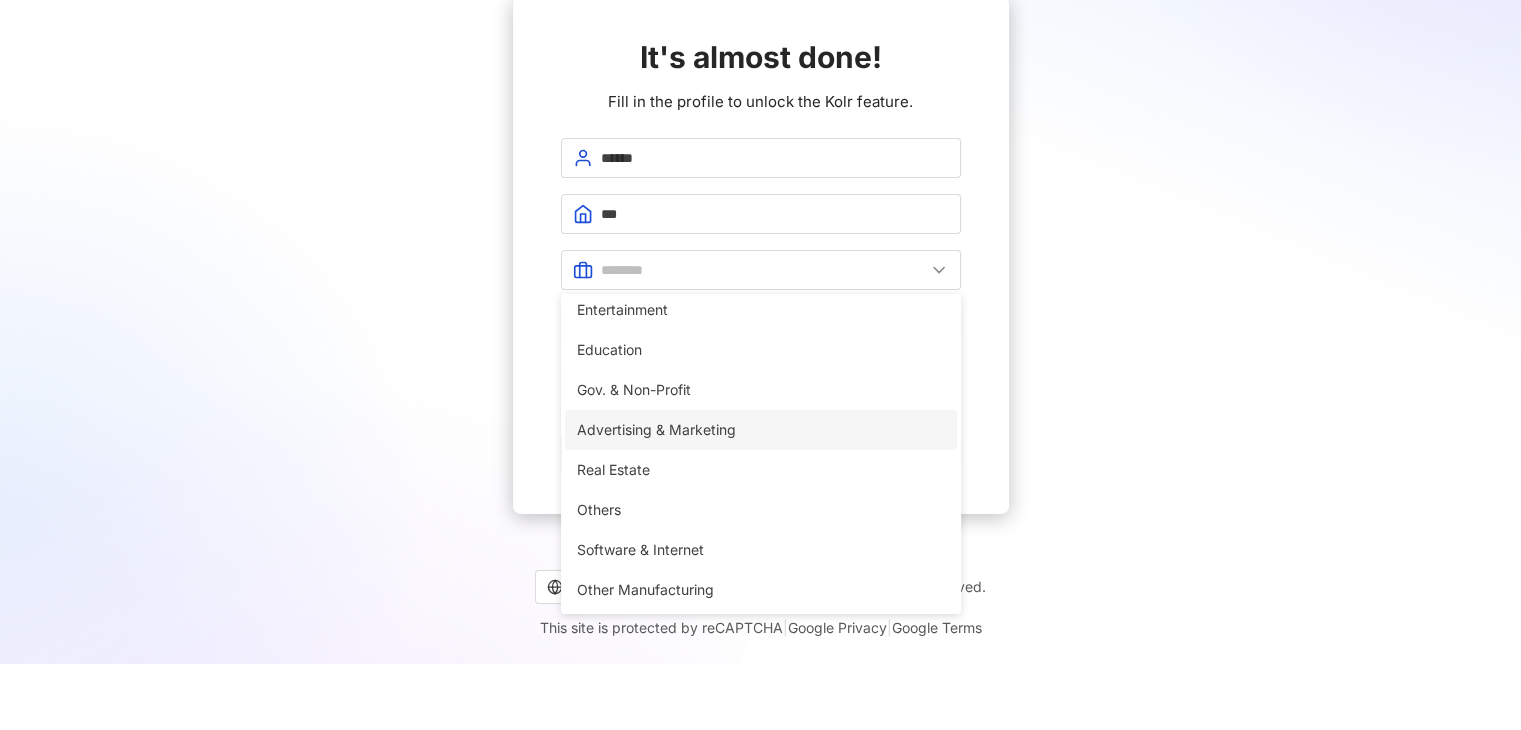 click on "Advertising & Marketing" at bounding box center (761, 430) 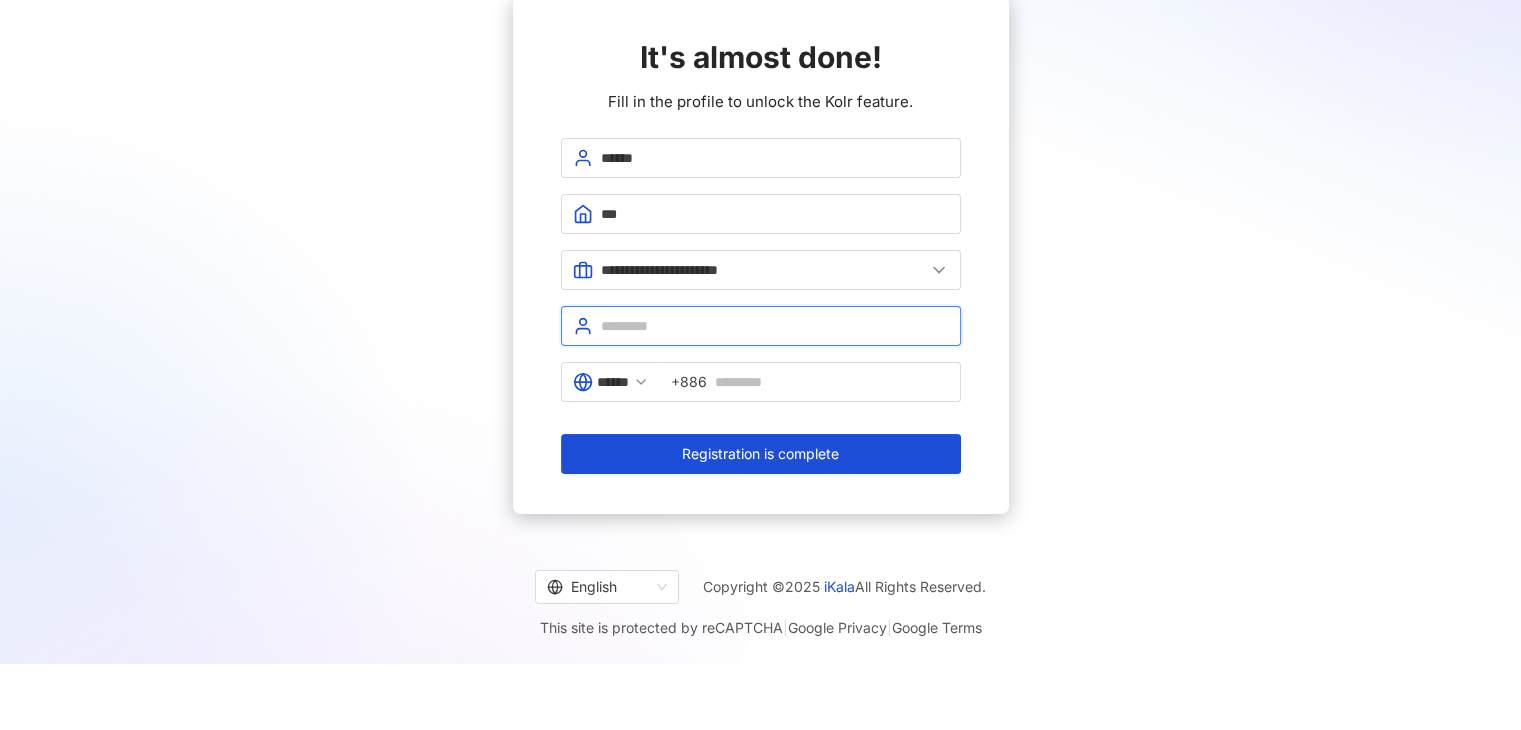 click at bounding box center [775, 326] 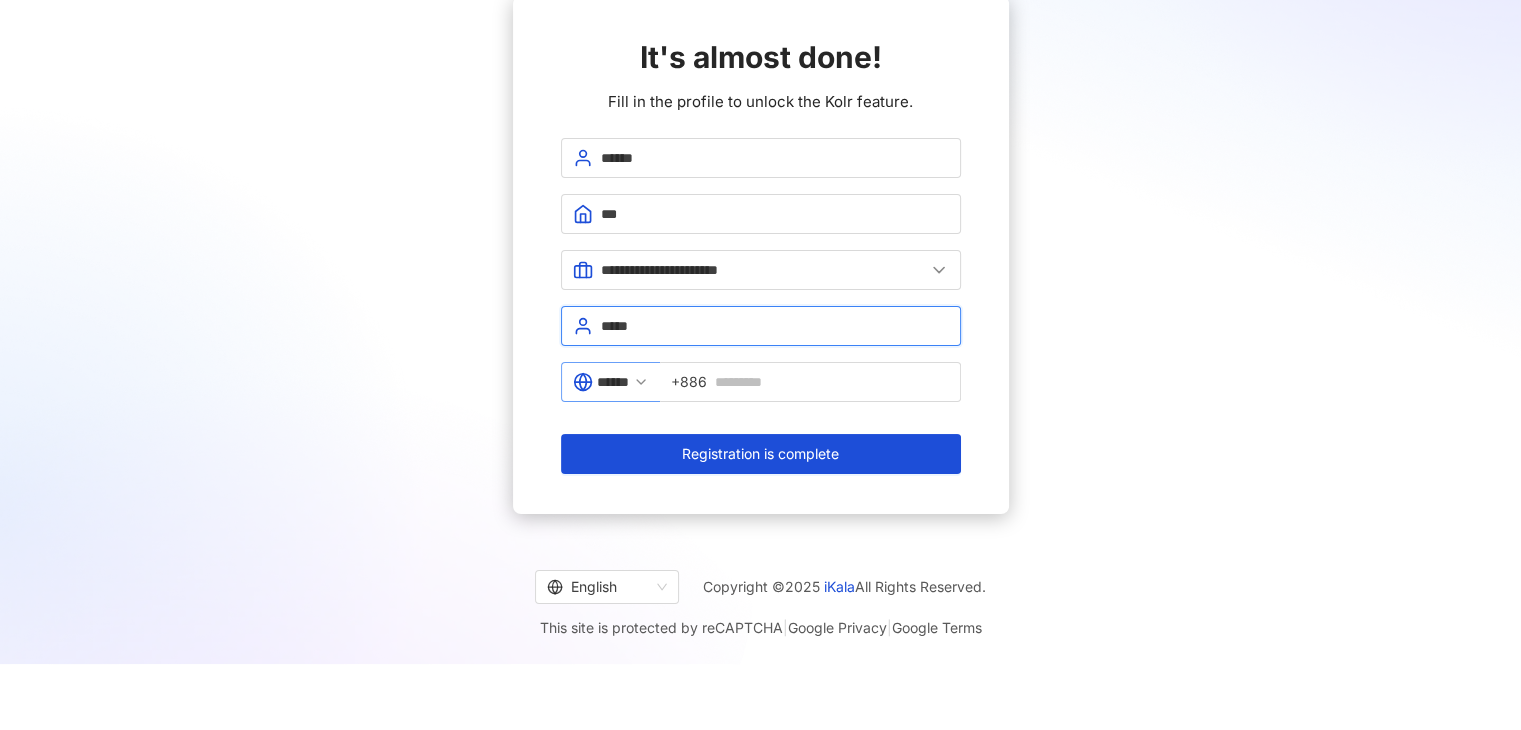 type on "*****" 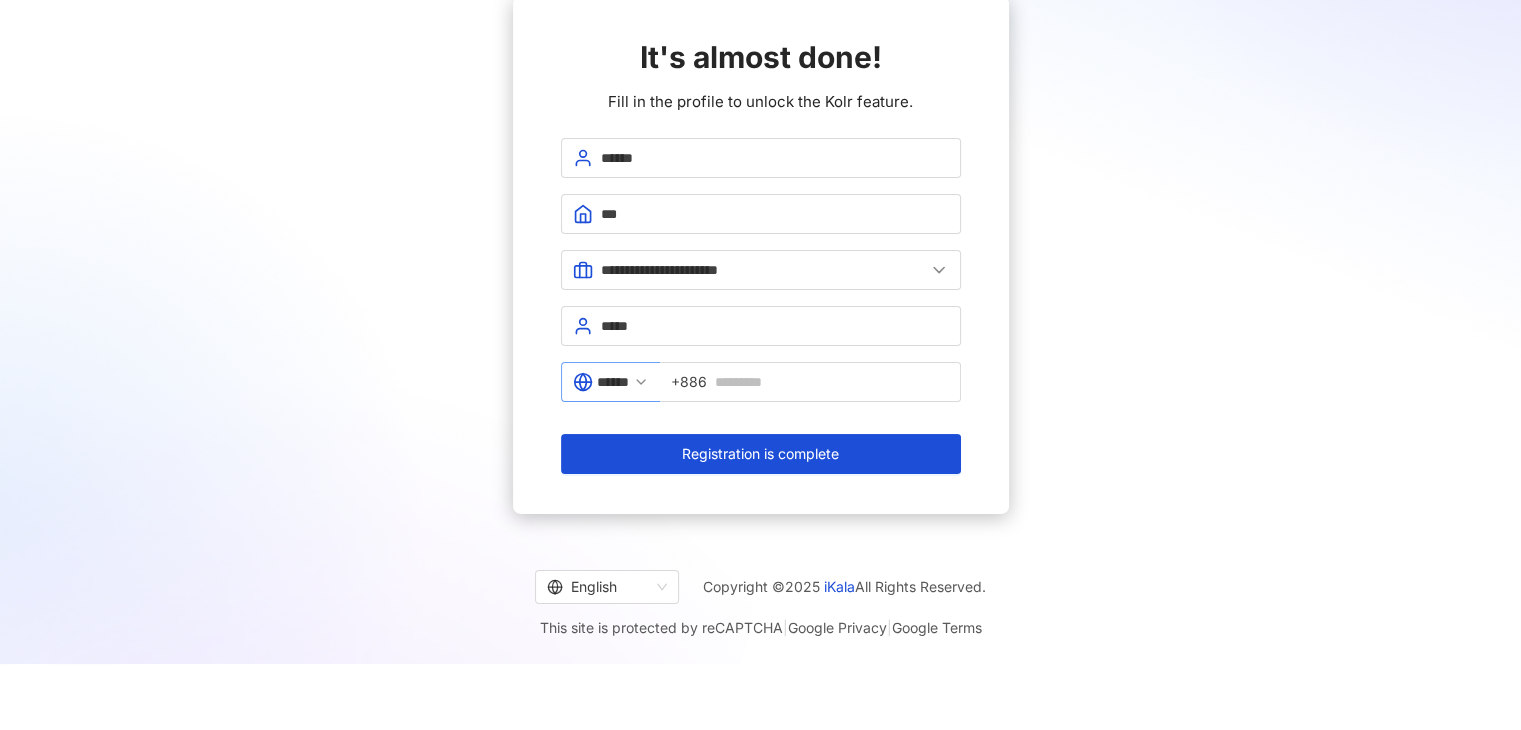 click 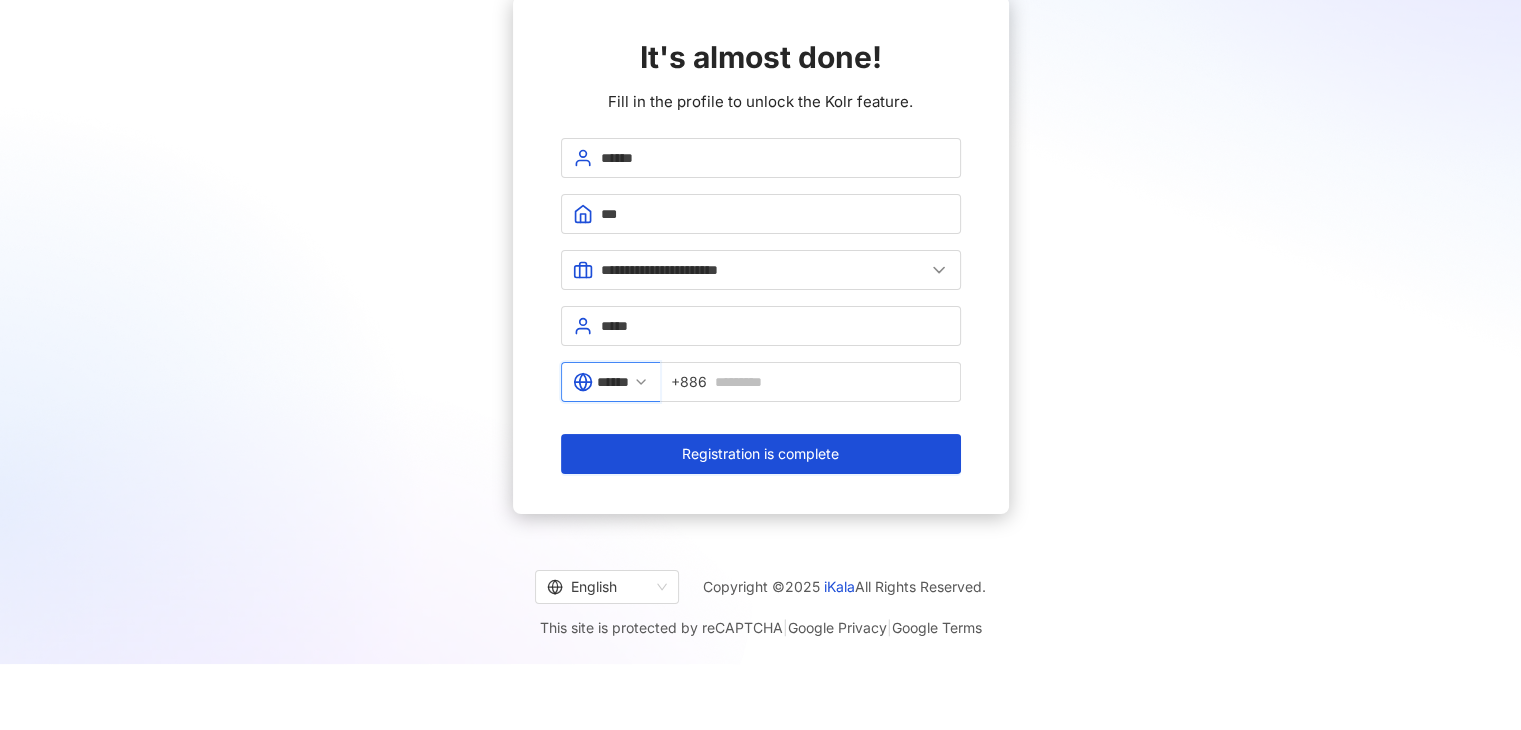 click on "******" at bounding box center (613, 382) 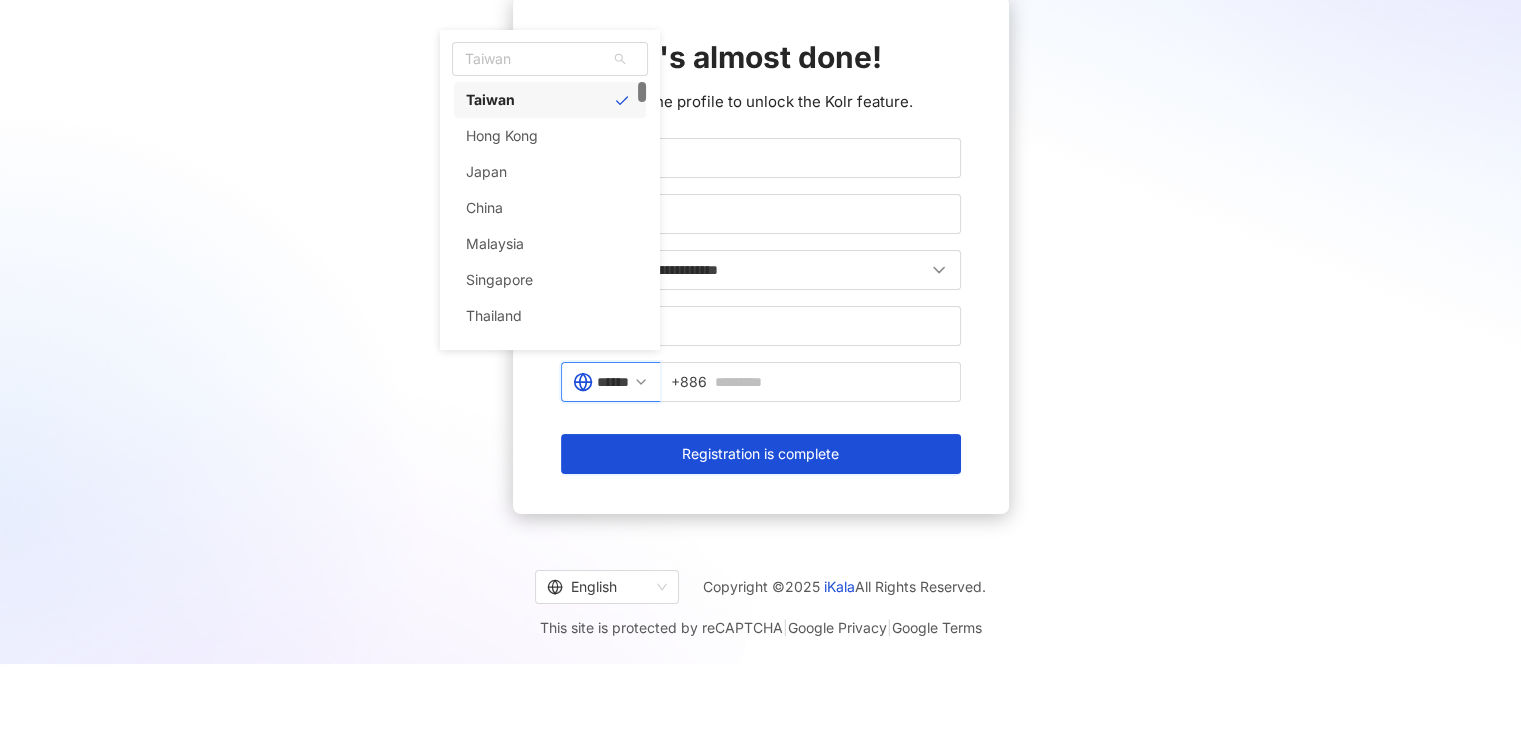 click on "******" at bounding box center [613, 382] 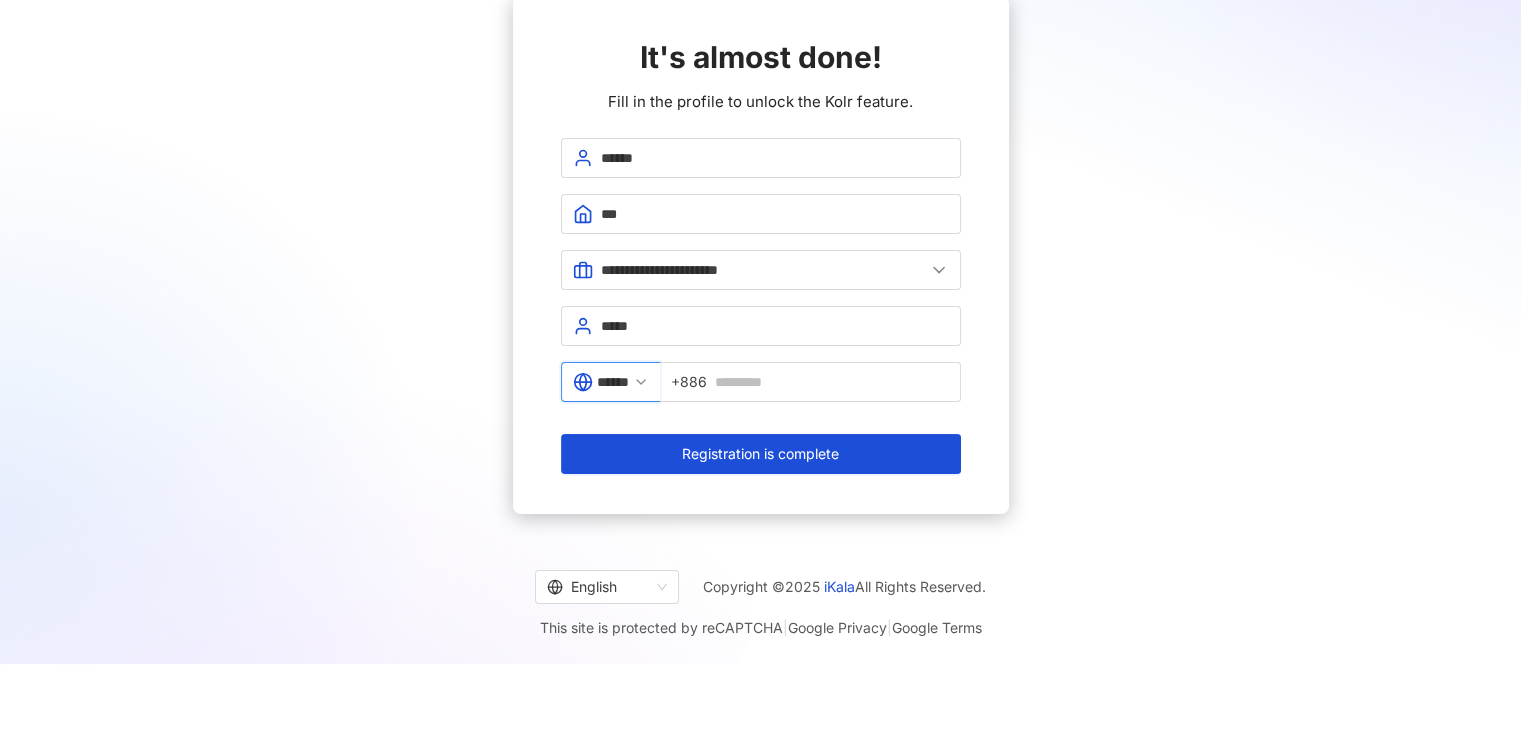 click on "******" at bounding box center (613, 382) 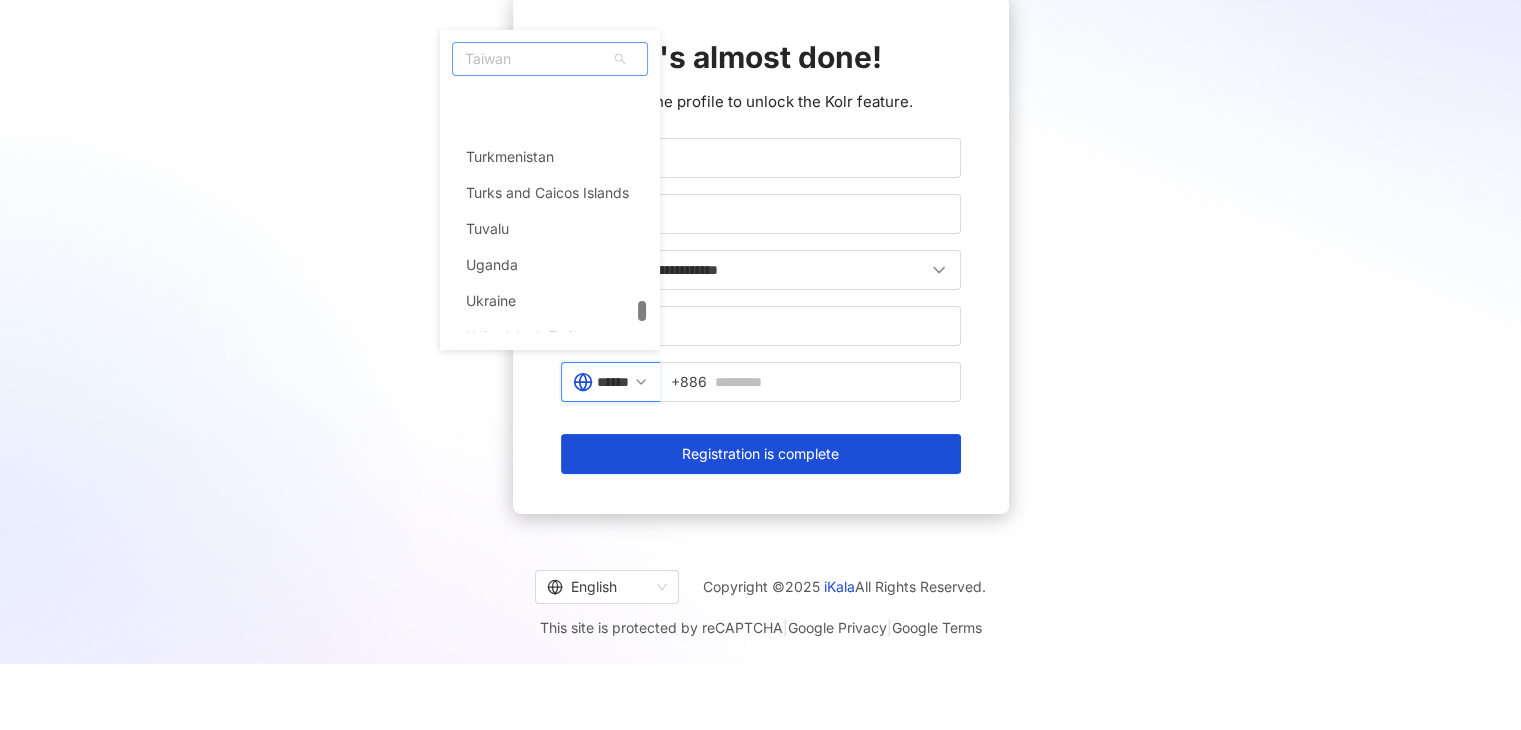 scroll, scrollTop: 9305, scrollLeft: 0, axis: vertical 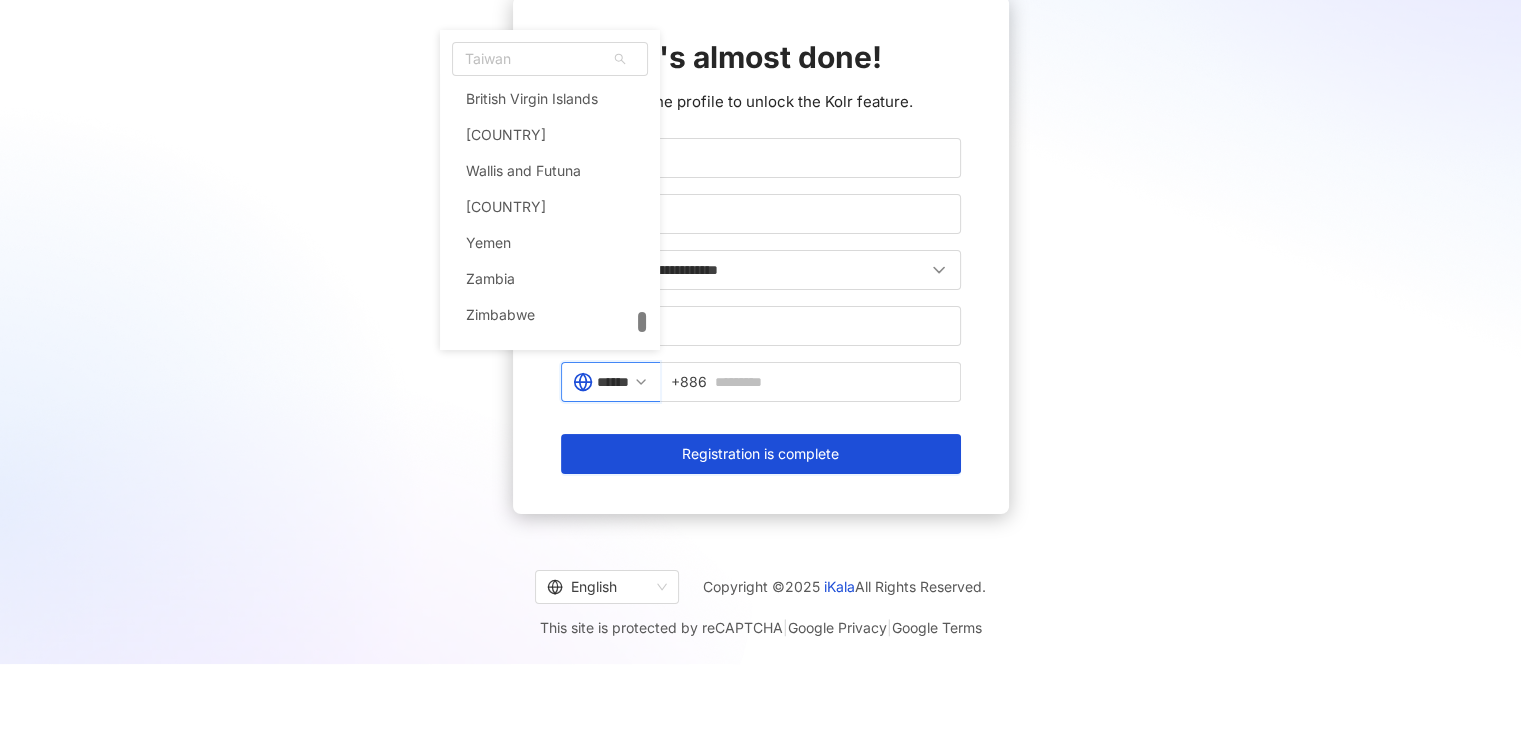 drag, startPoint x: 653, startPoint y: 89, endPoint x: 624, endPoint y: 337, distance: 249.6898 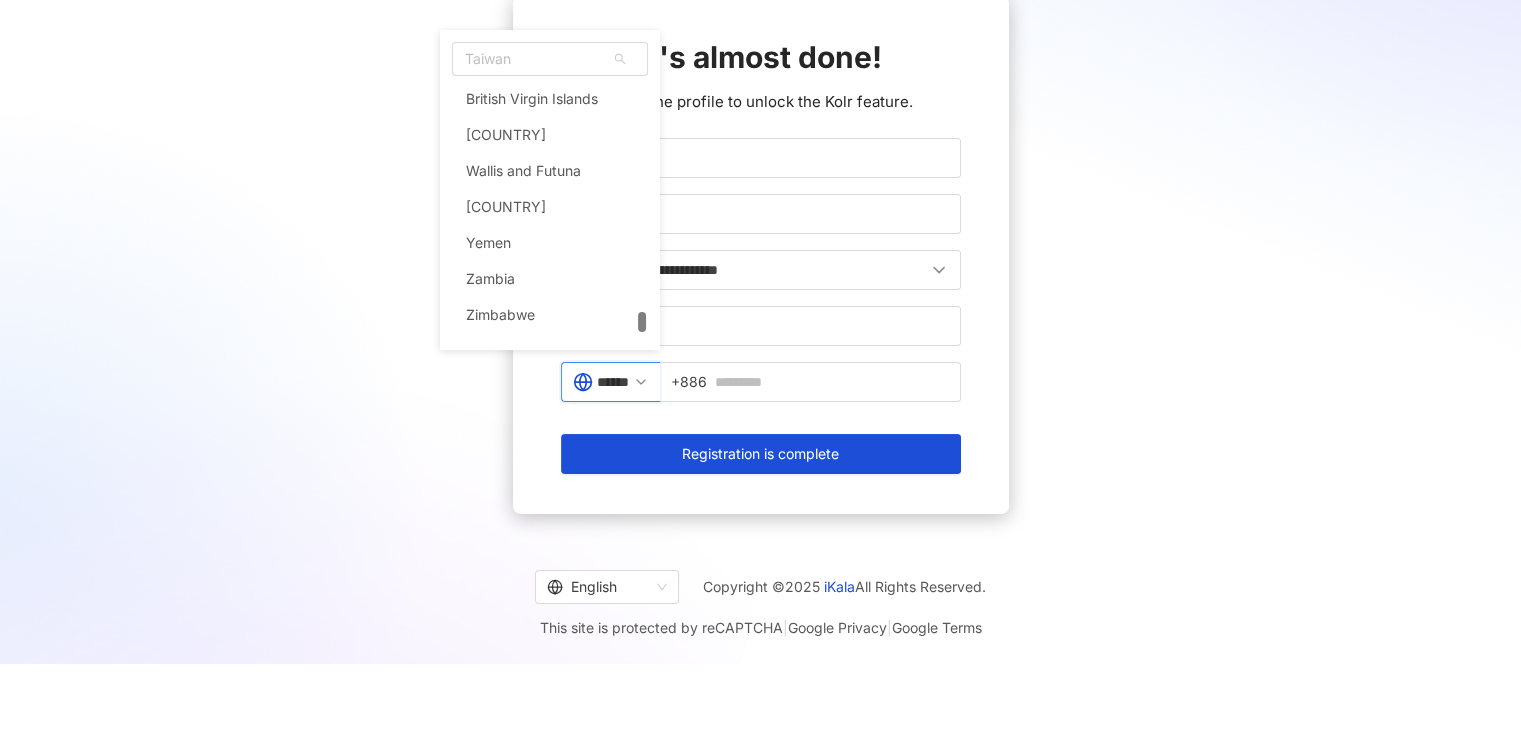 click on "Taiwan tw hk British Virgin Islands U.S. Virgin Islands Wallis and Futuna Western Sahara Yemen Zambia Zimbabwe" at bounding box center (550, 190) 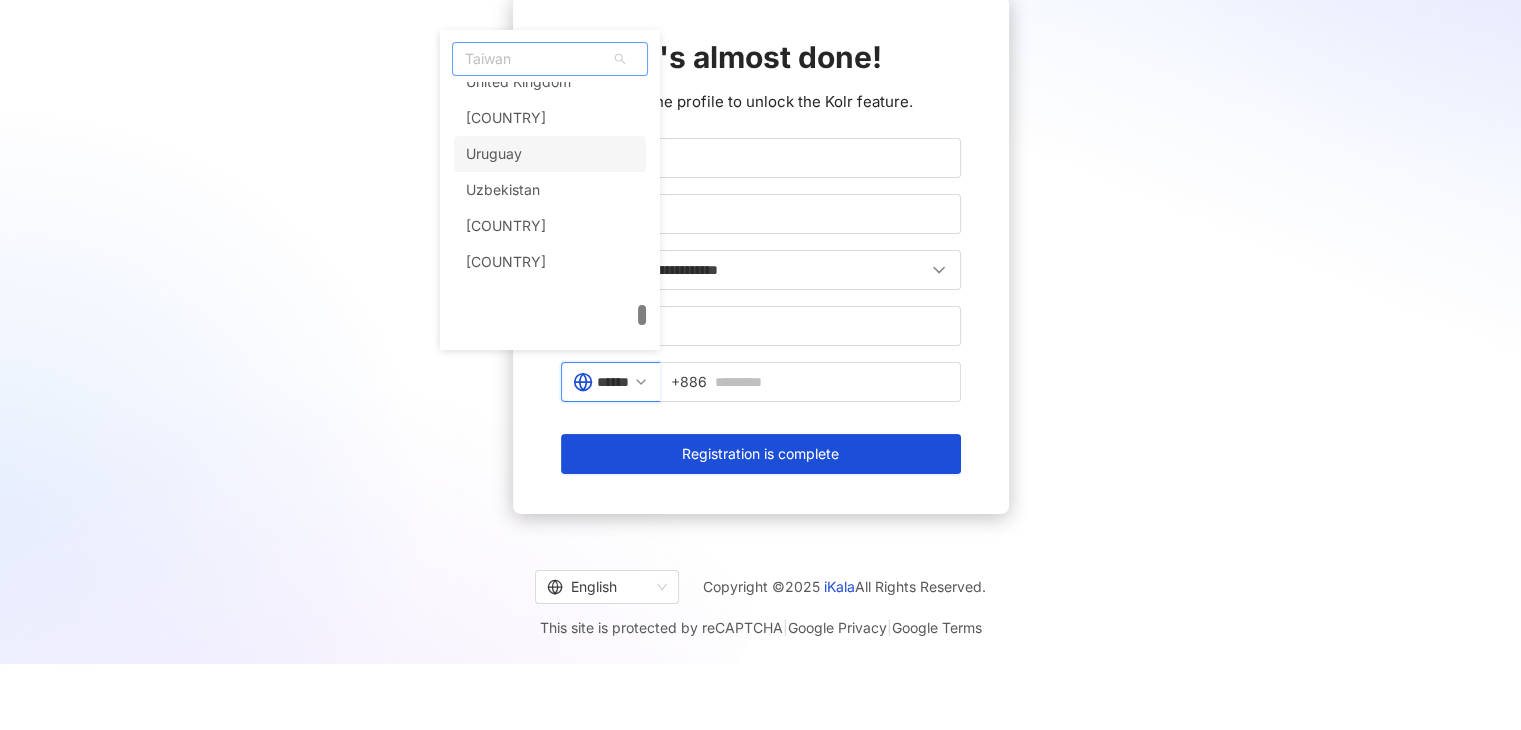 scroll, scrollTop: 9006, scrollLeft: 0, axis: vertical 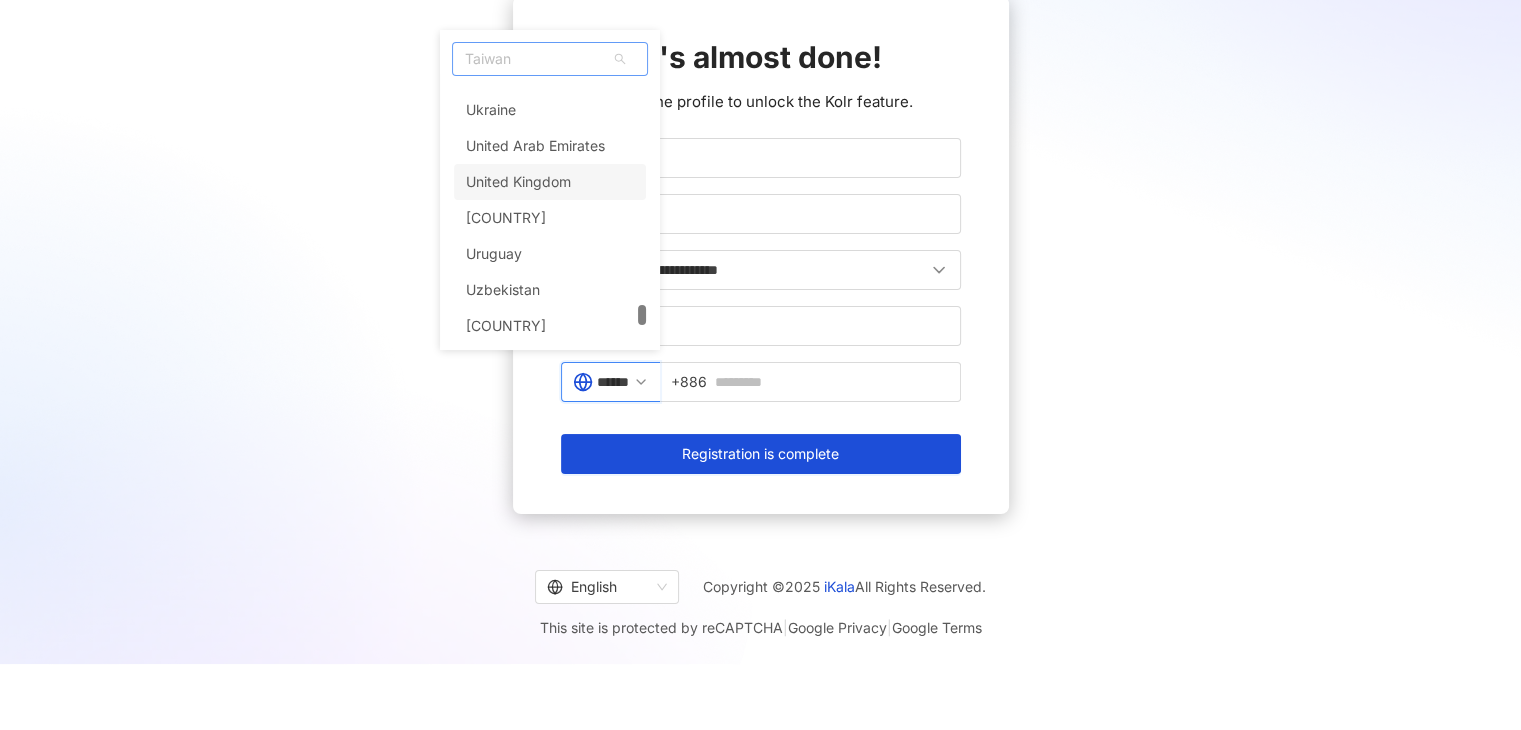 click on "United Kingdom" at bounding box center [550, 182] 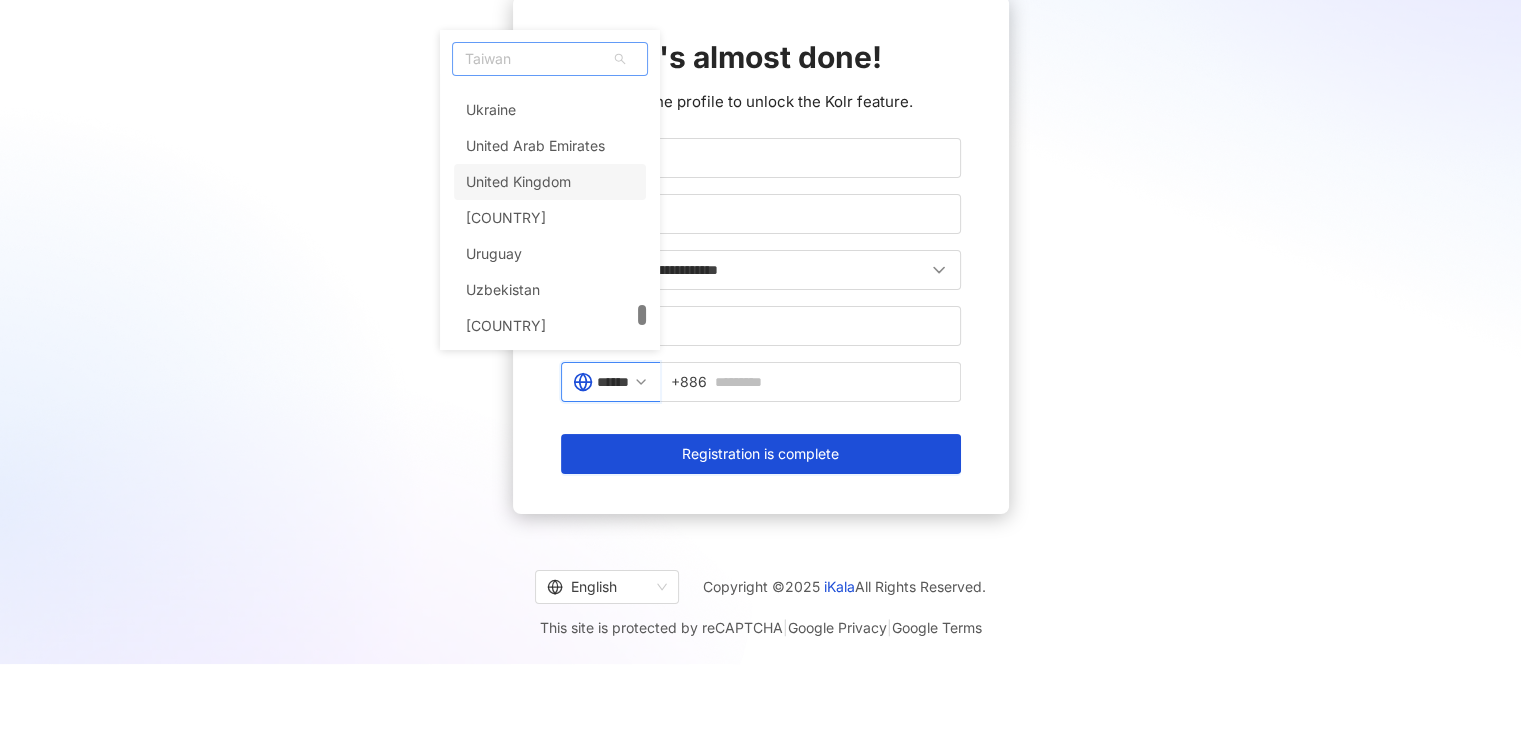 type on "**********" 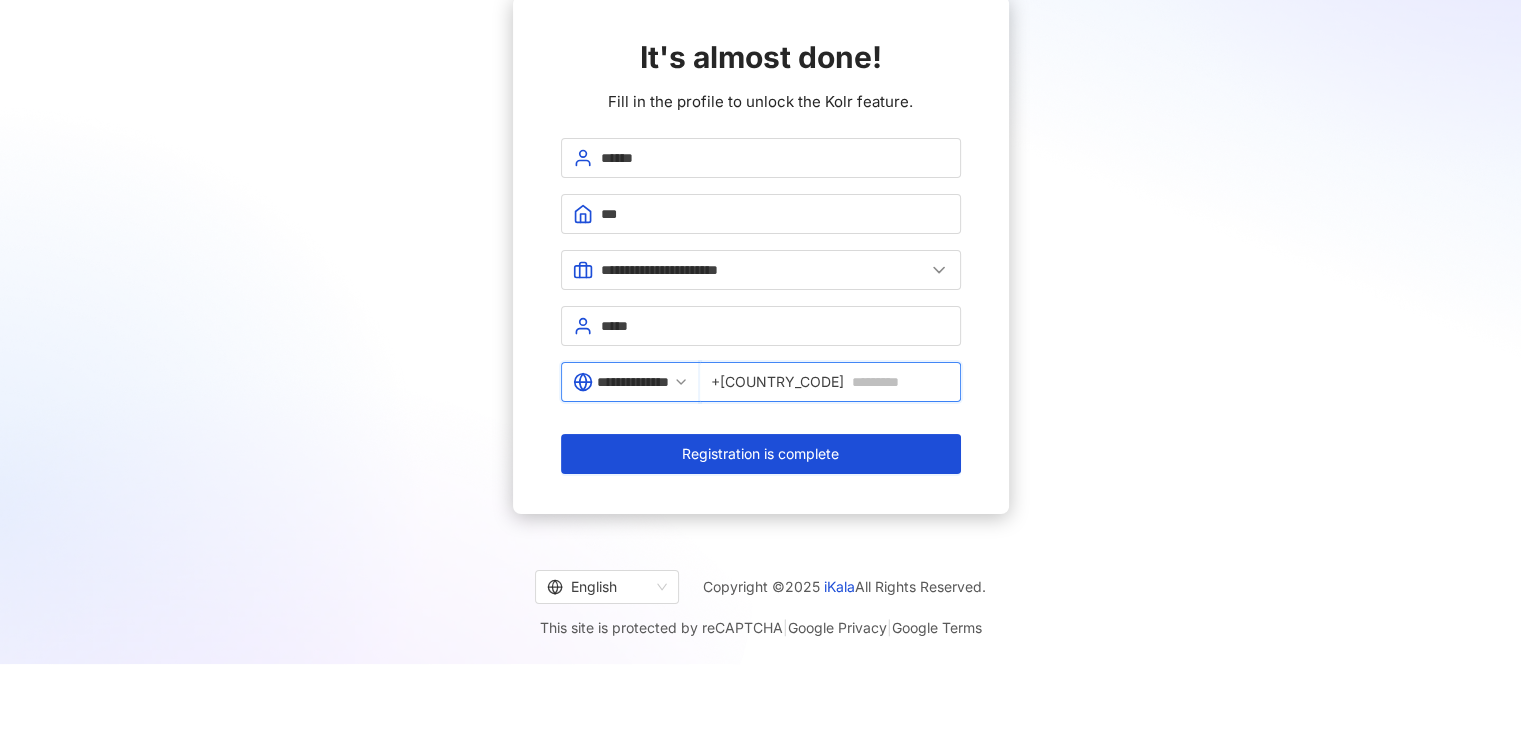 click at bounding box center [900, 382] 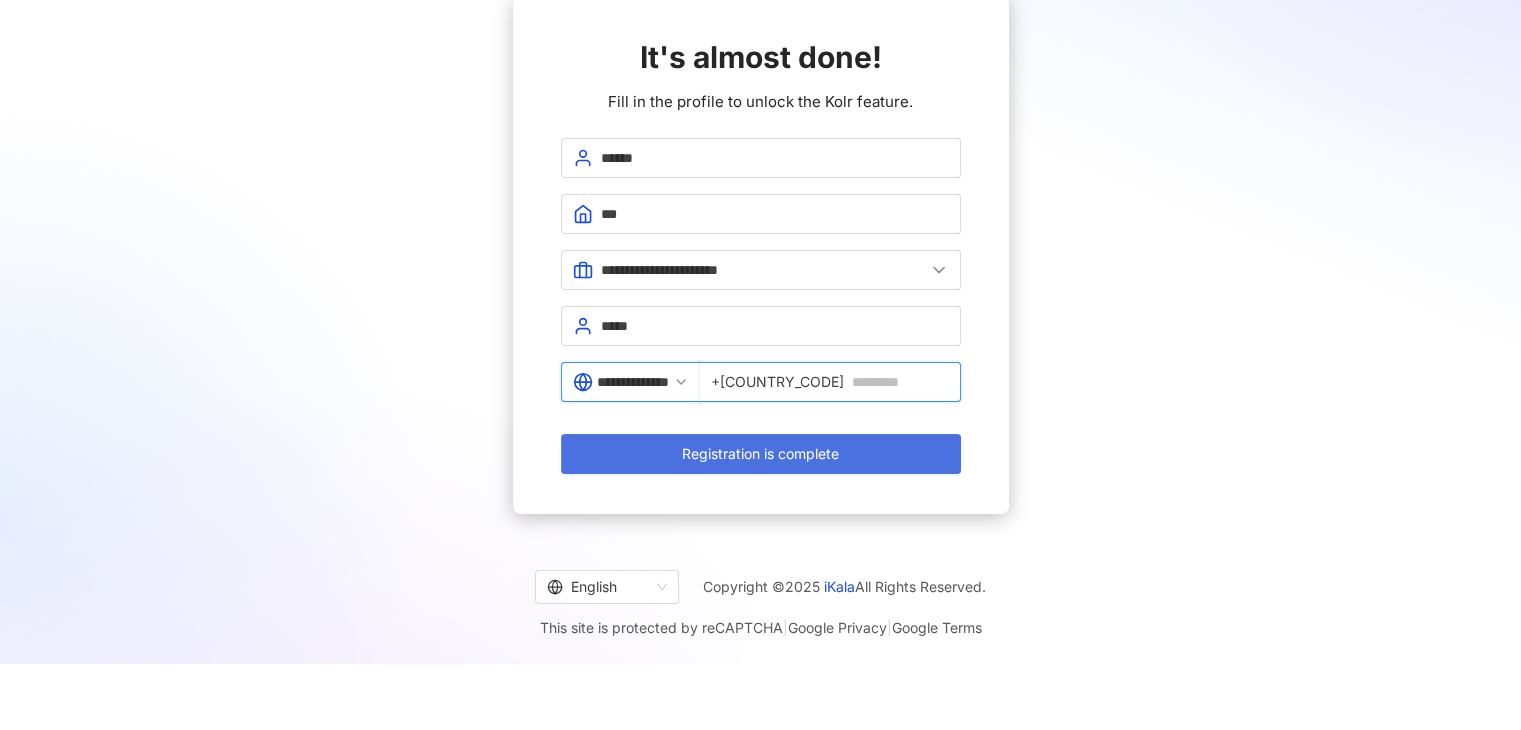 type on "**********" 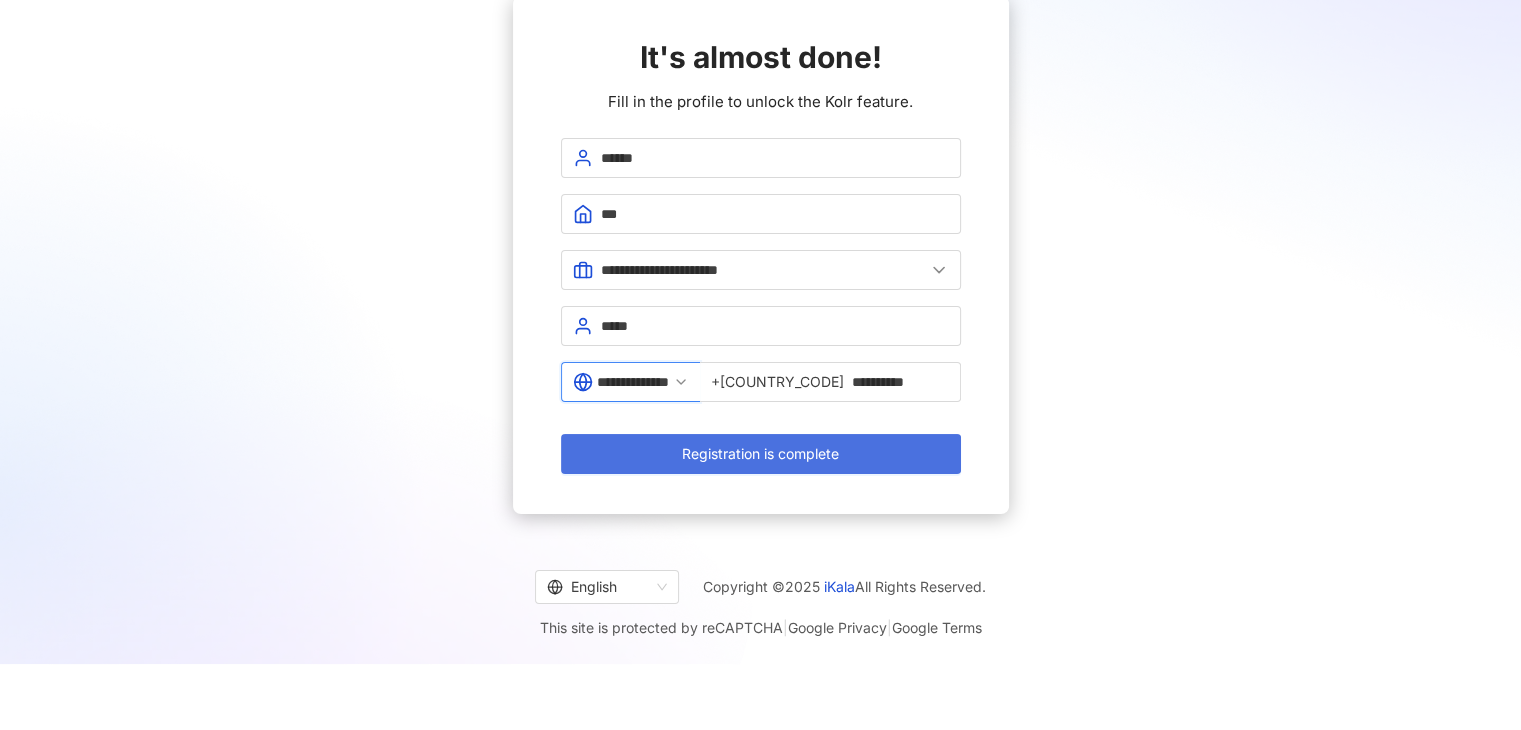 click on "Registration is complete" at bounding box center [761, 454] 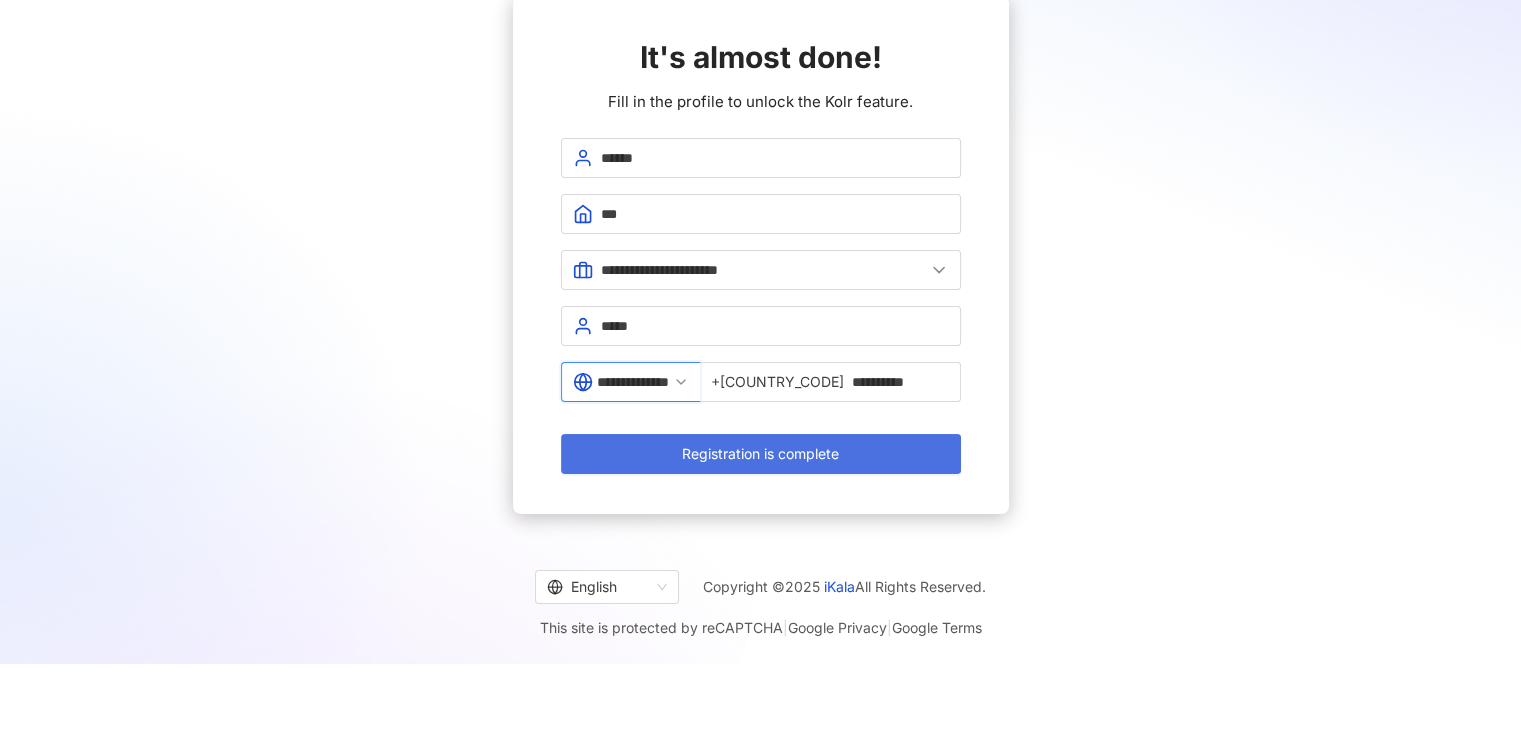 scroll, scrollTop: 0, scrollLeft: 0, axis: both 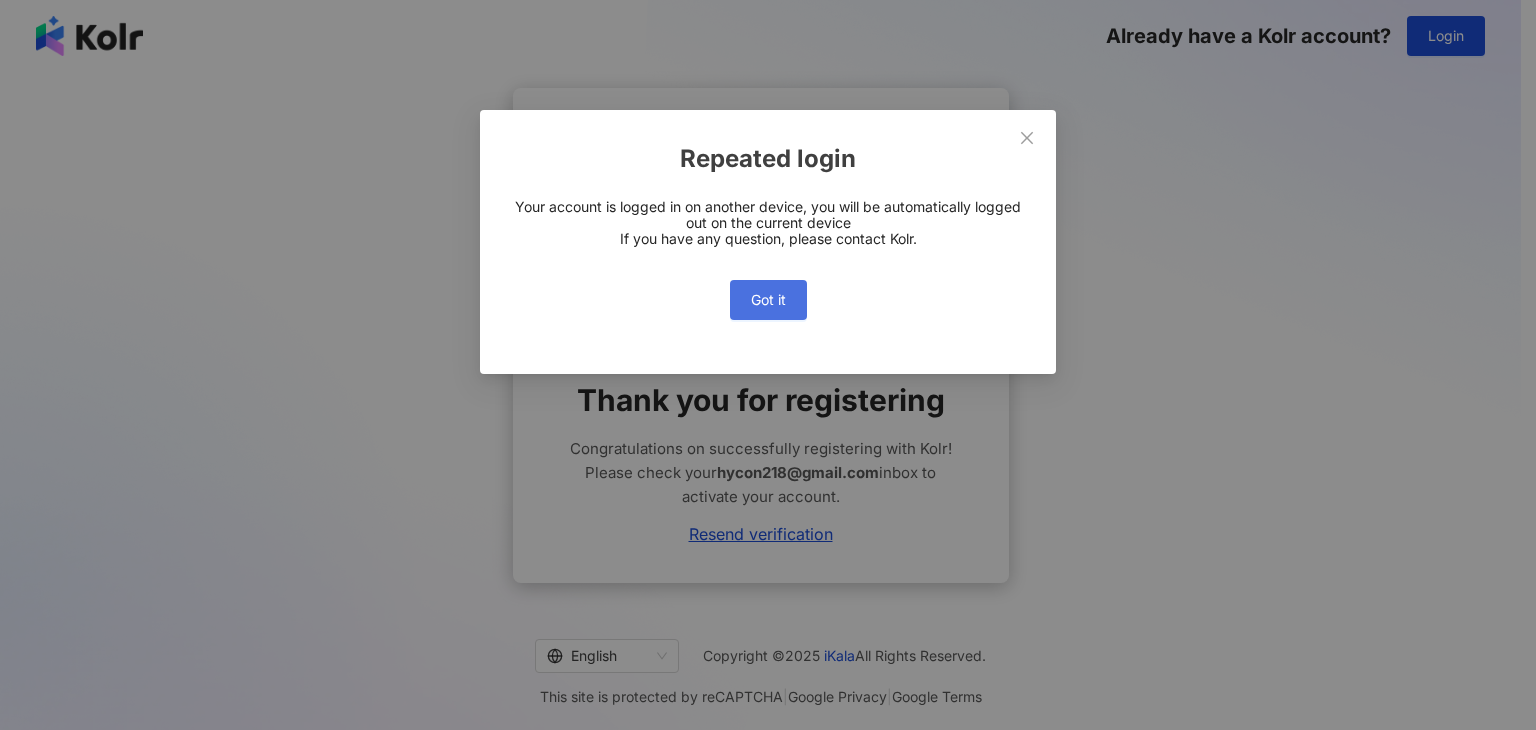 click on "Got it" at bounding box center [768, 300] 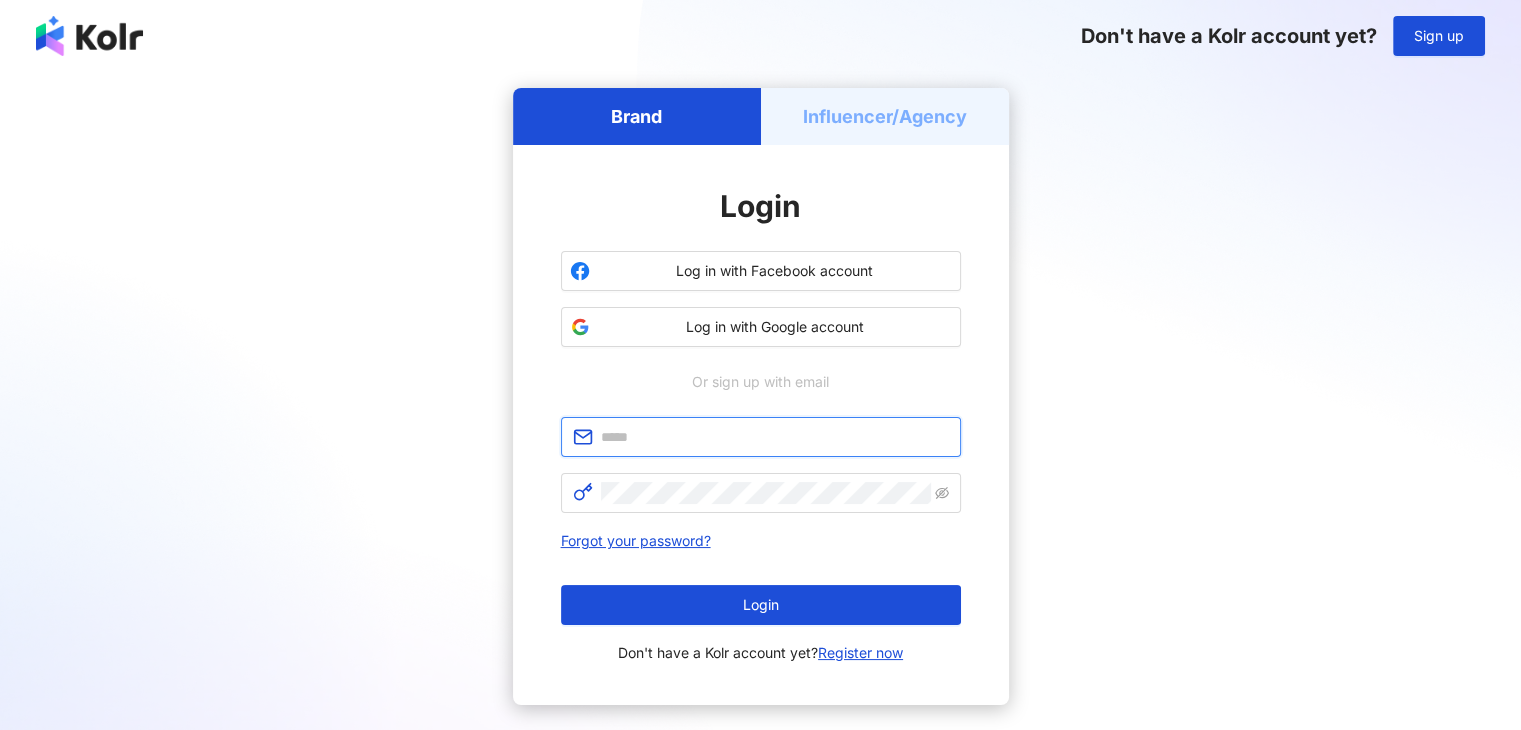 click at bounding box center [775, 437] 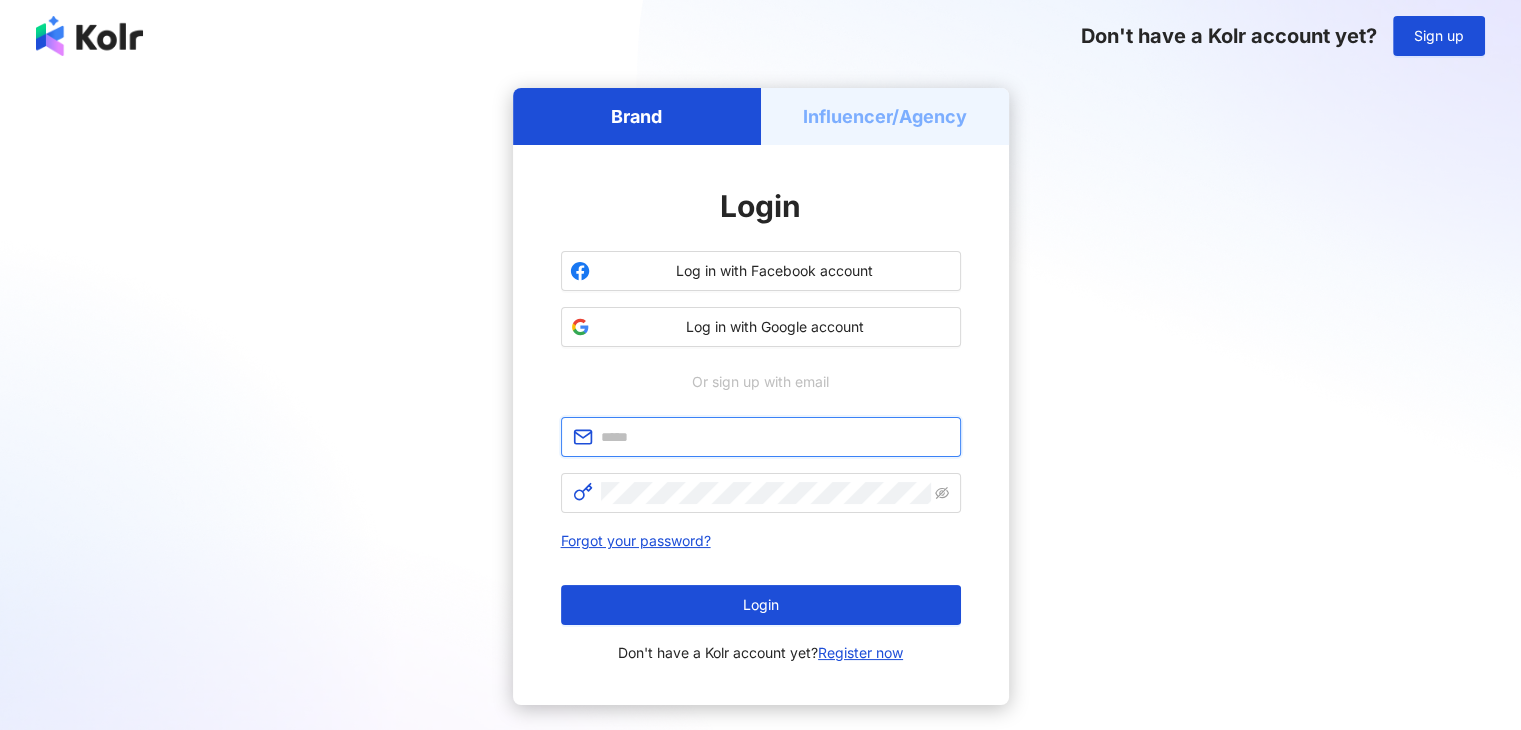 type on "**********" 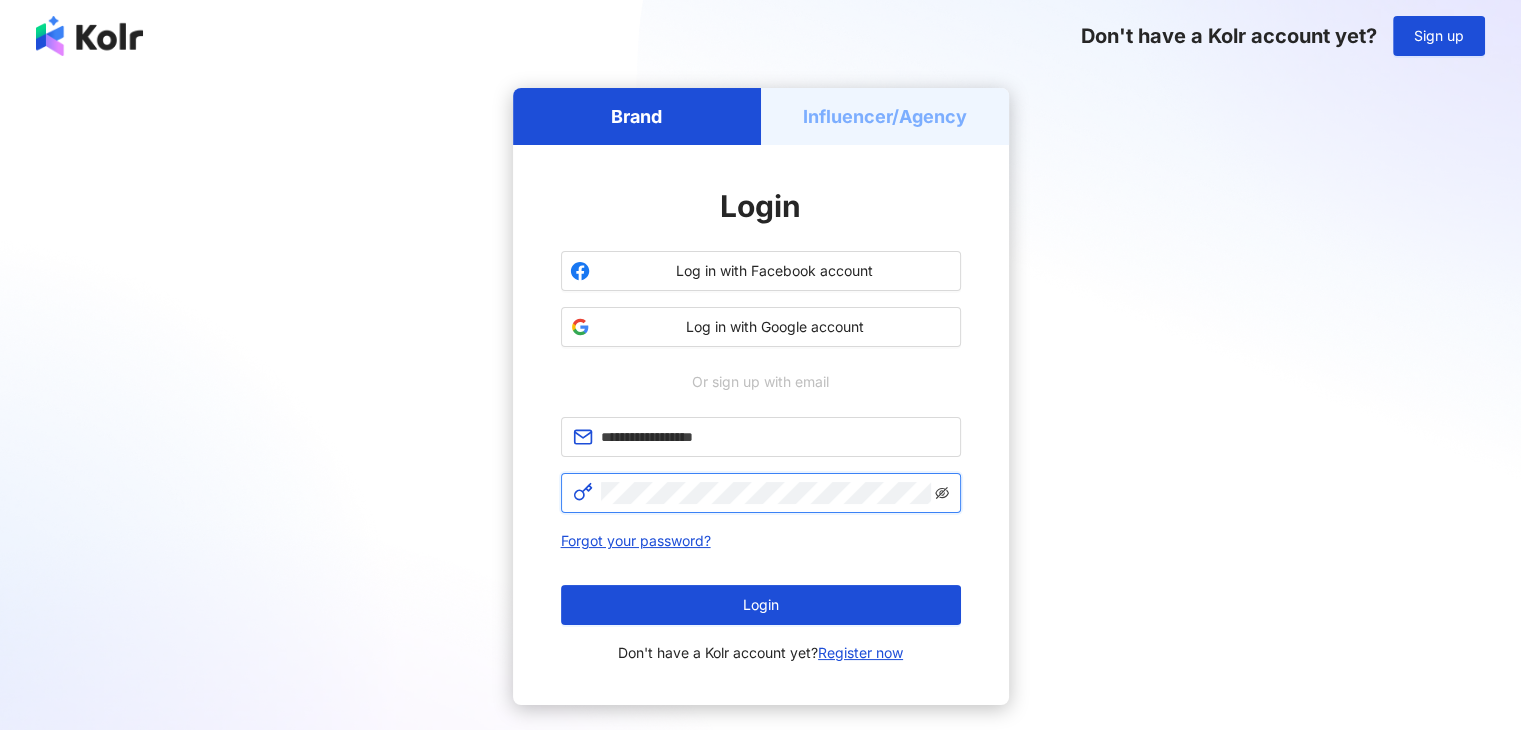 click 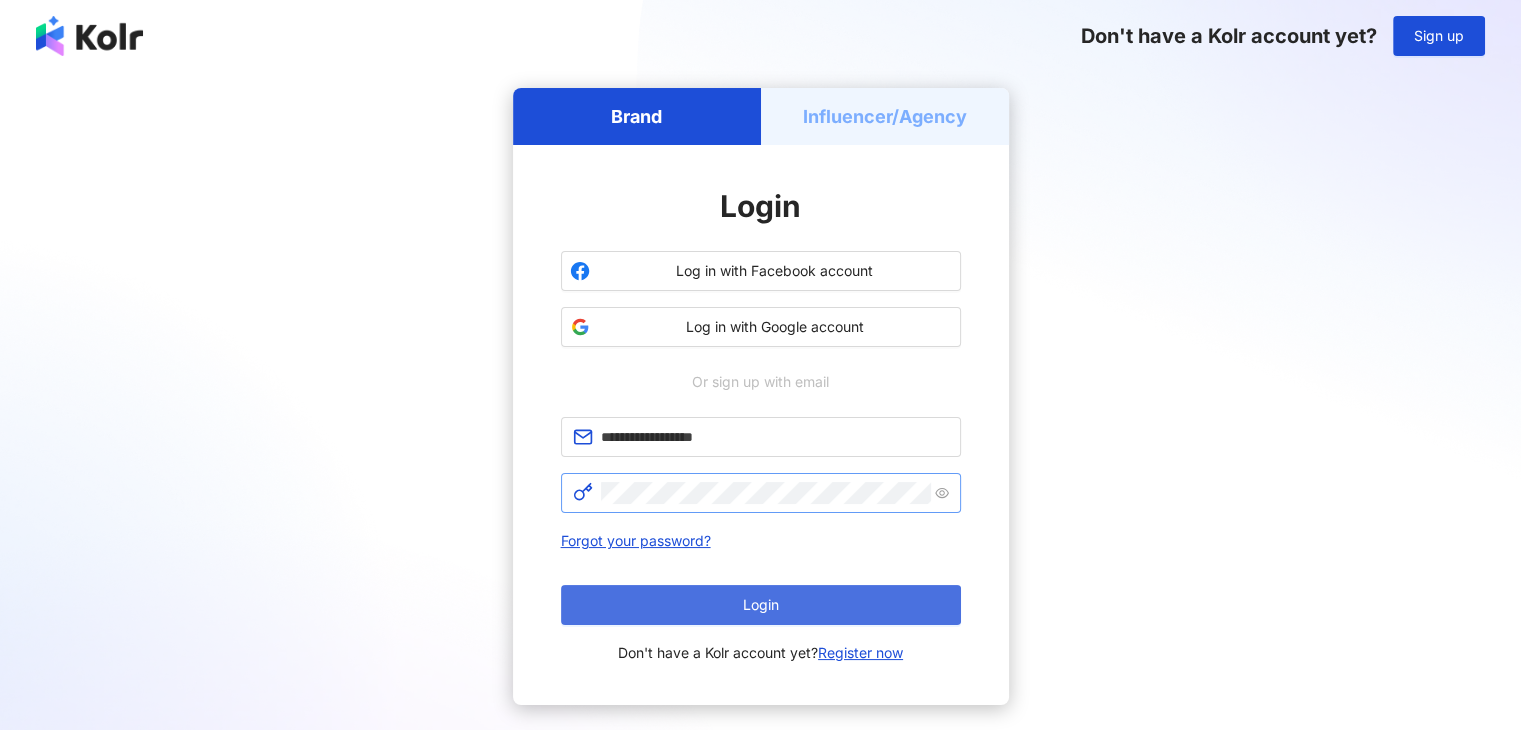 click on "Login" at bounding box center [761, 605] 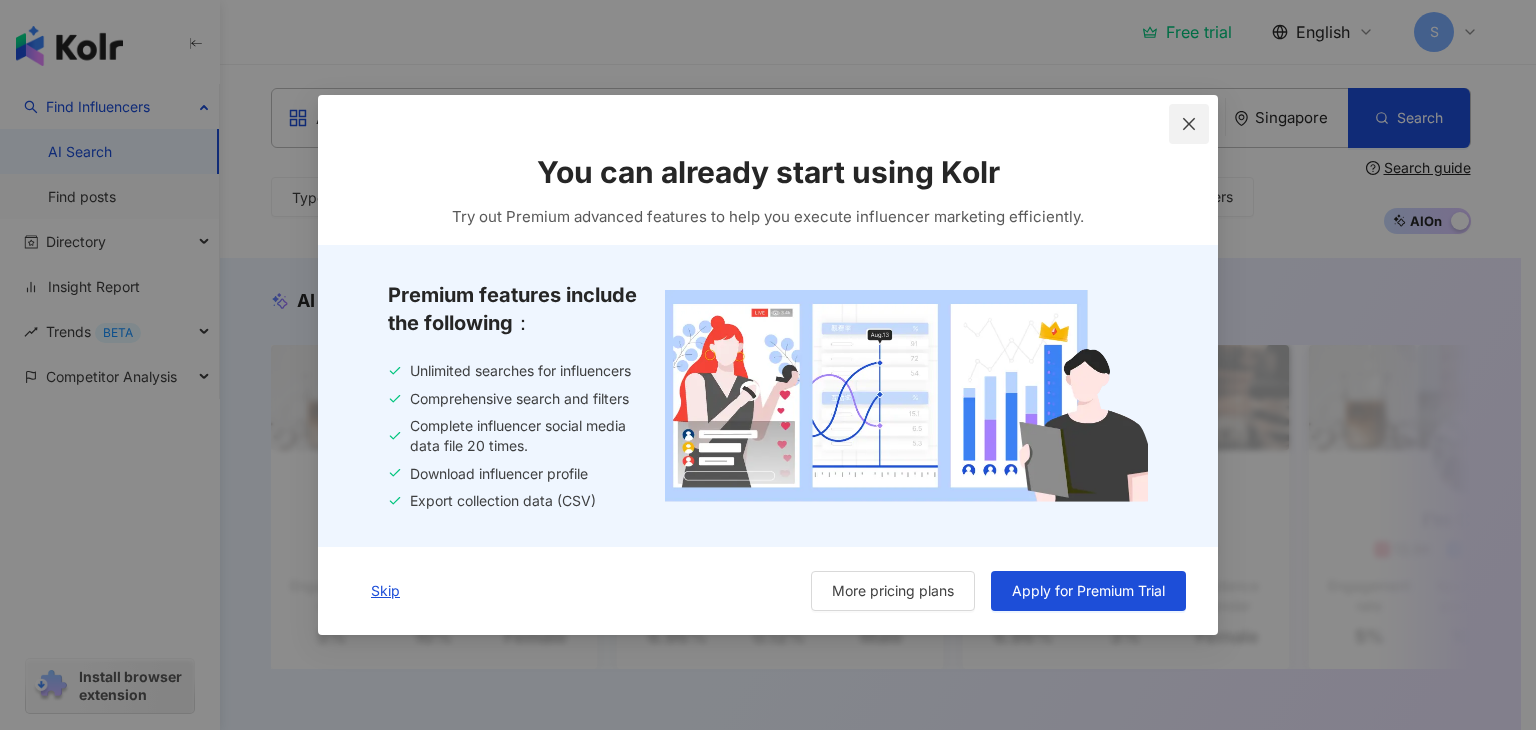click 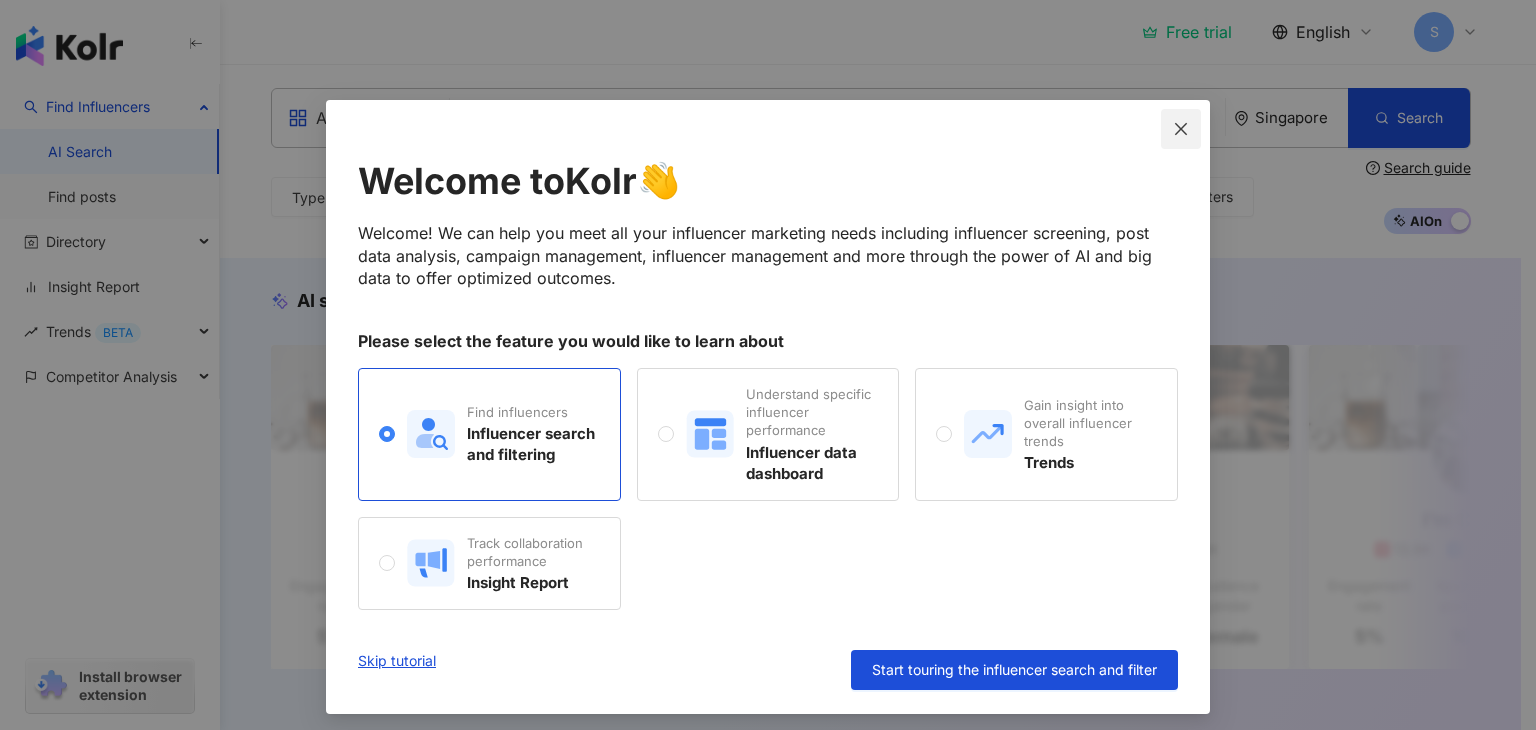 click 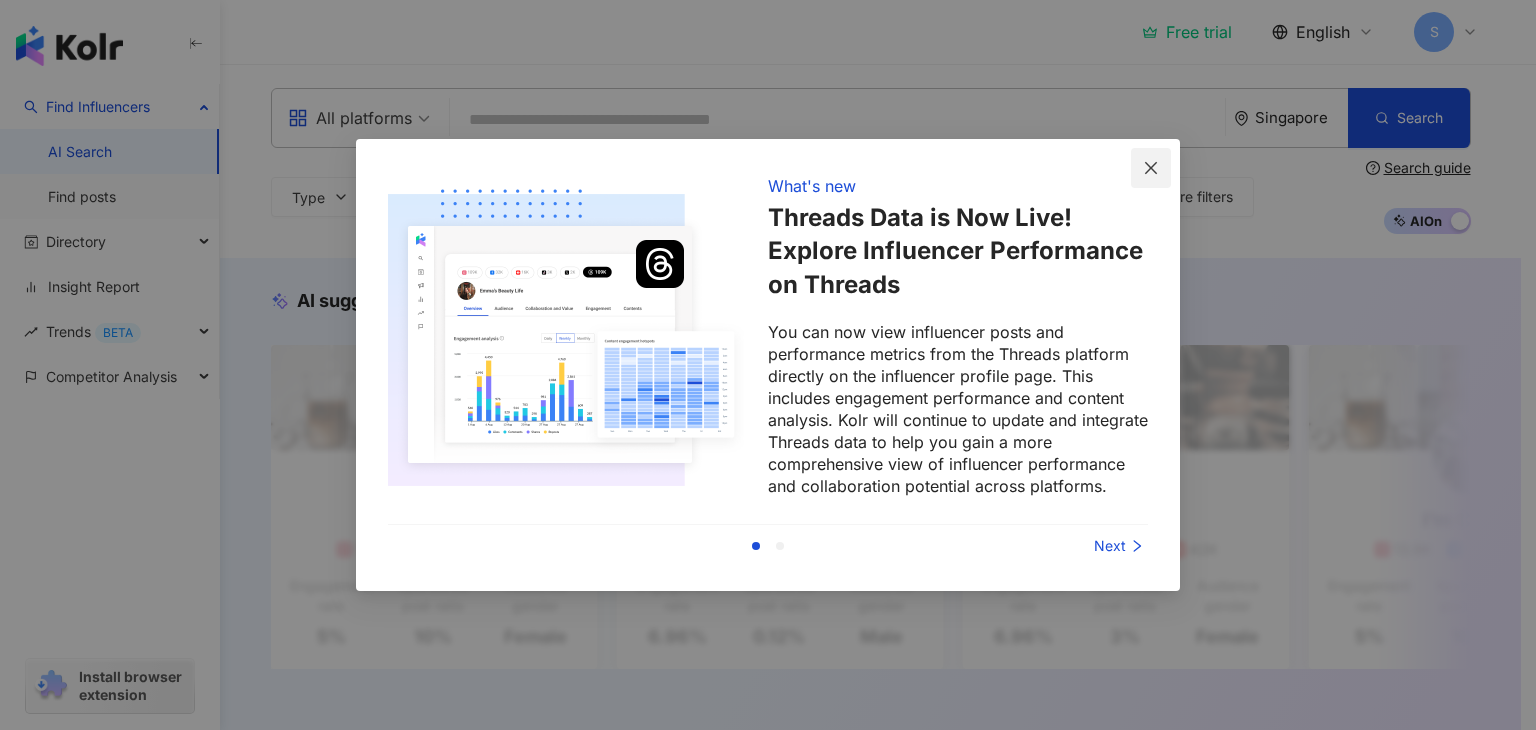 click 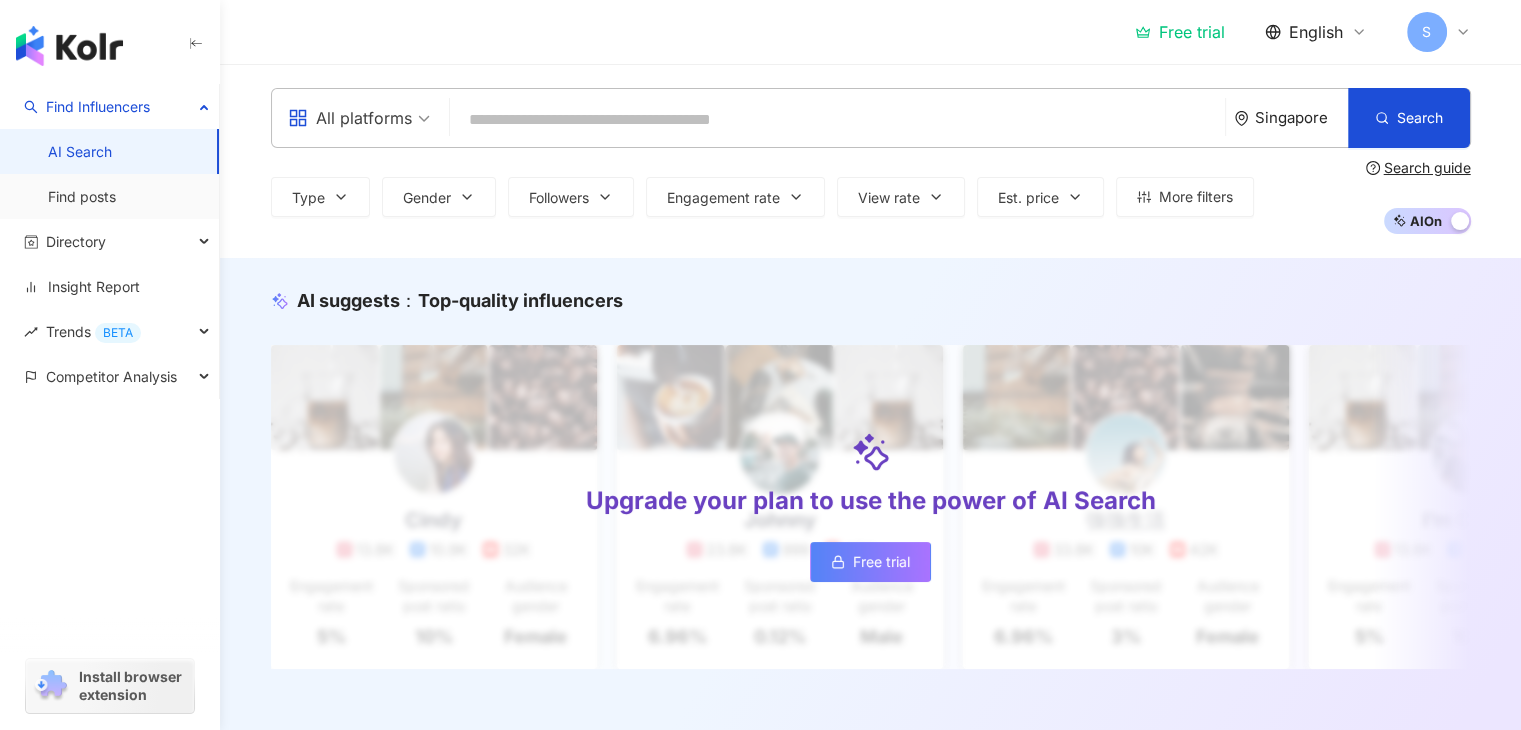 click on "Free trial English S" at bounding box center [871, 32] 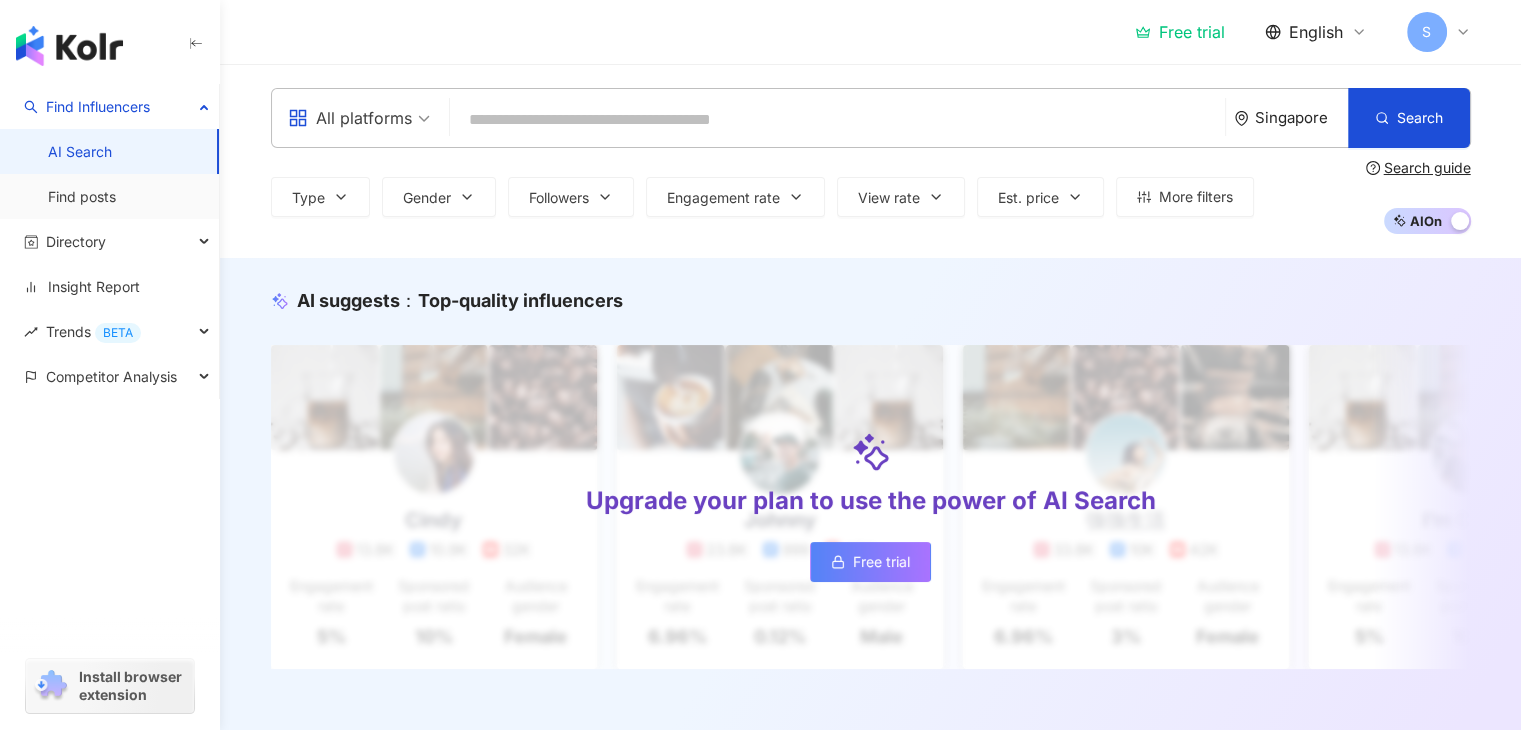 click on "AI Search" at bounding box center [80, 152] 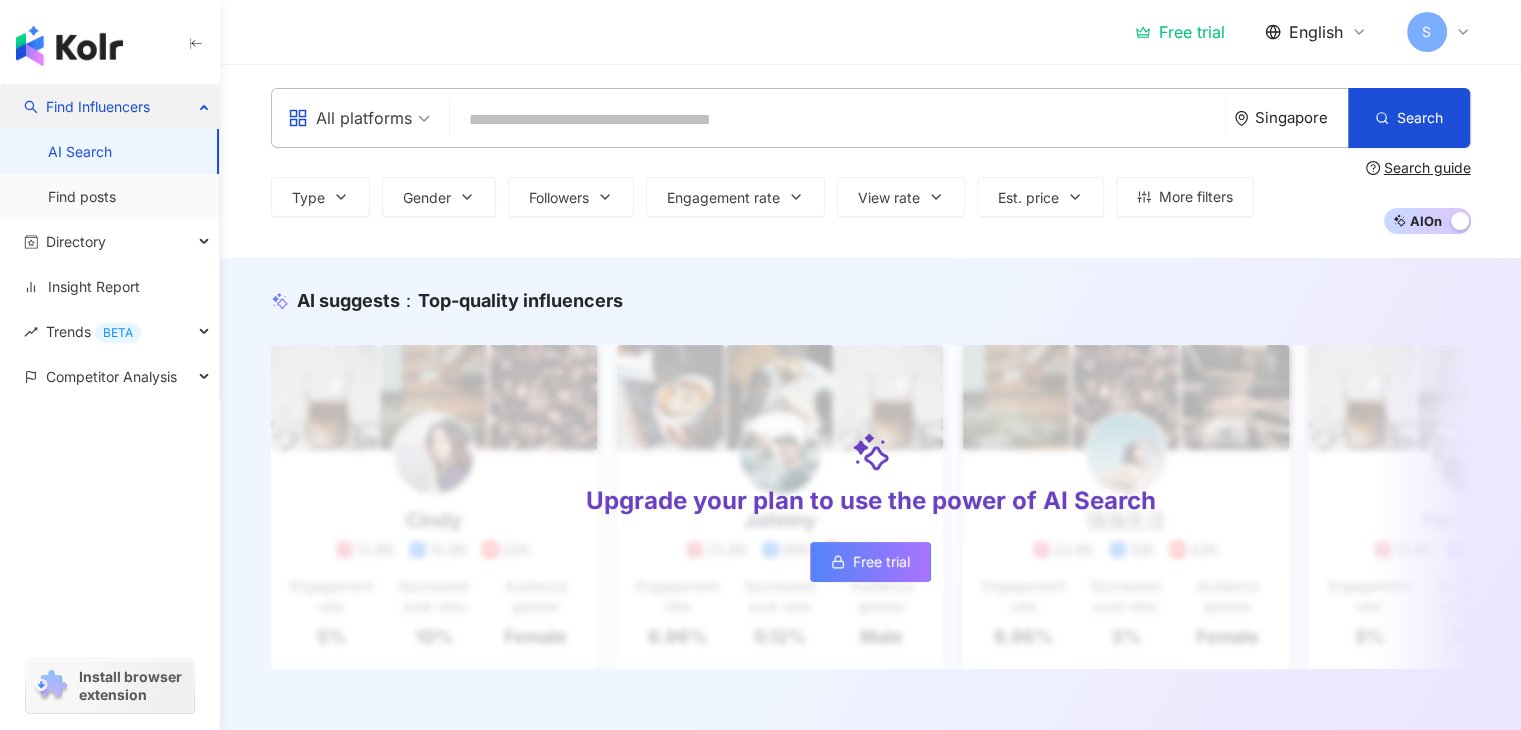 click on "Find Influencers" at bounding box center (98, 106) 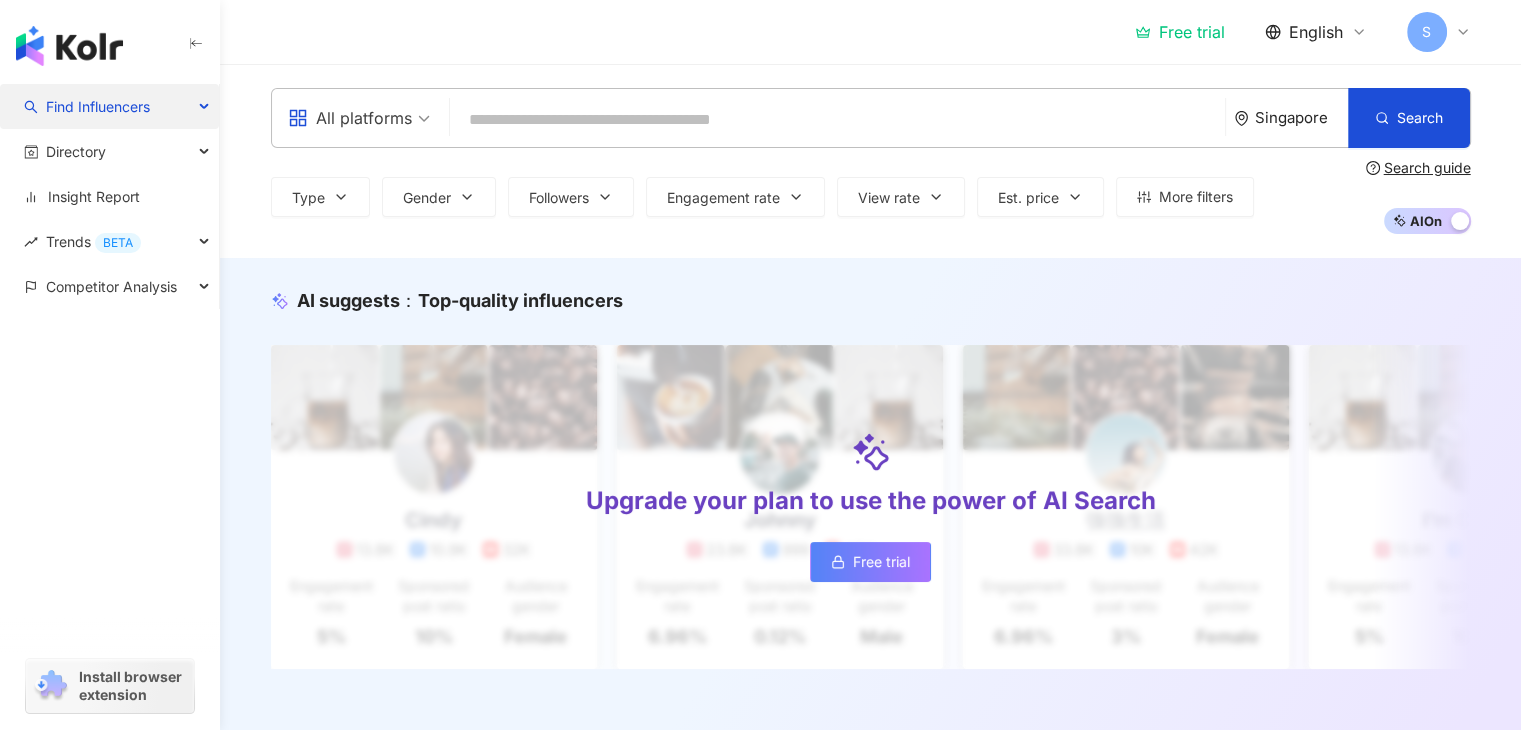 click on "Find Influencers" at bounding box center (109, 106) 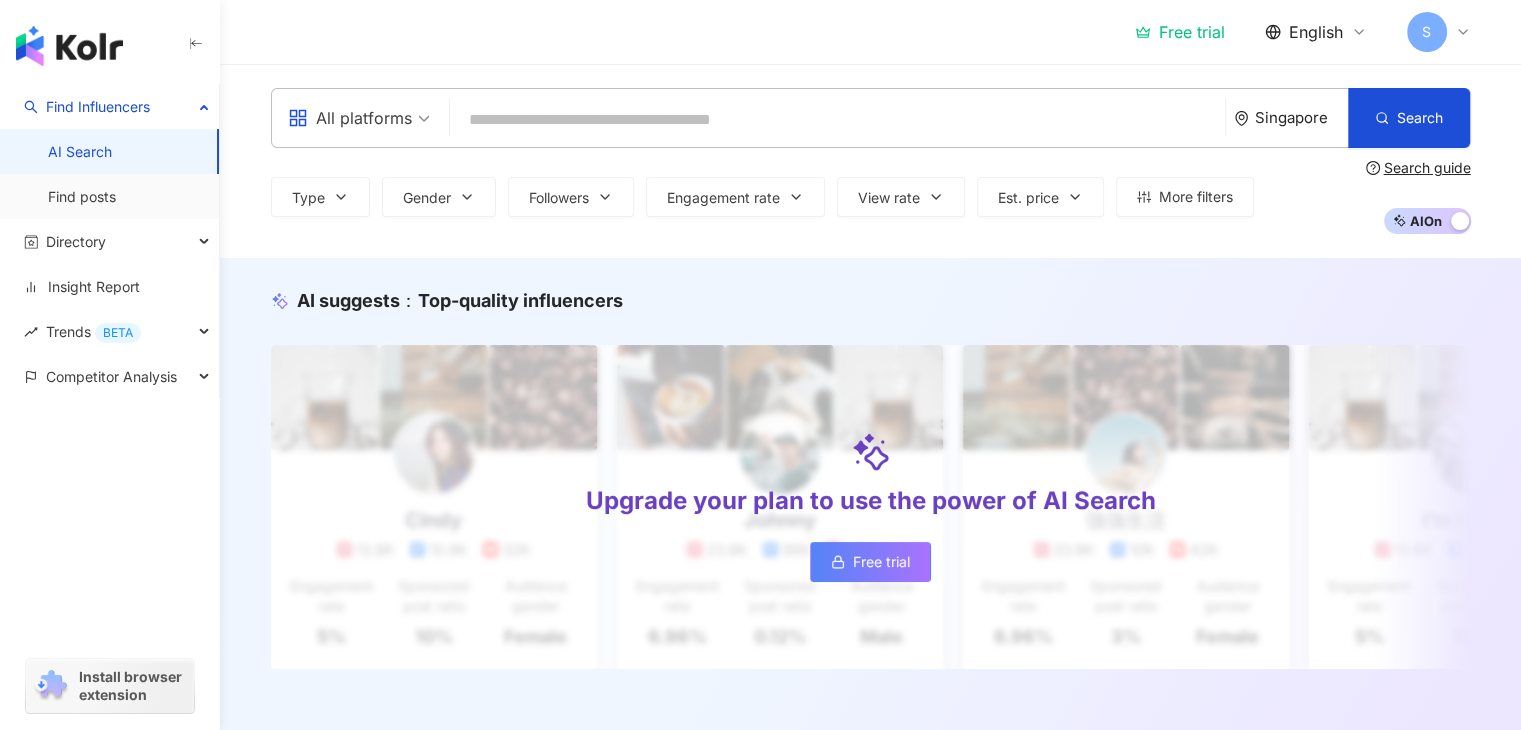 click on "AI Search" at bounding box center [80, 152] 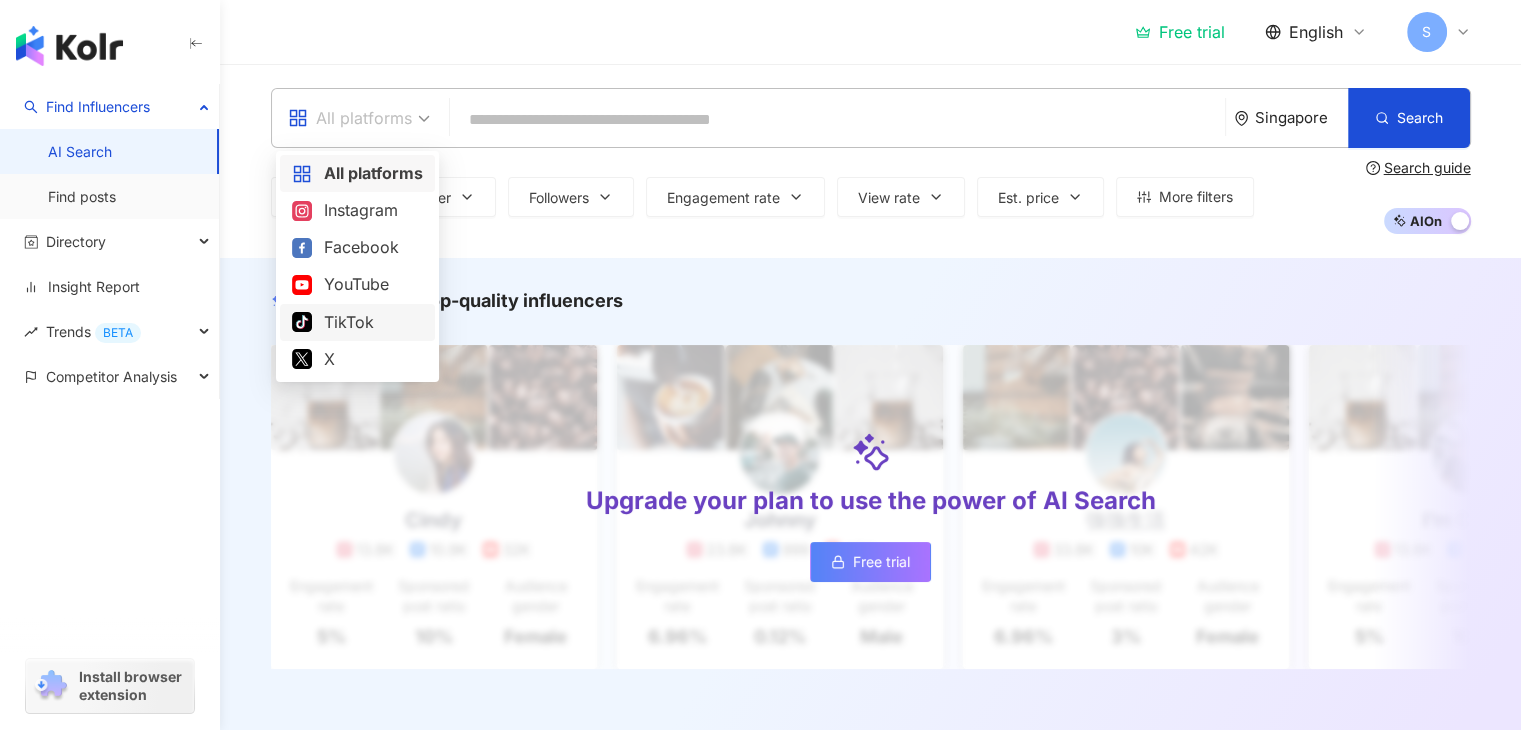click on "TikTok" at bounding box center [357, 322] 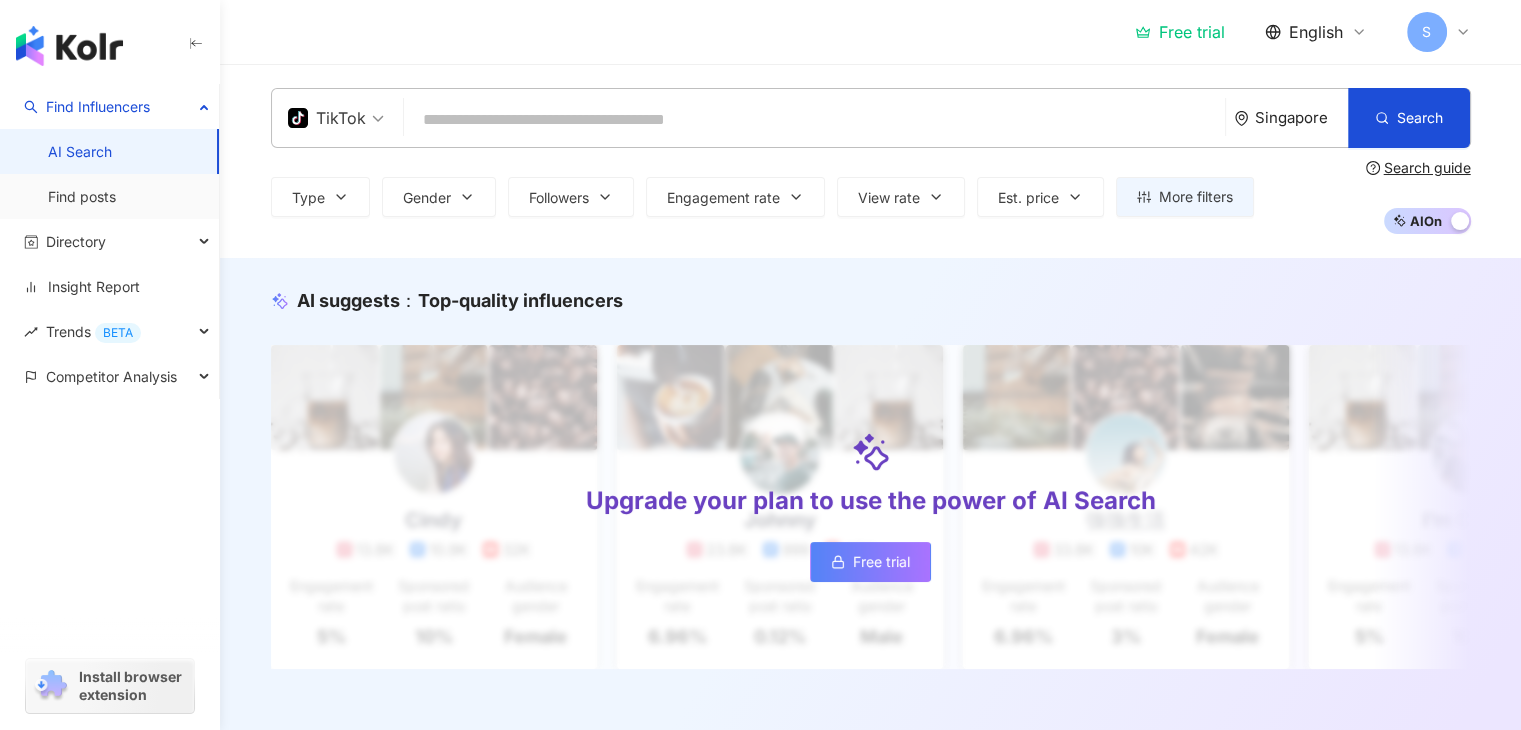 click at bounding box center [814, 120] 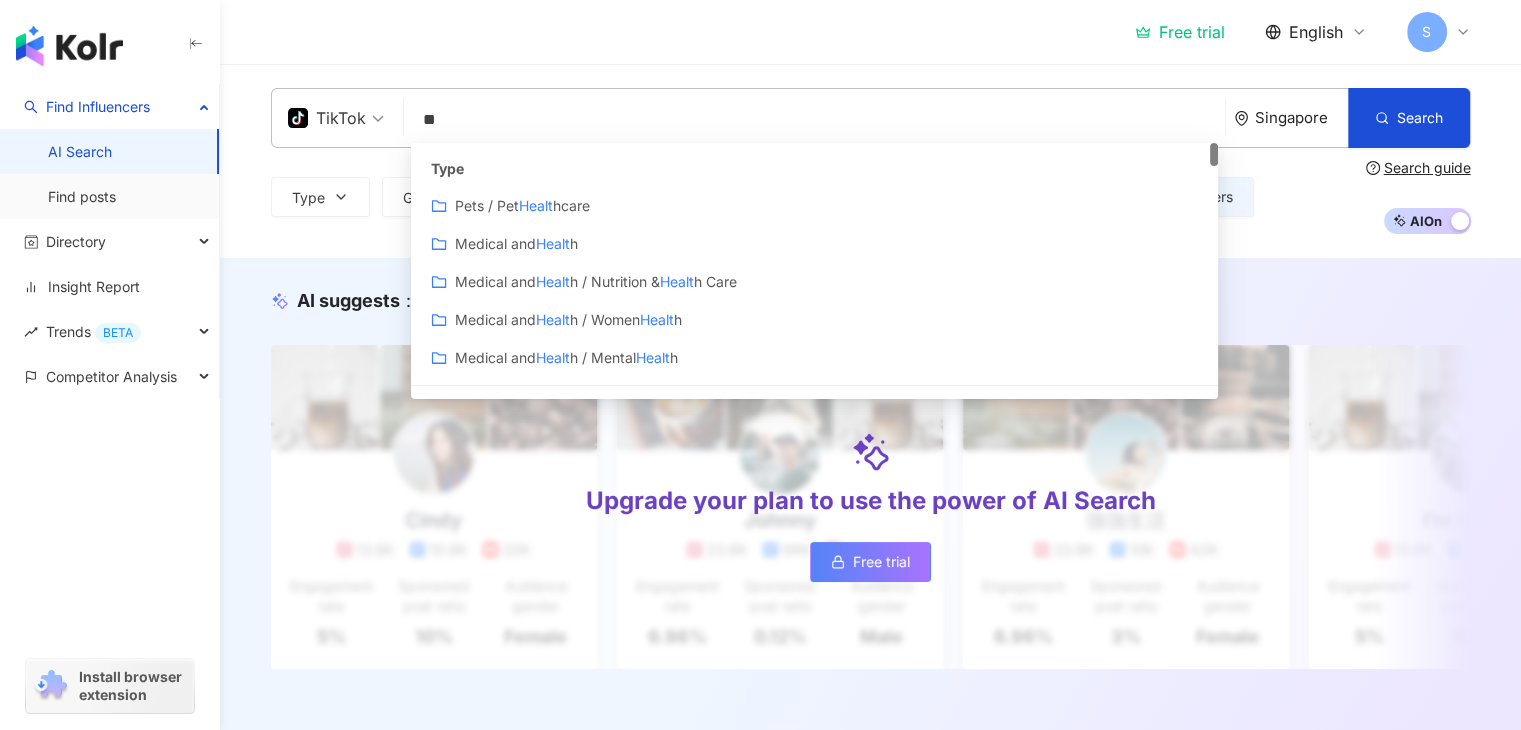type on "*" 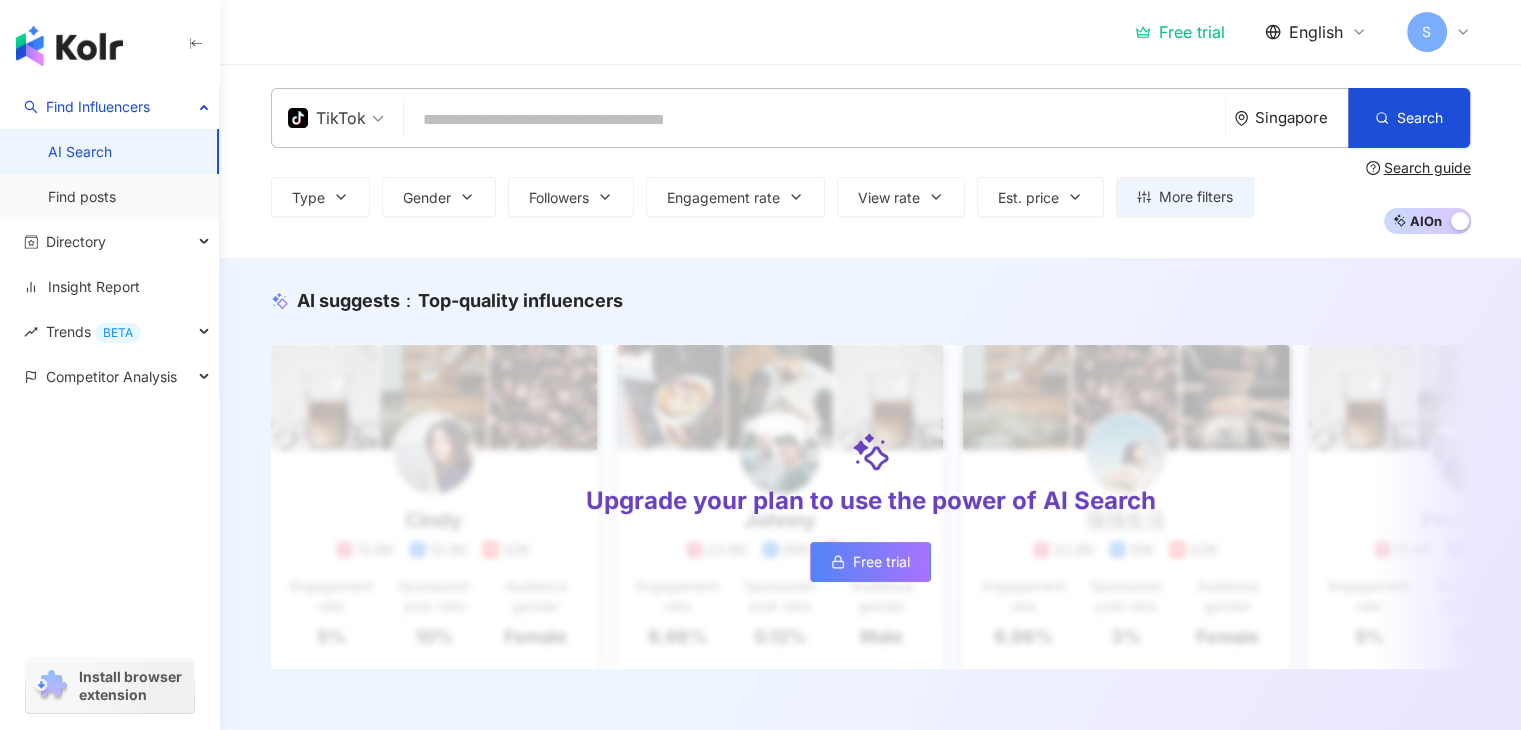 type on "*" 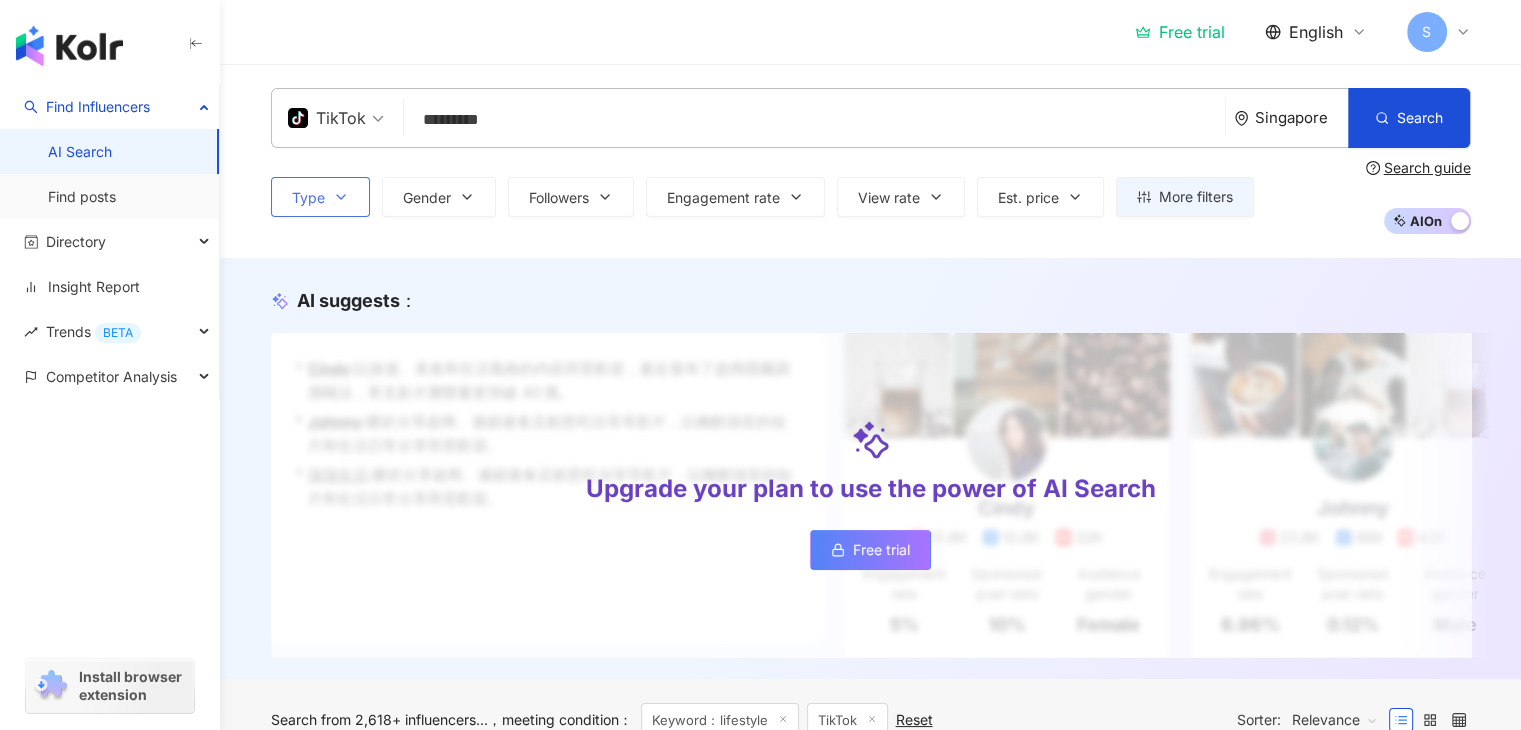 type on "*********" 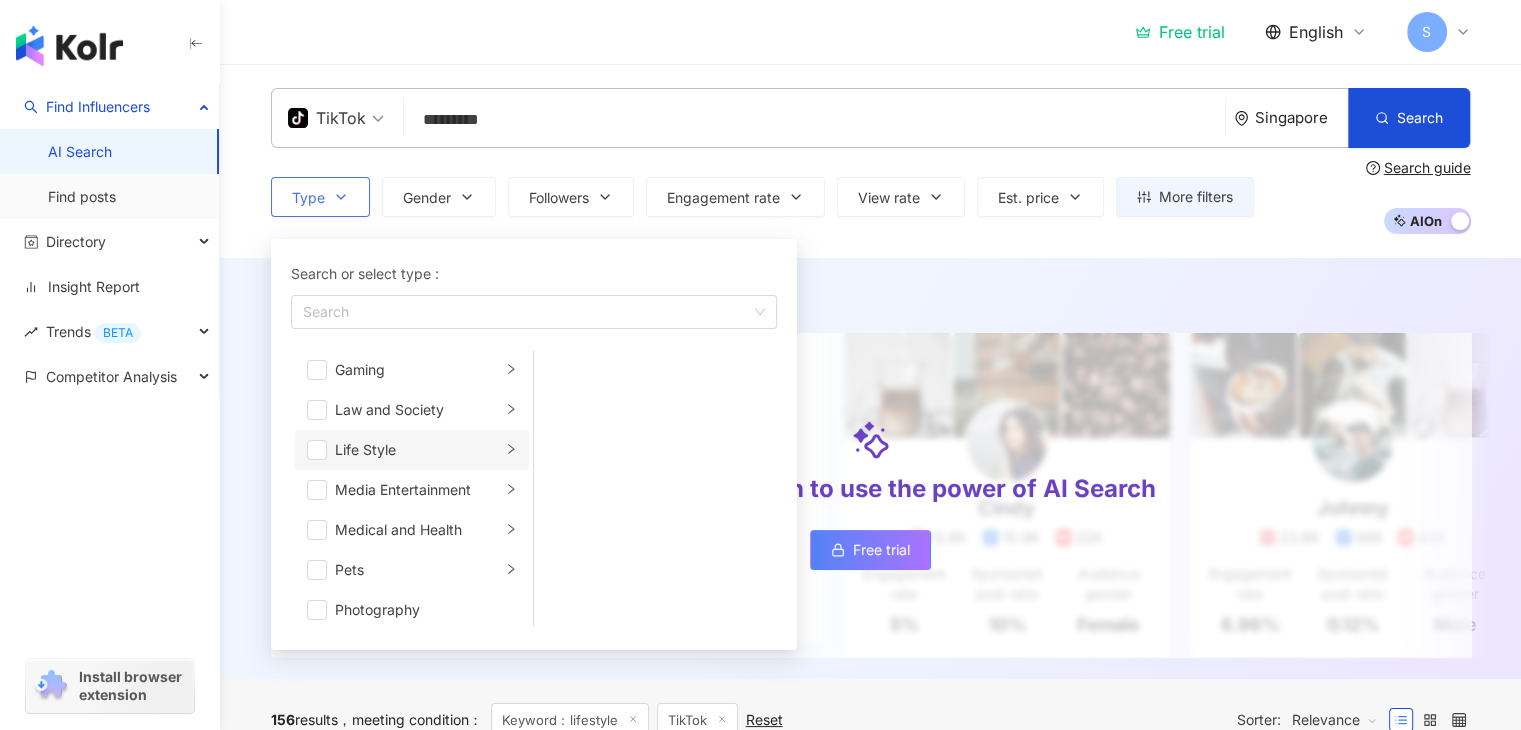 scroll, scrollTop: 400, scrollLeft: 0, axis: vertical 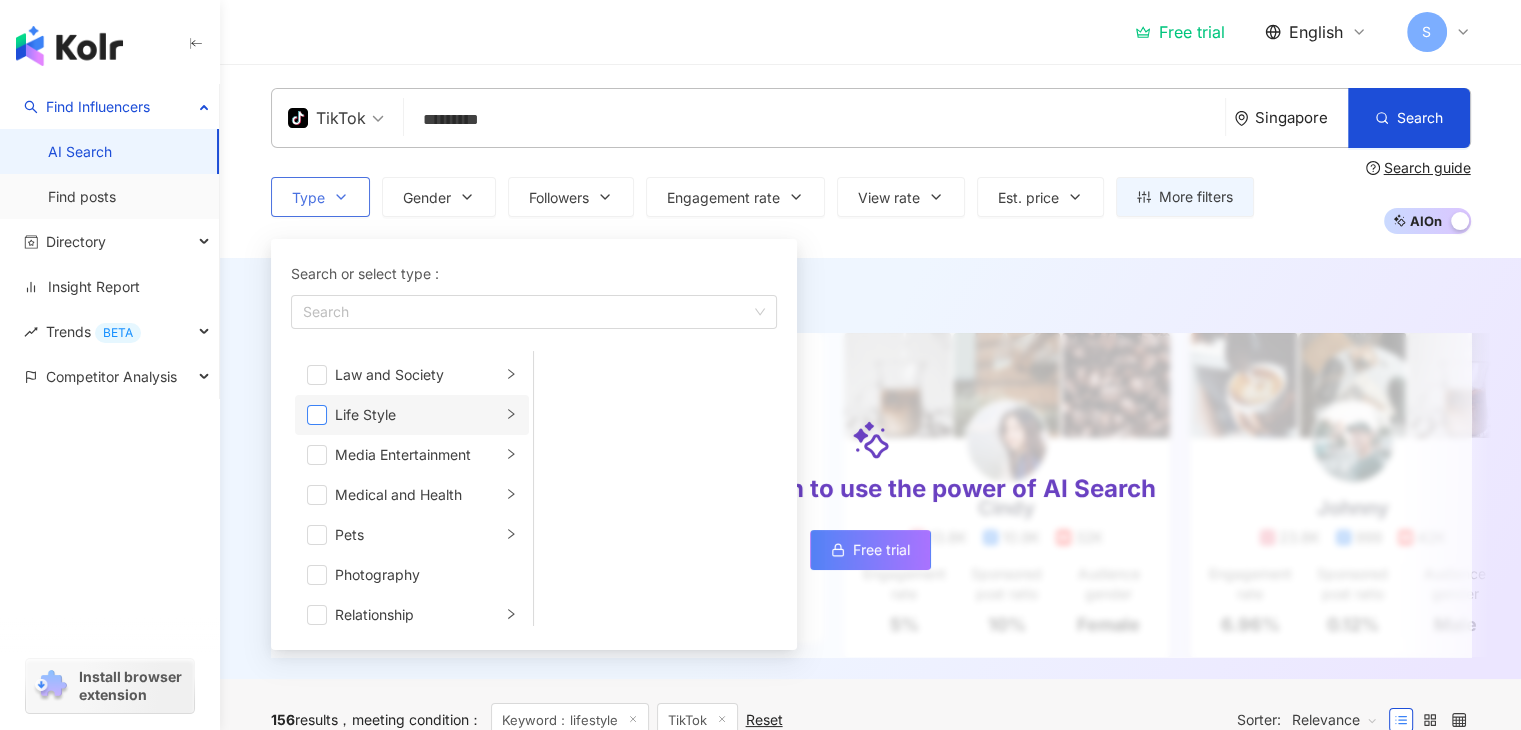click at bounding box center [317, 415] 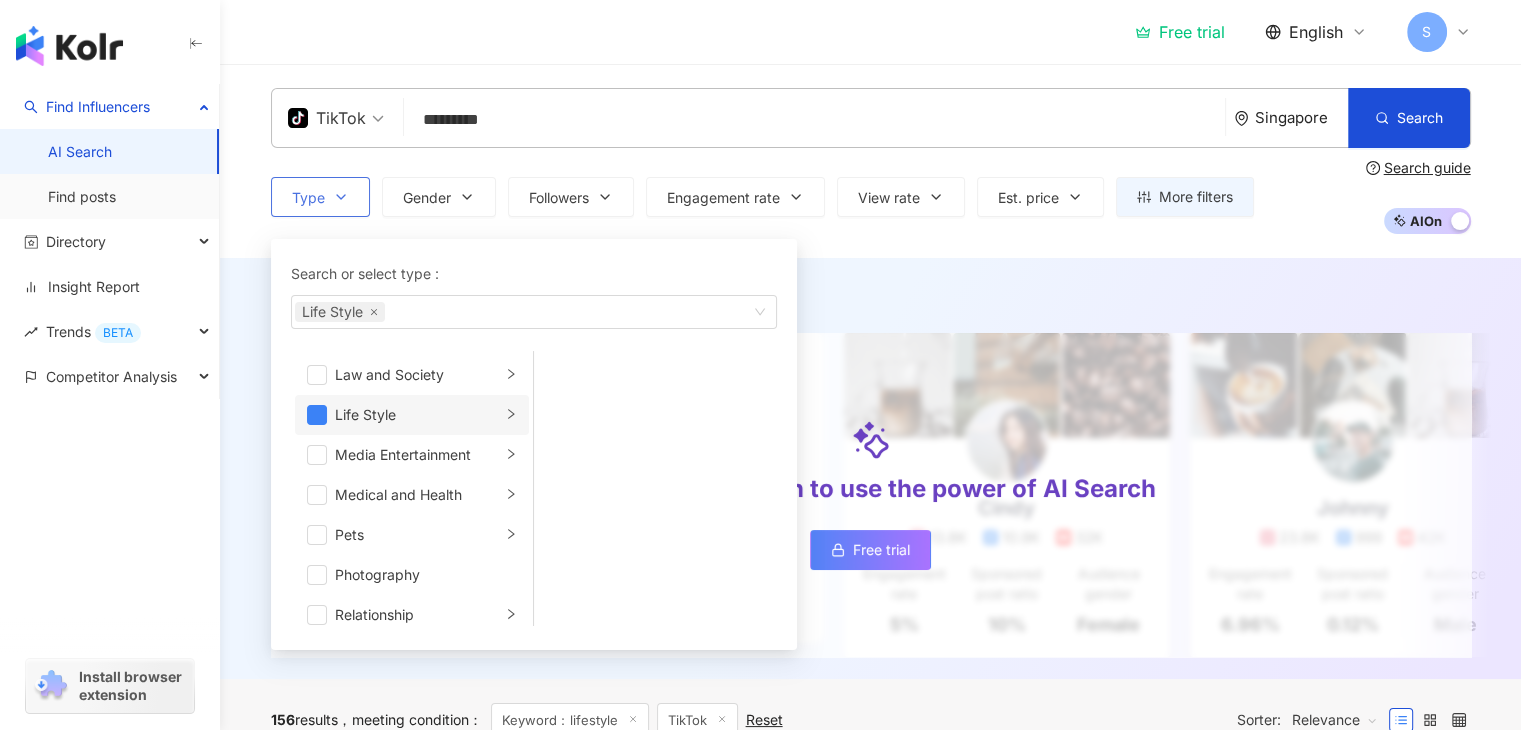 click at bounding box center [511, 415] 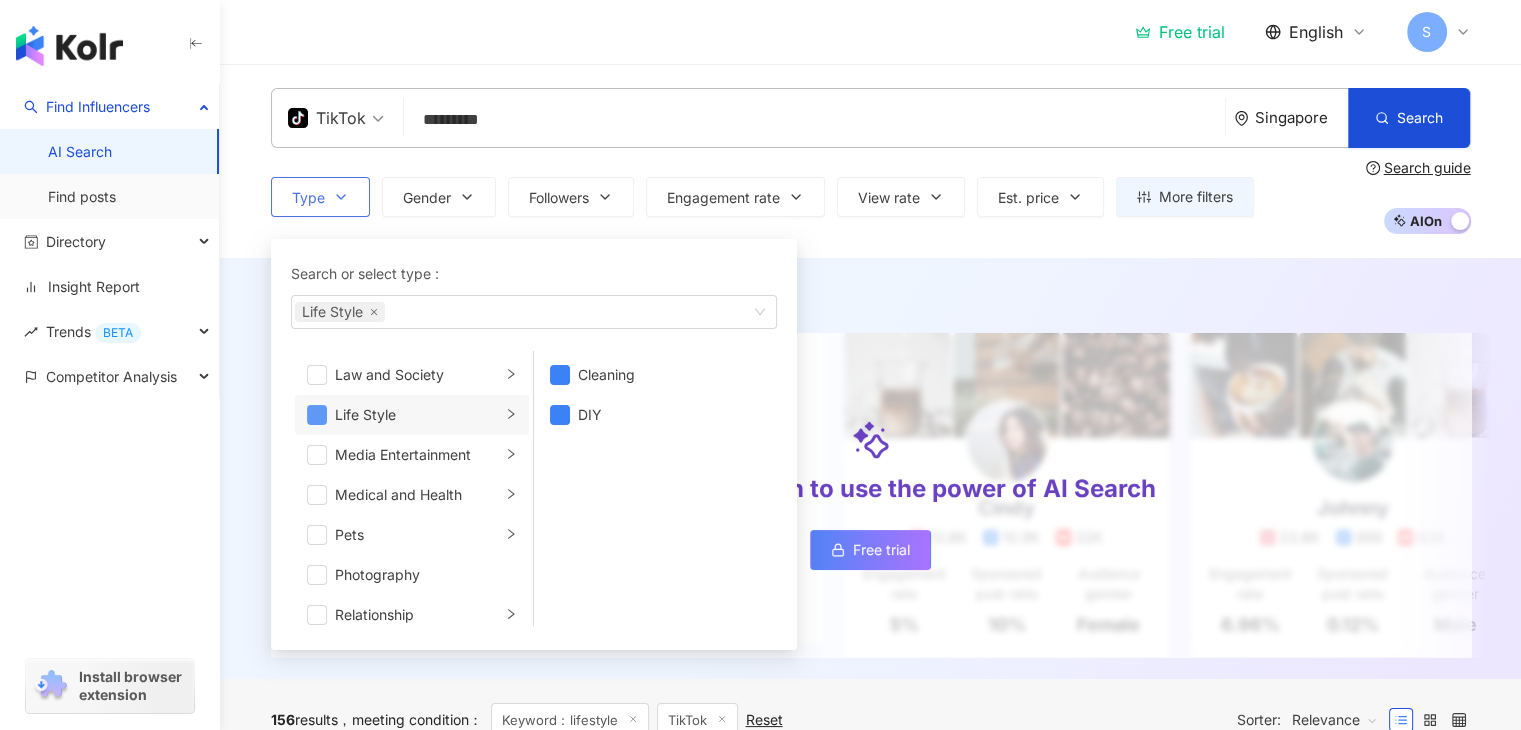 click at bounding box center (317, 415) 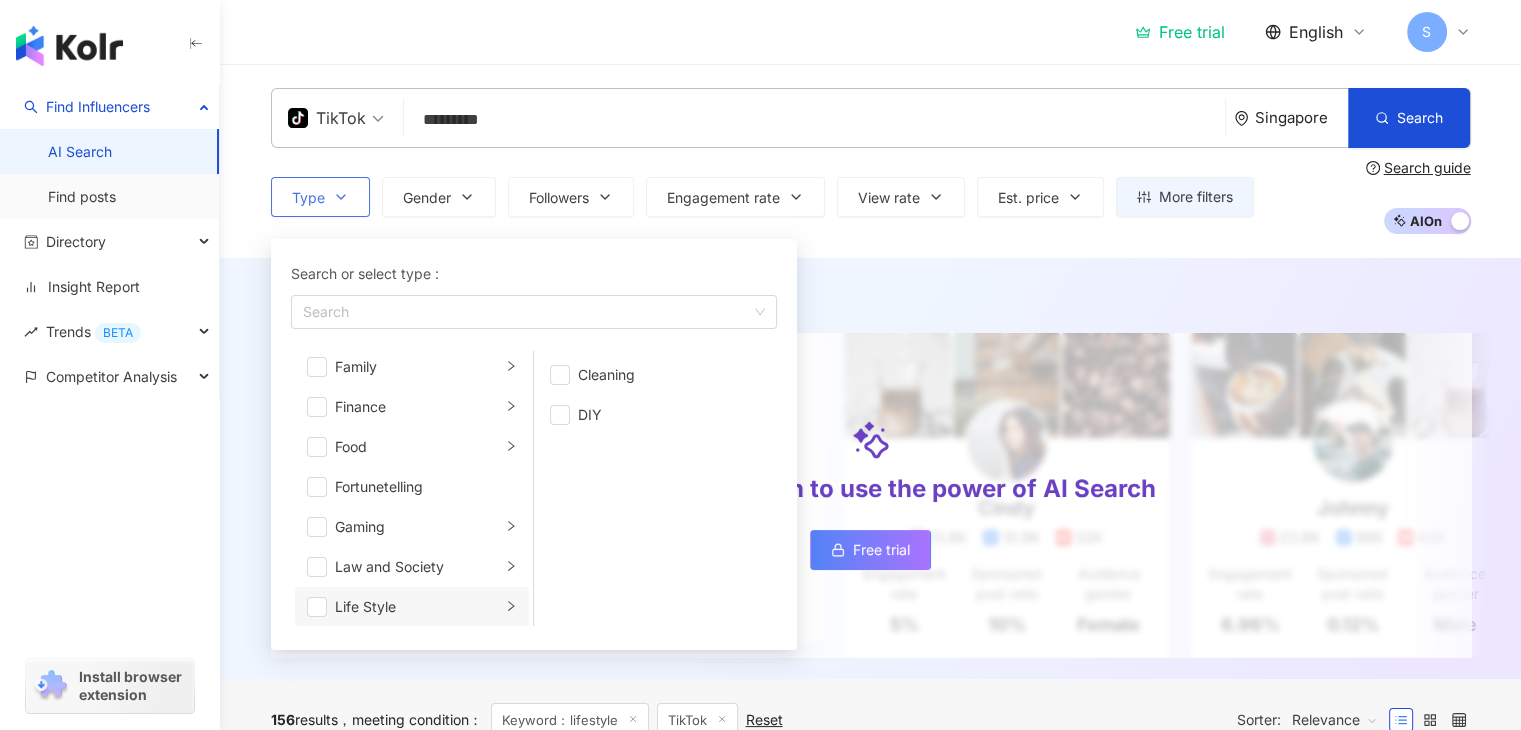 scroll, scrollTop: 0, scrollLeft: 0, axis: both 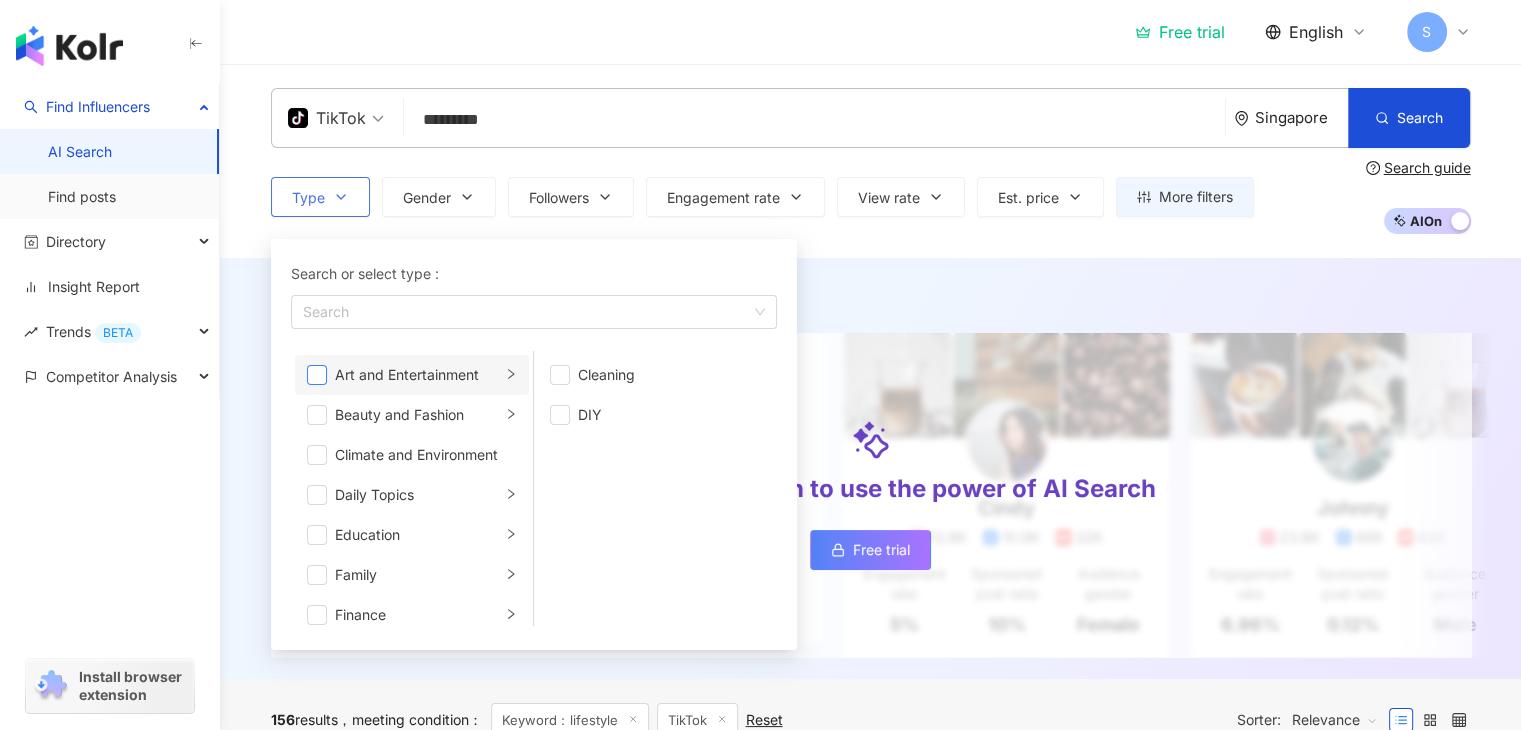click at bounding box center (317, 375) 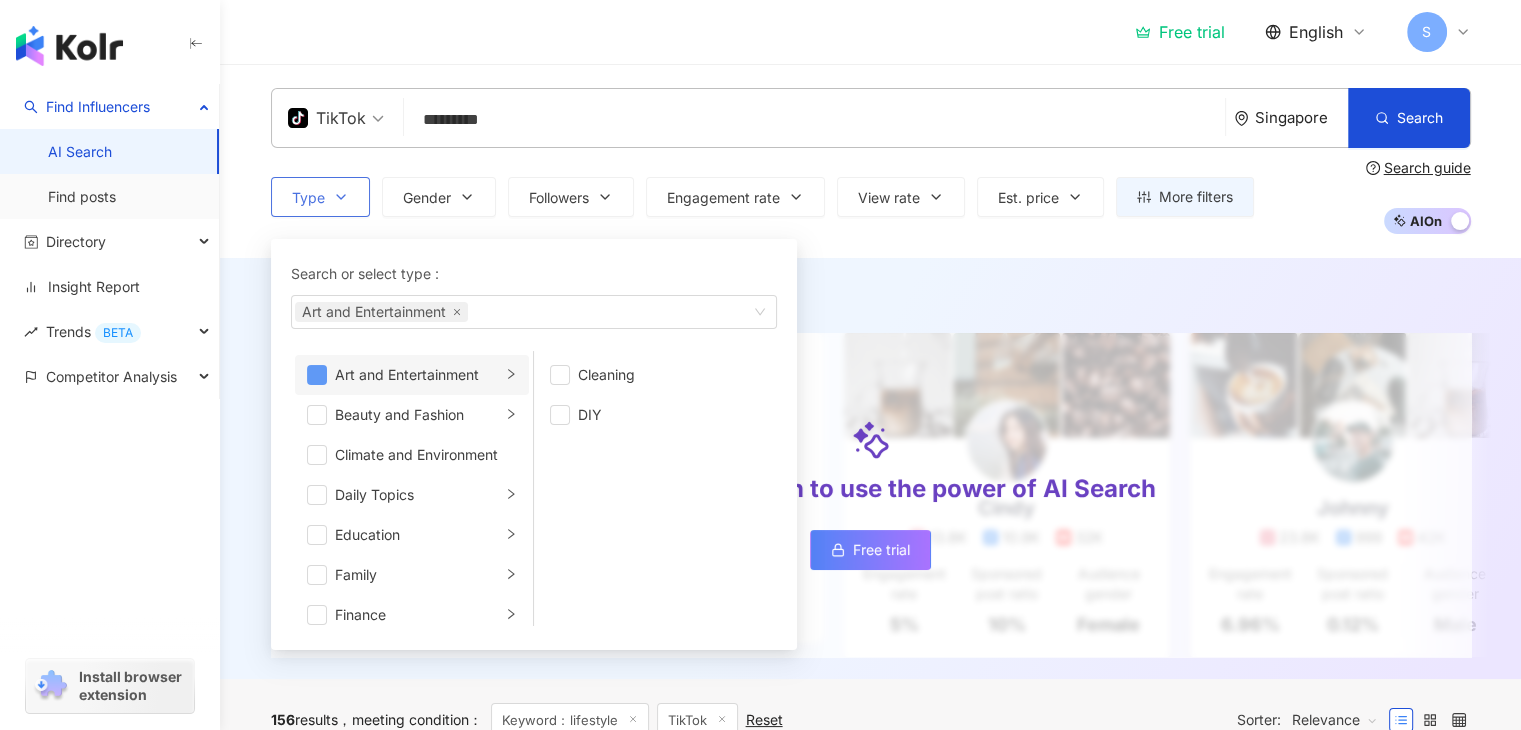 click at bounding box center [317, 375] 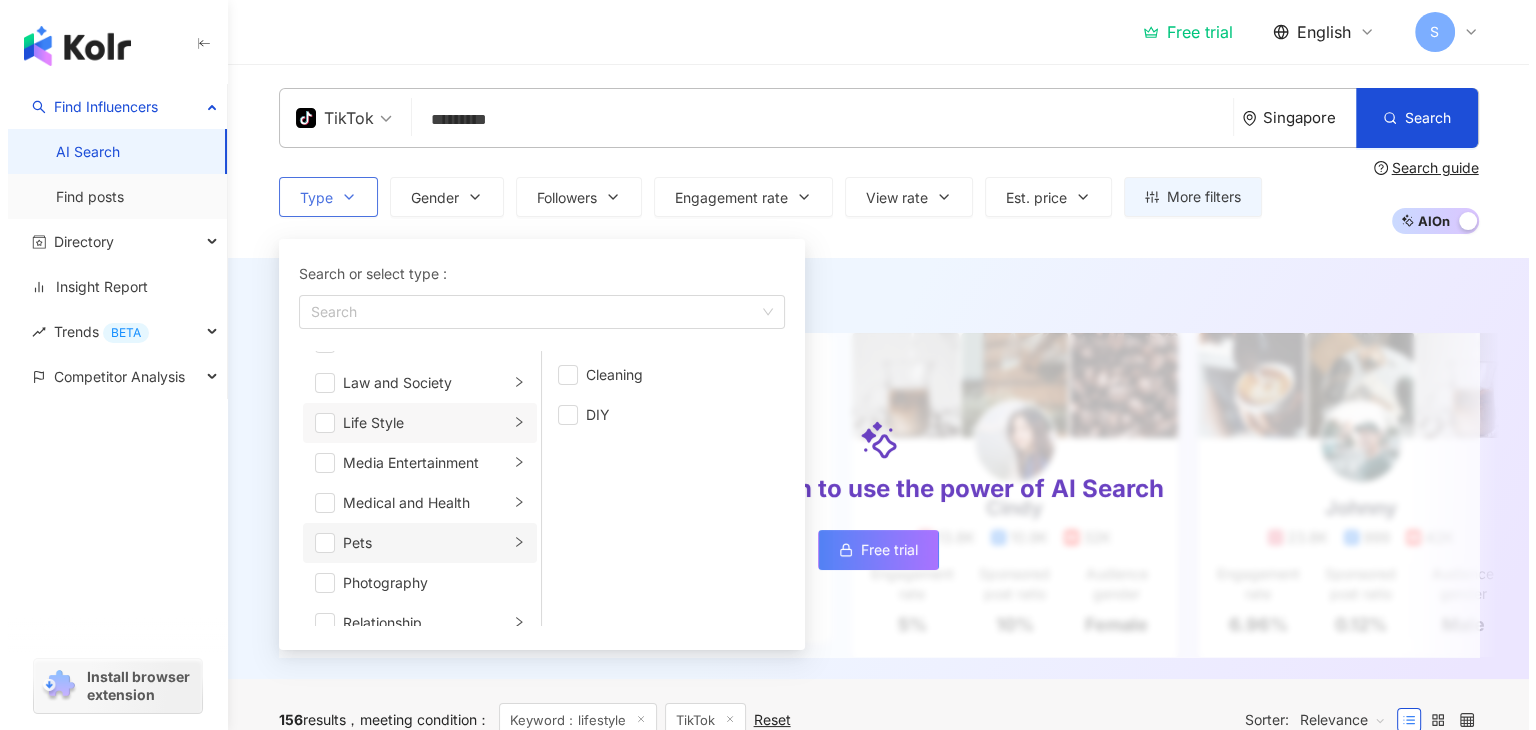 scroll, scrollTop: 292, scrollLeft: 0, axis: vertical 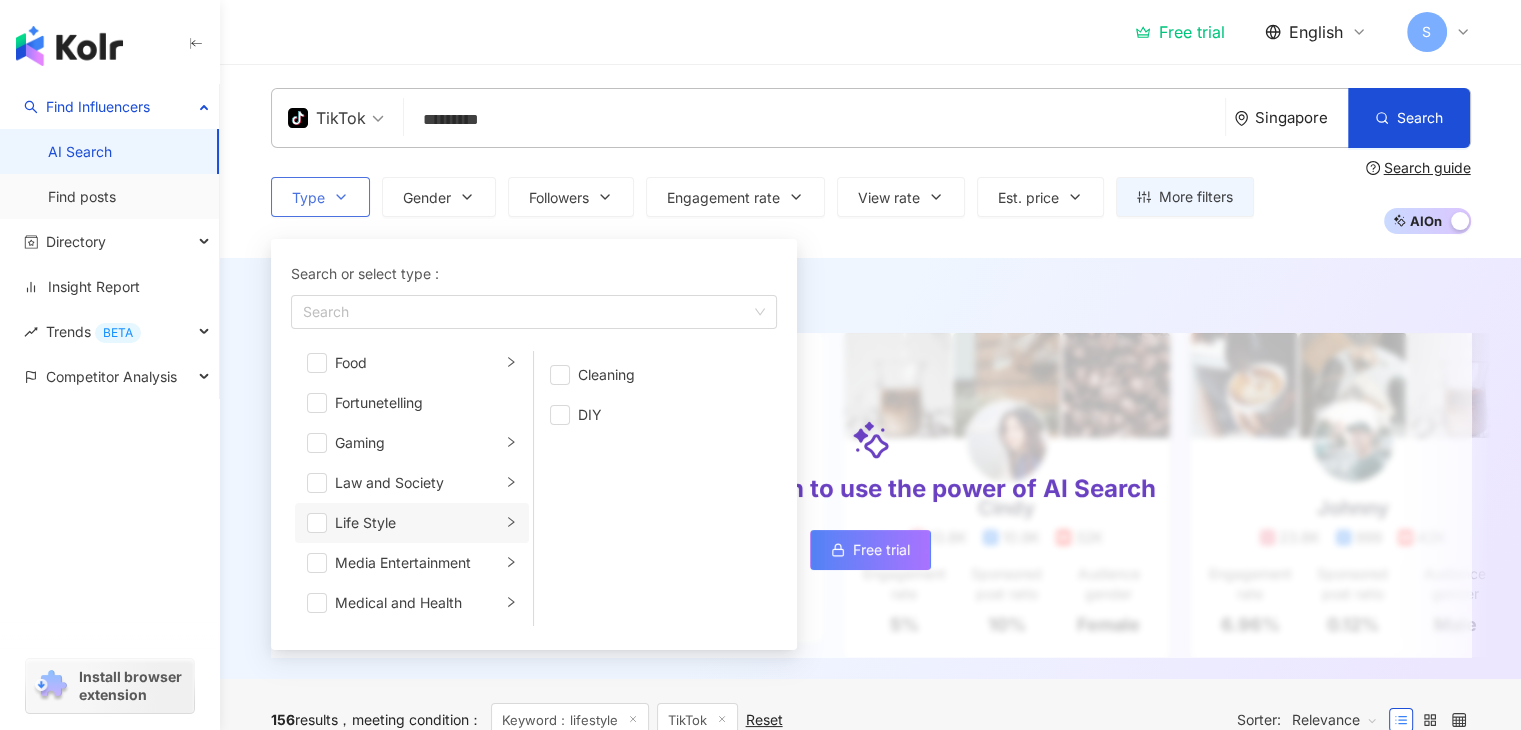 click on "Life Style" at bounding box center (418, 523) 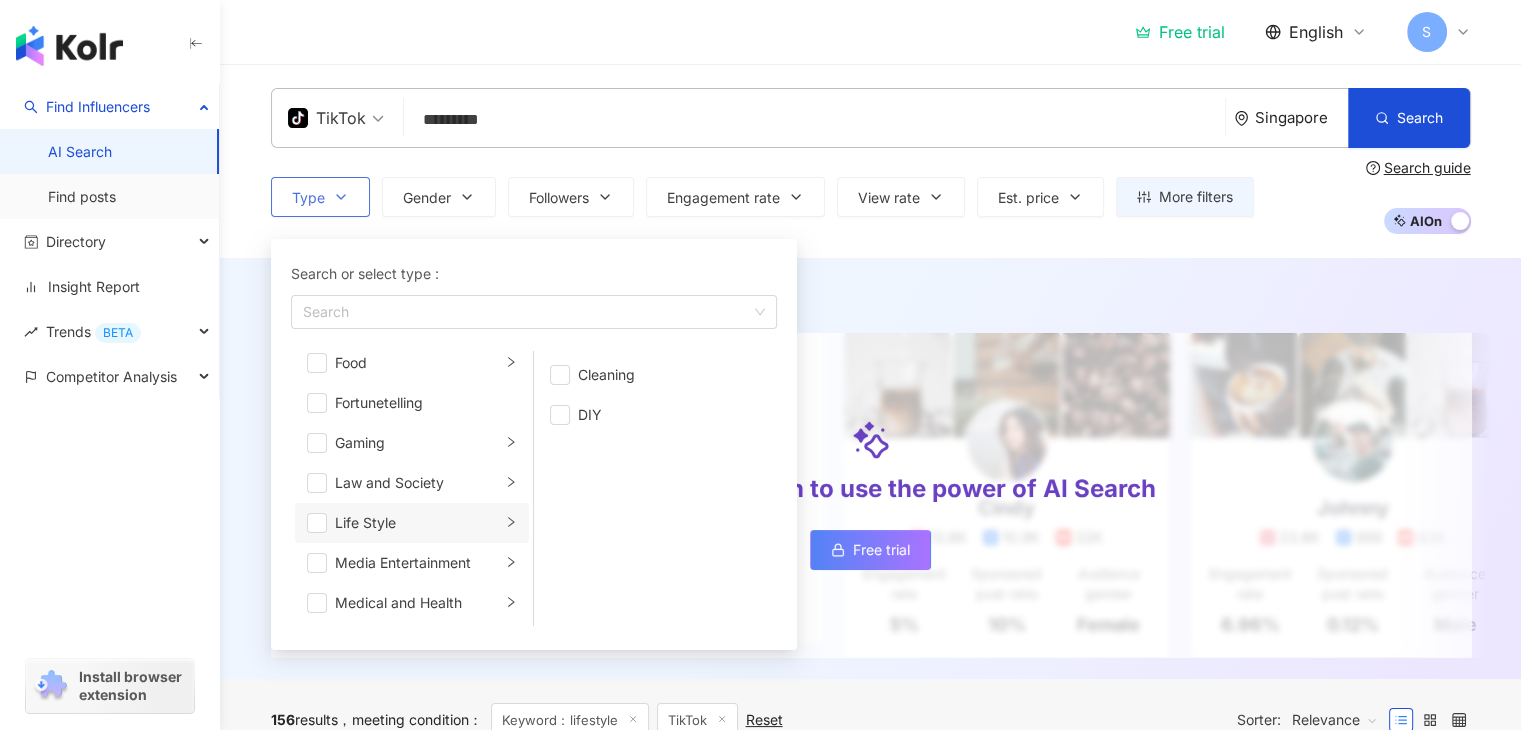 click on "Life Style" at bounding box center [412, 523] 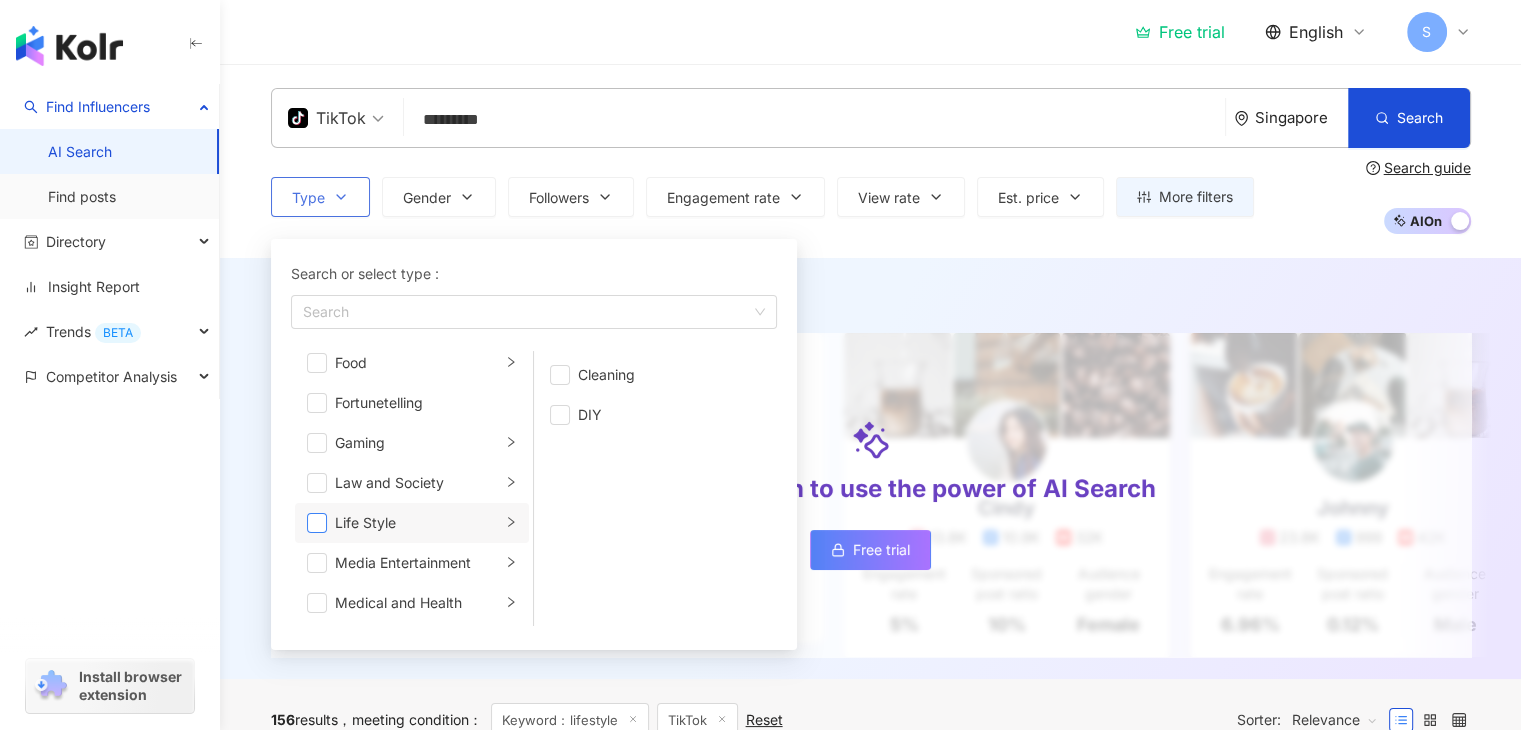 click at bounding box center (317, 523) 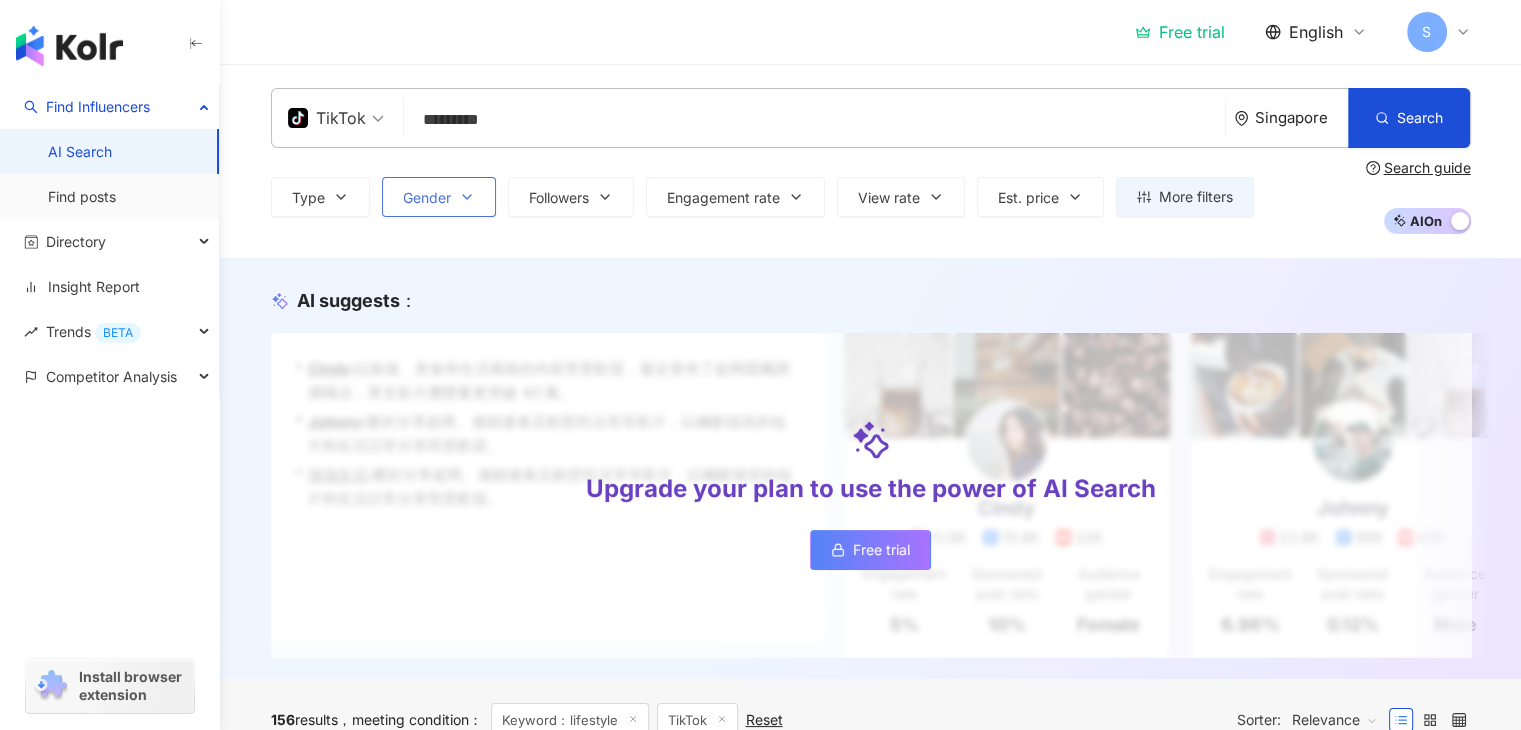 click on "Gender" at bounding box center [439, 197] 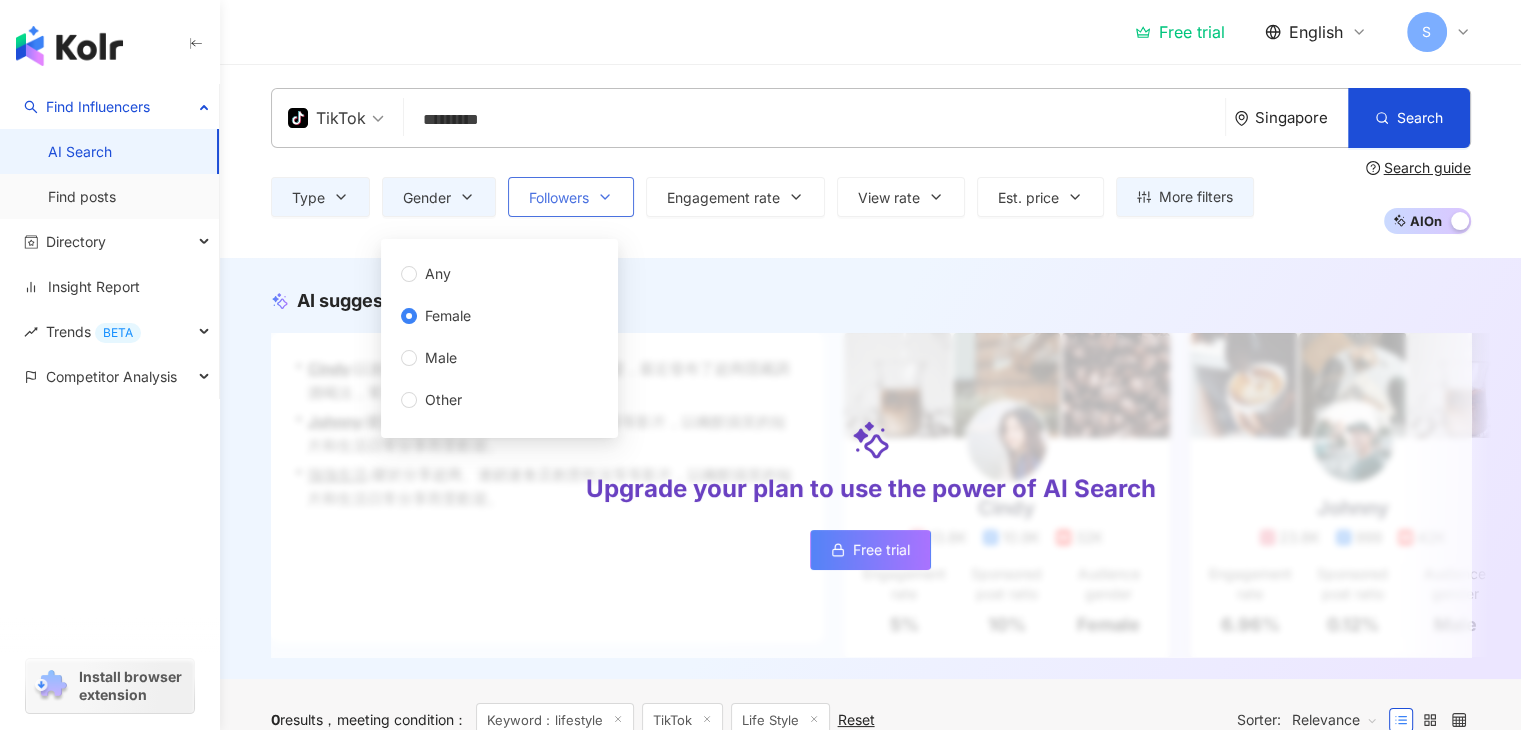 click on "Followers" at bounding box center [571, 197] 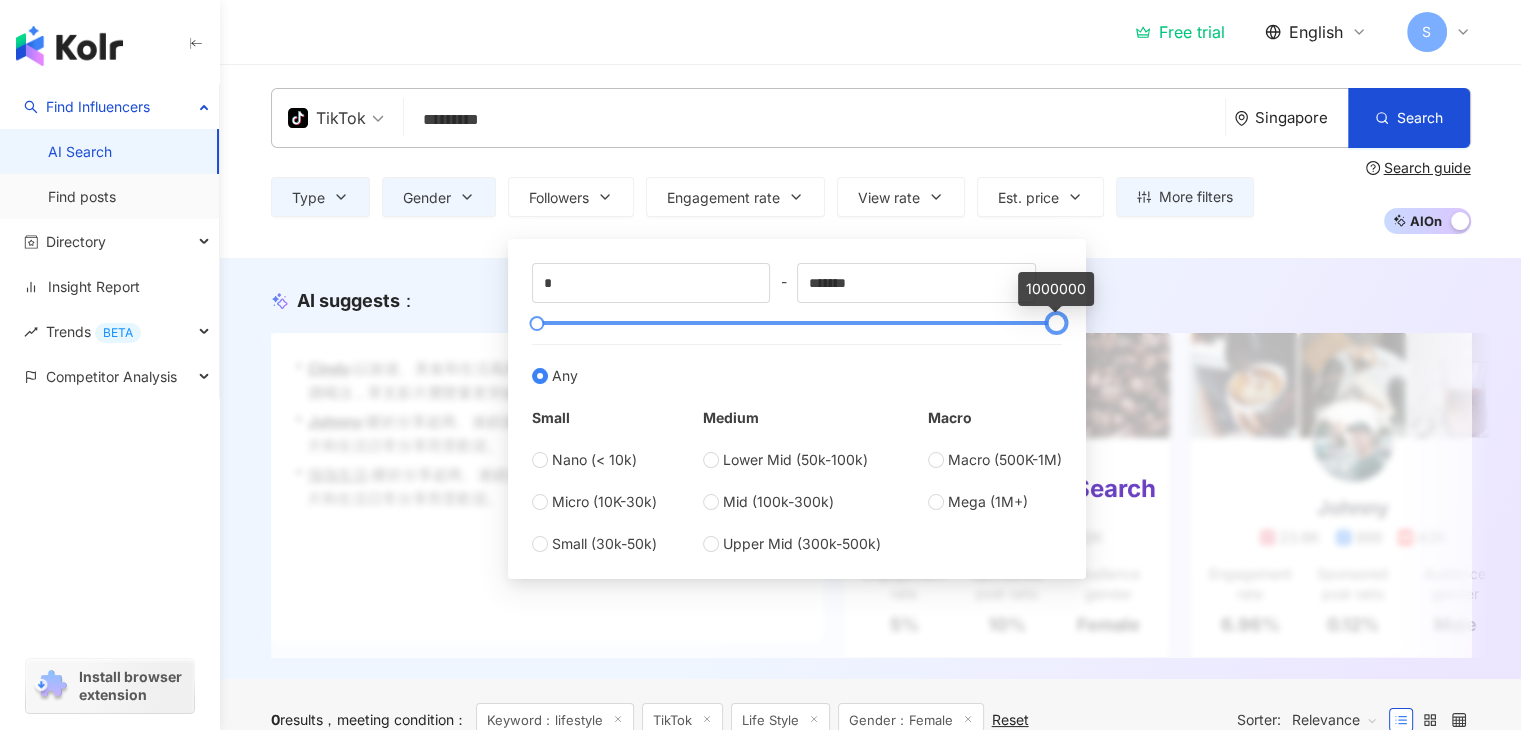 click at bounding box center [1055, 323] 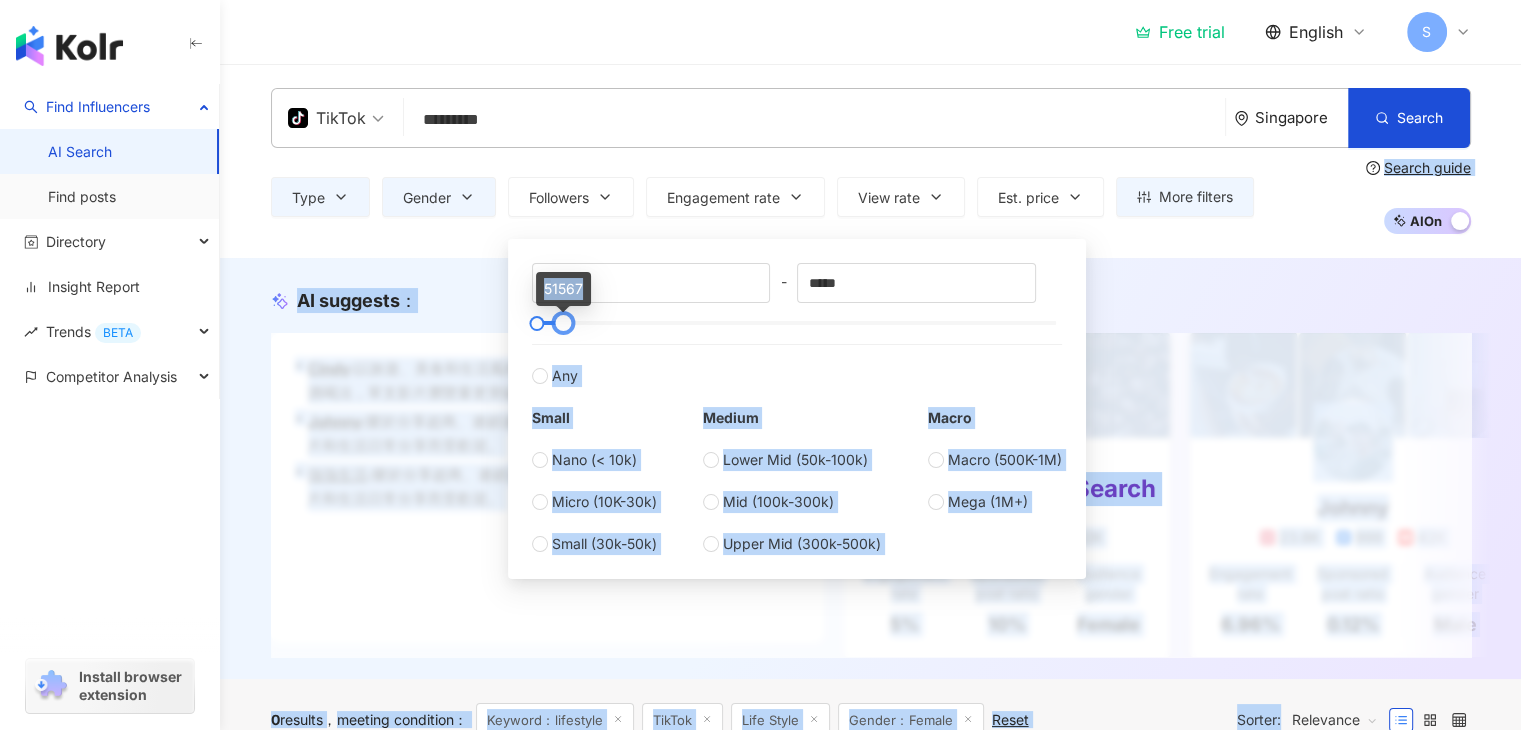 type on "******" 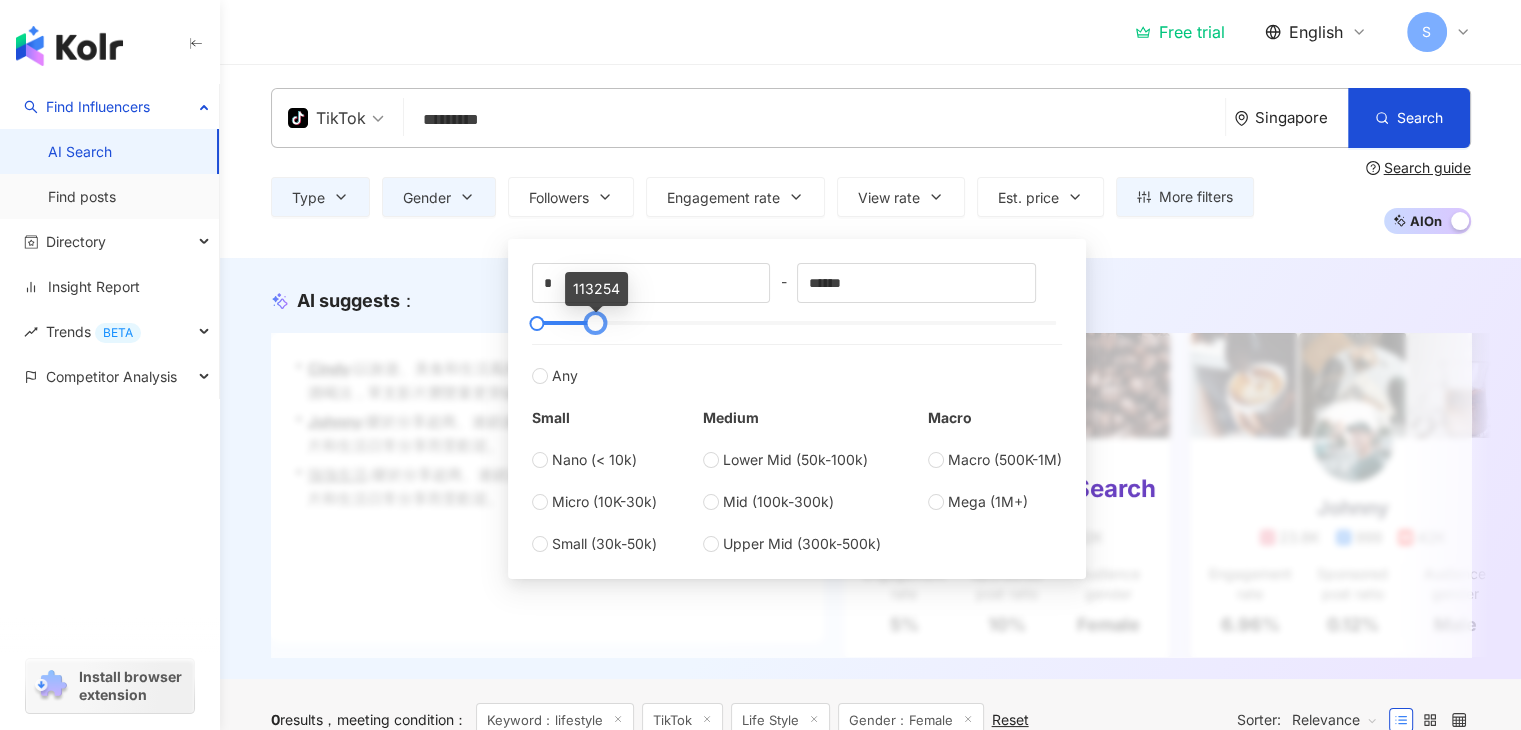 drag, startPoint x: 1052, startPoint y: 326, endPoint x: 592, endPoint y: 305, distance: 460.4791 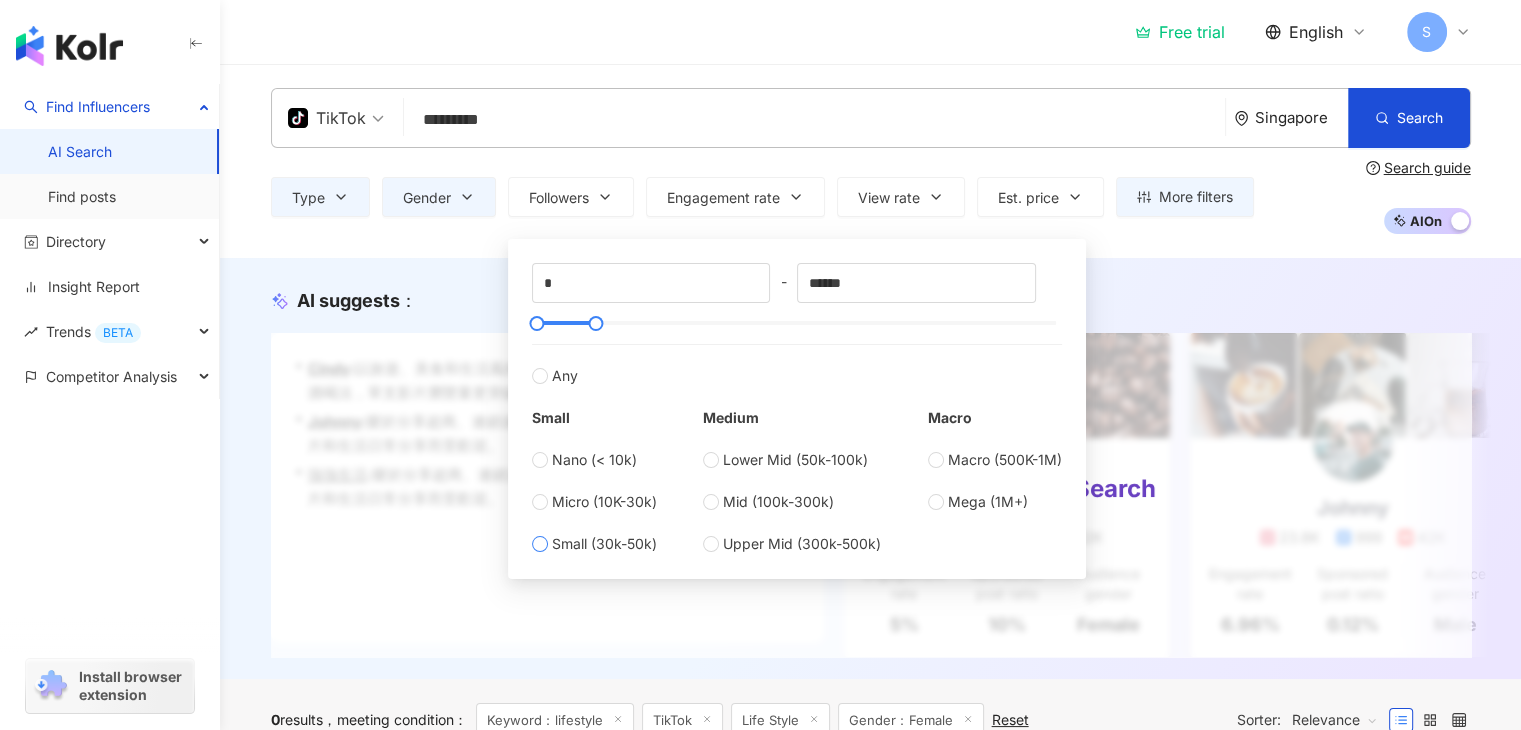 type on "*****" 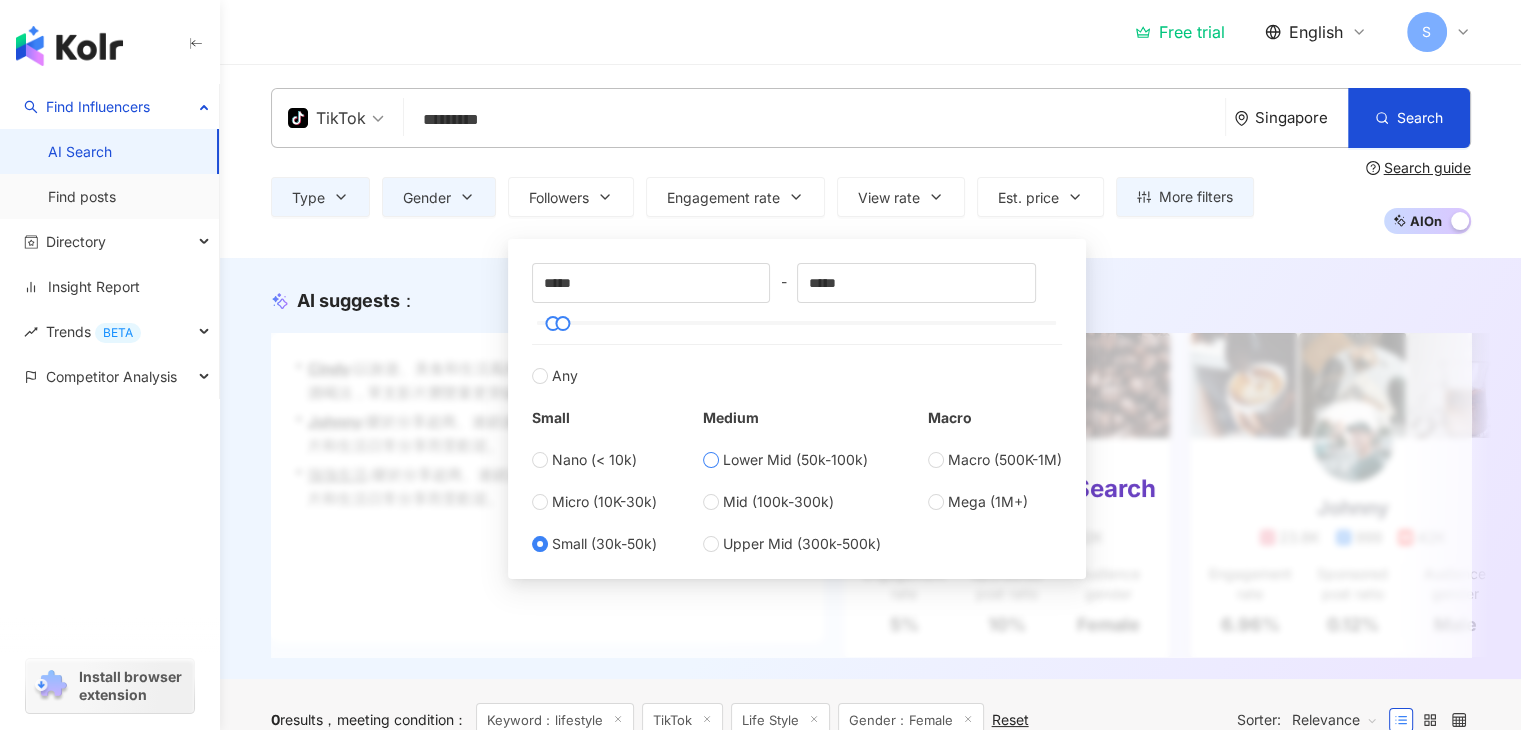 type on "*****" 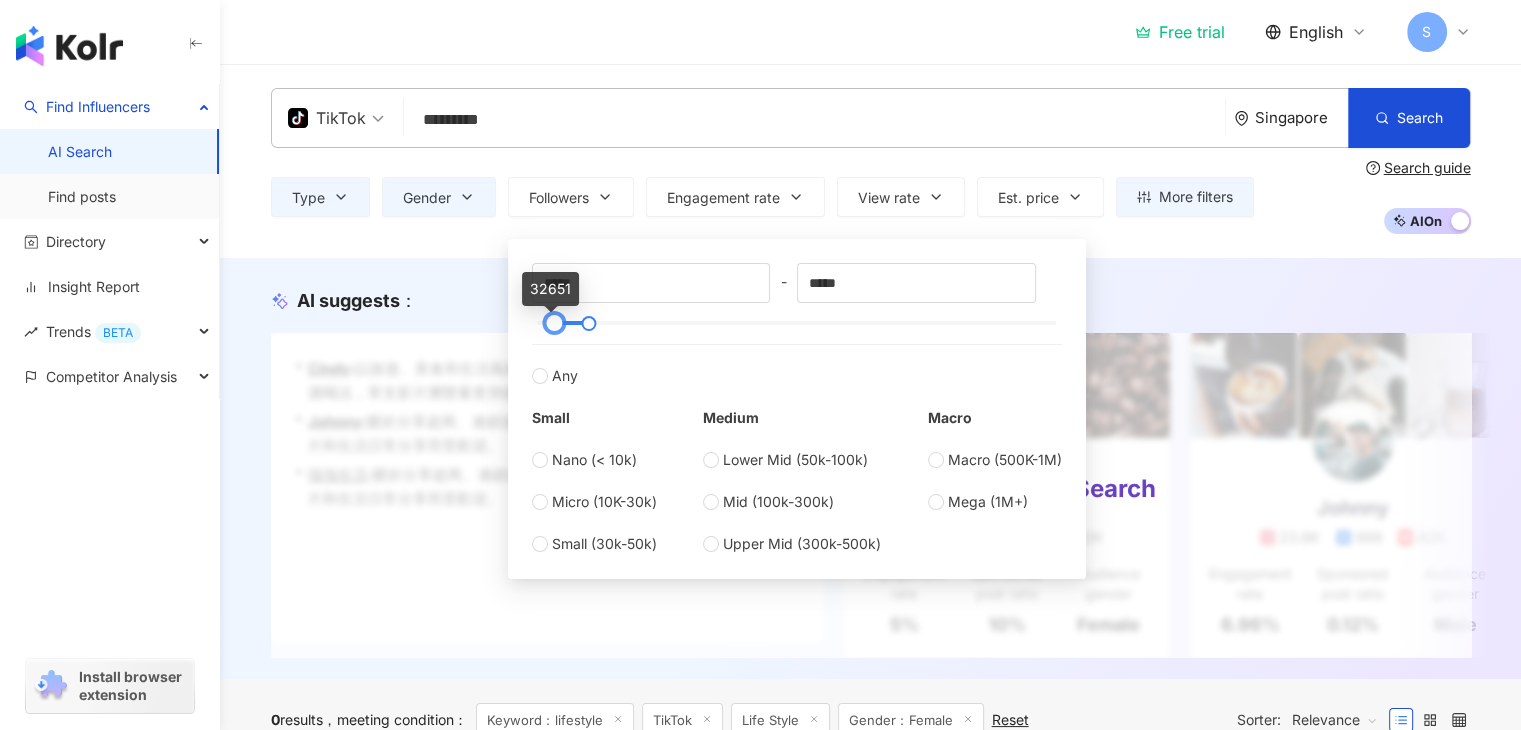 type on "*****" 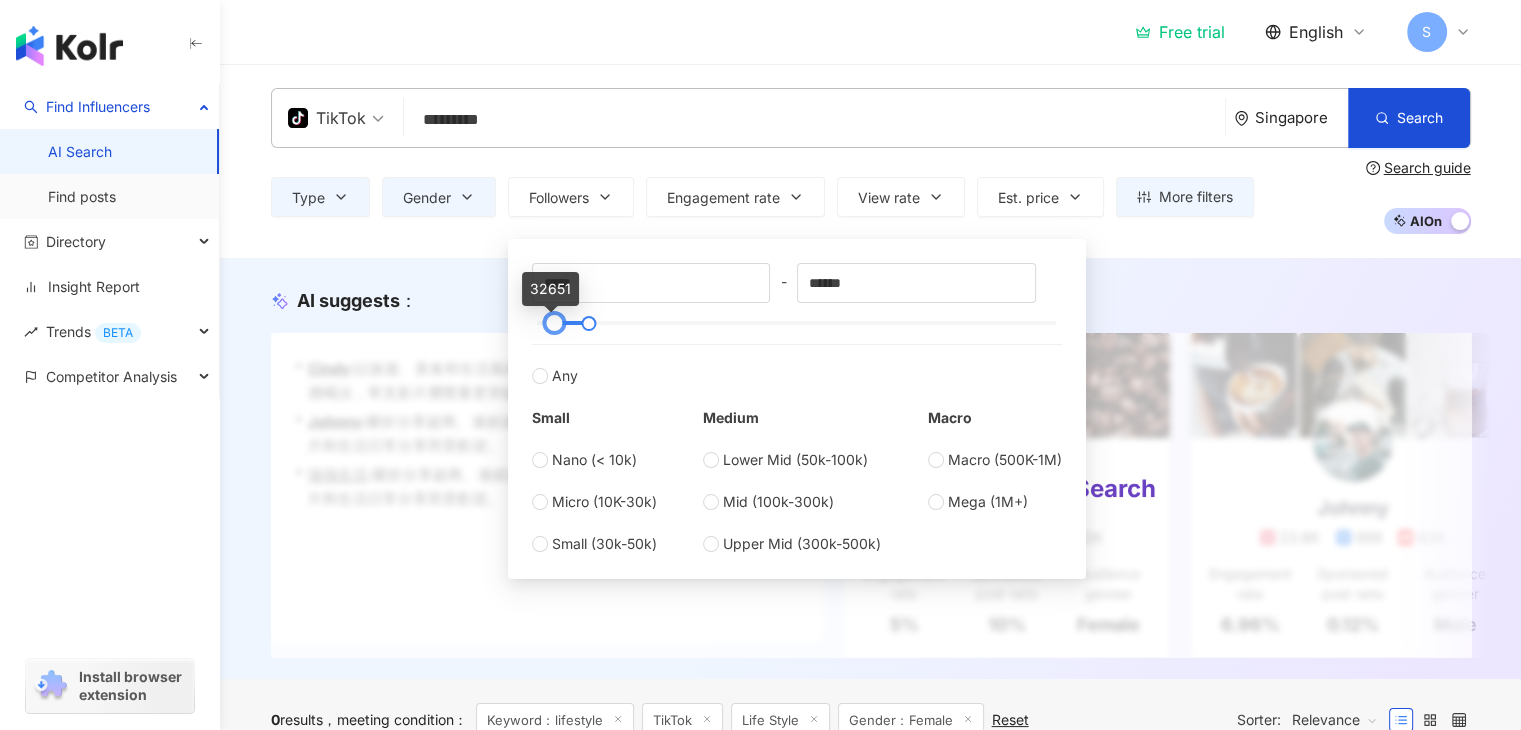 type on "******" 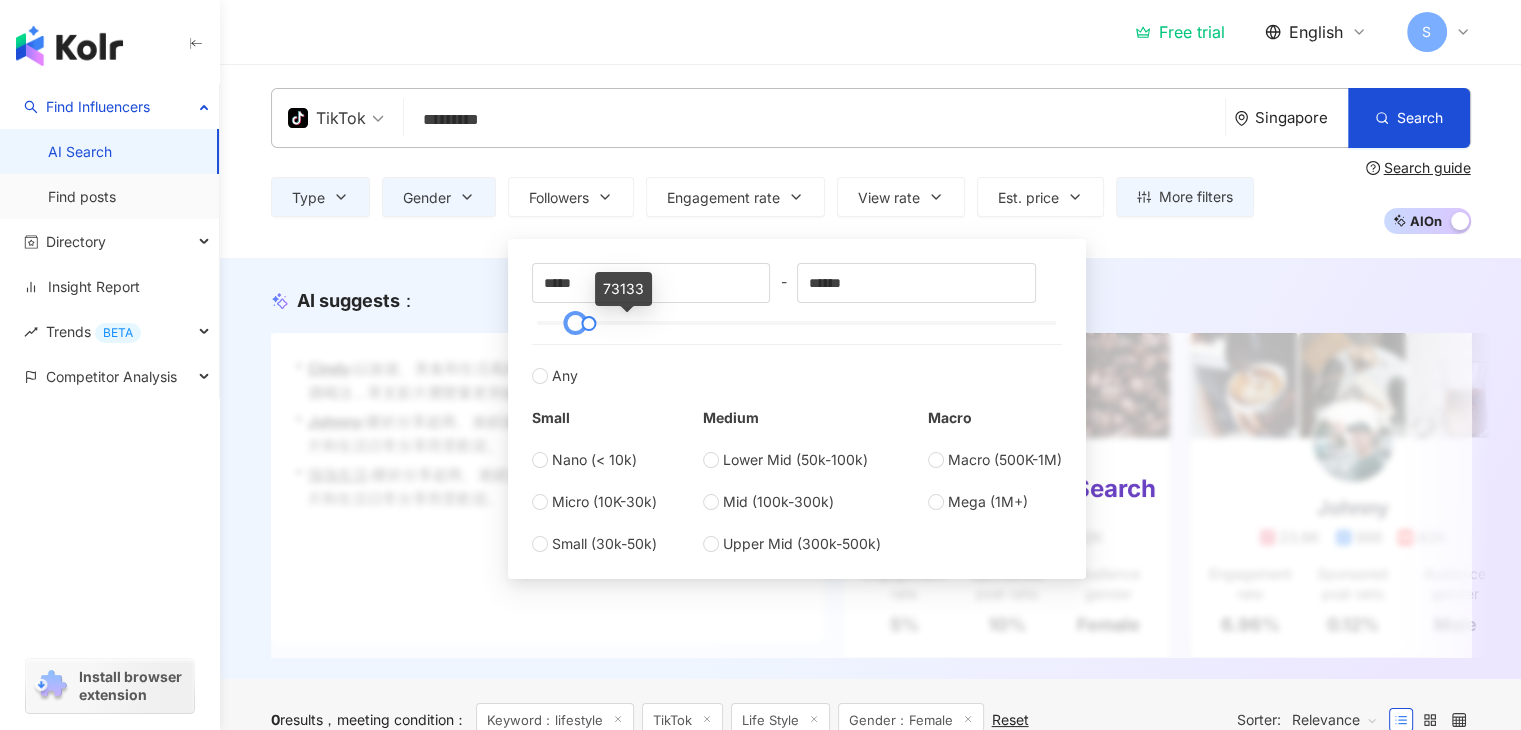 type on "*****" 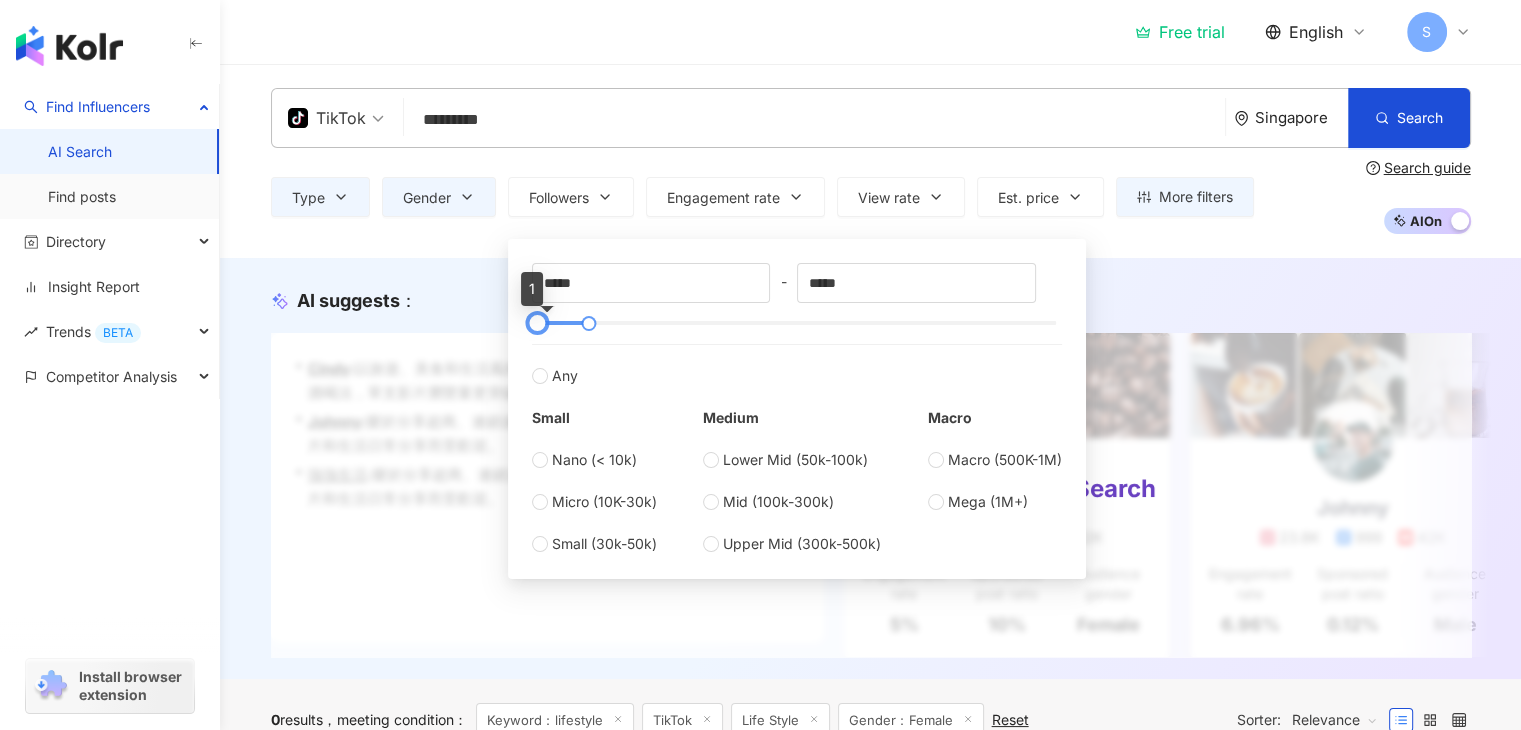 type on "*" 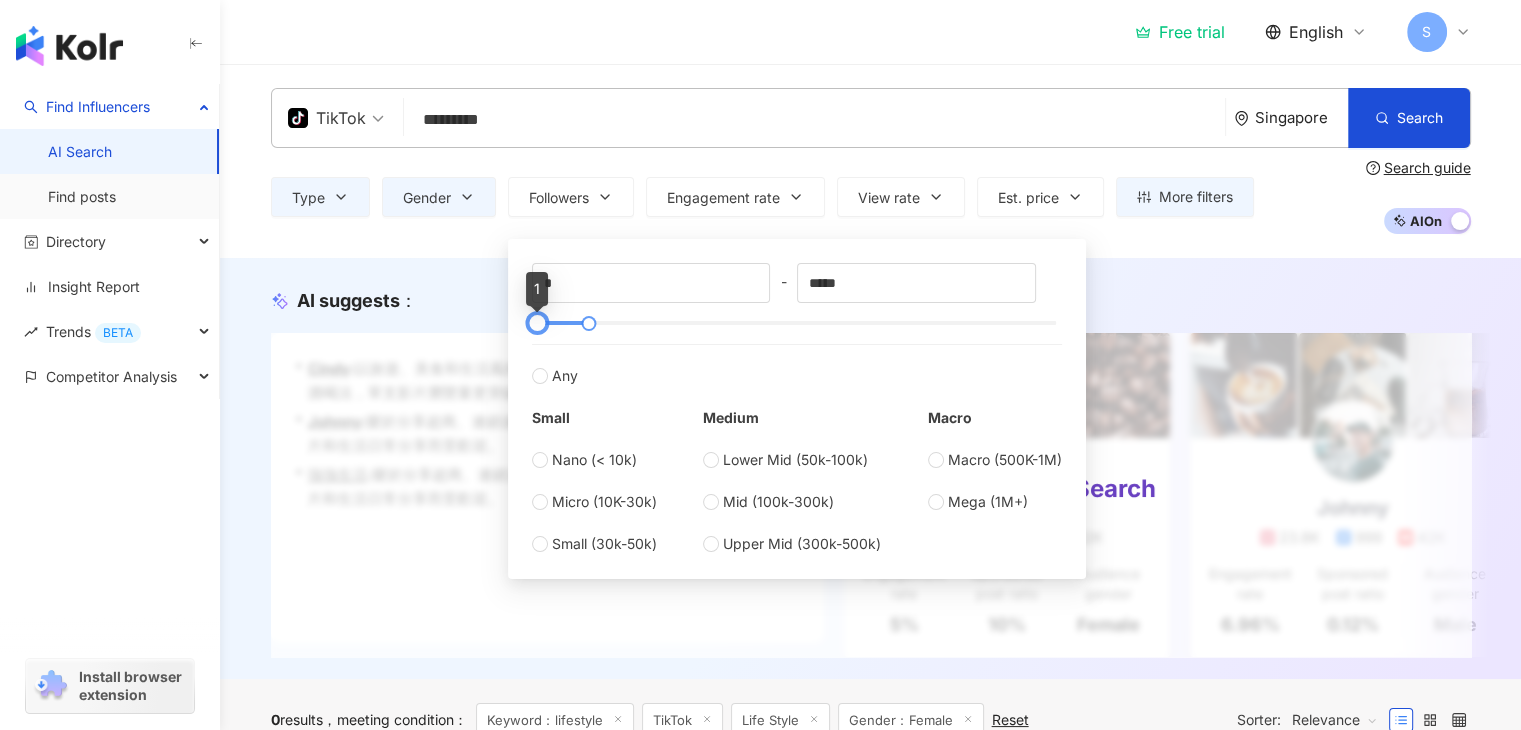 click at bounding box center [537, 323] 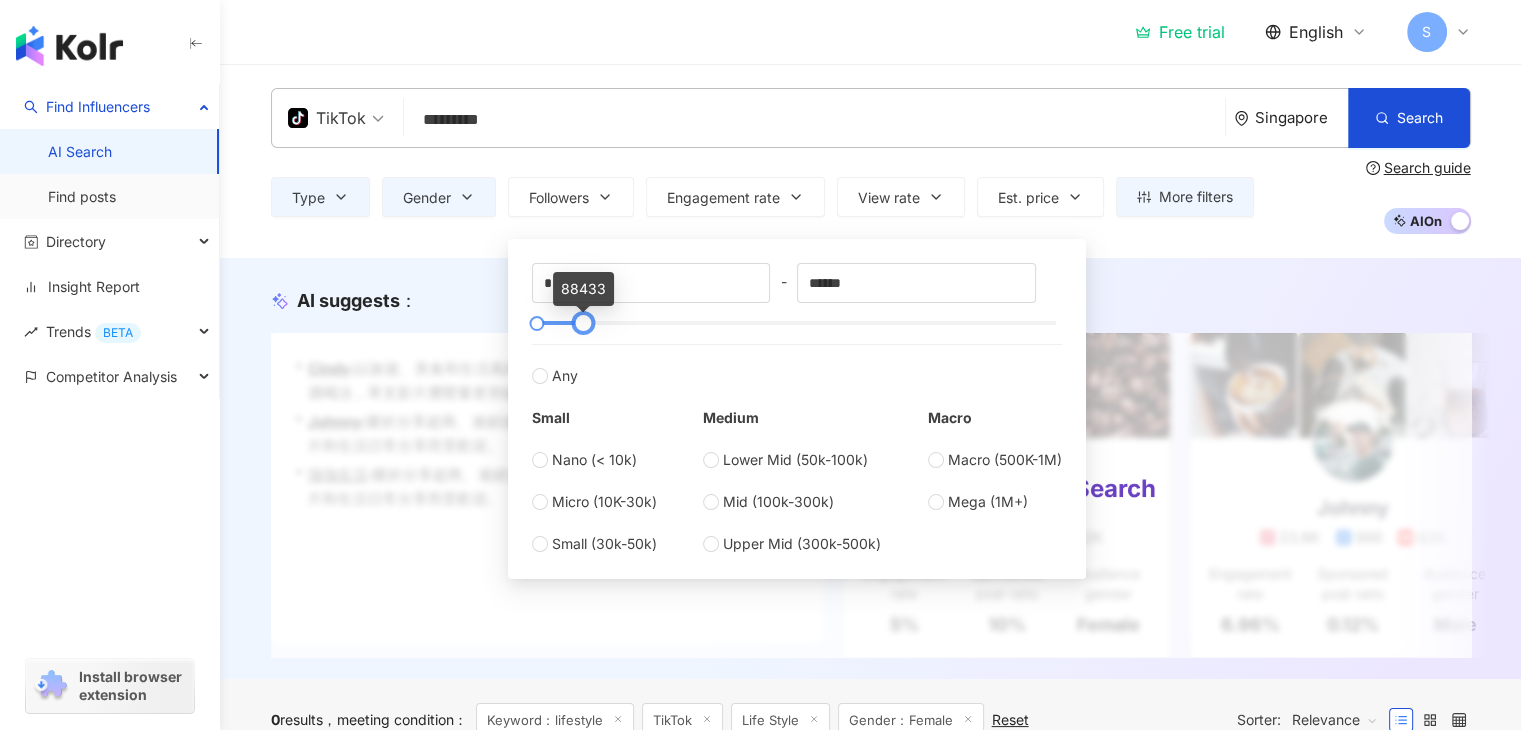 click at bounding box center (796, 323) 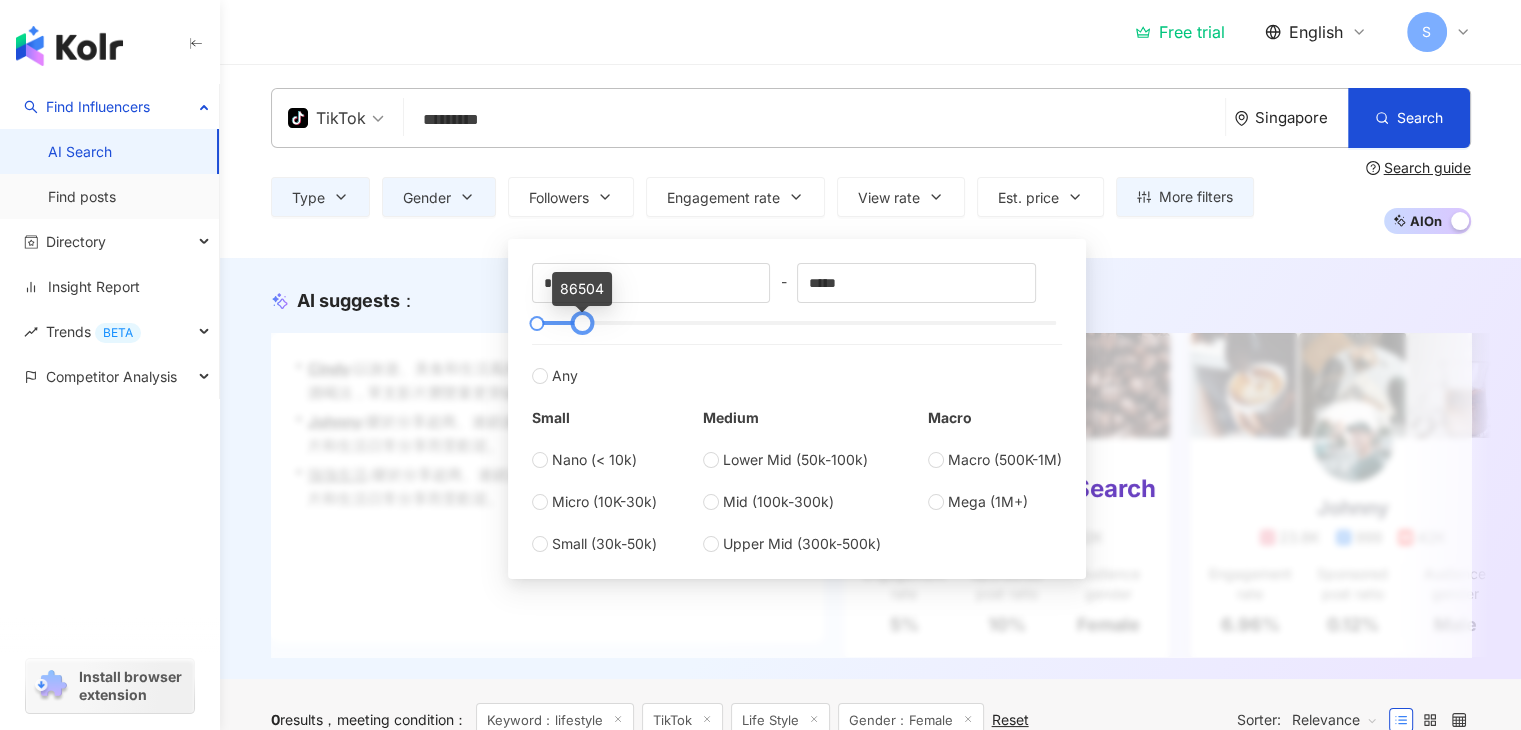 type on "*****" 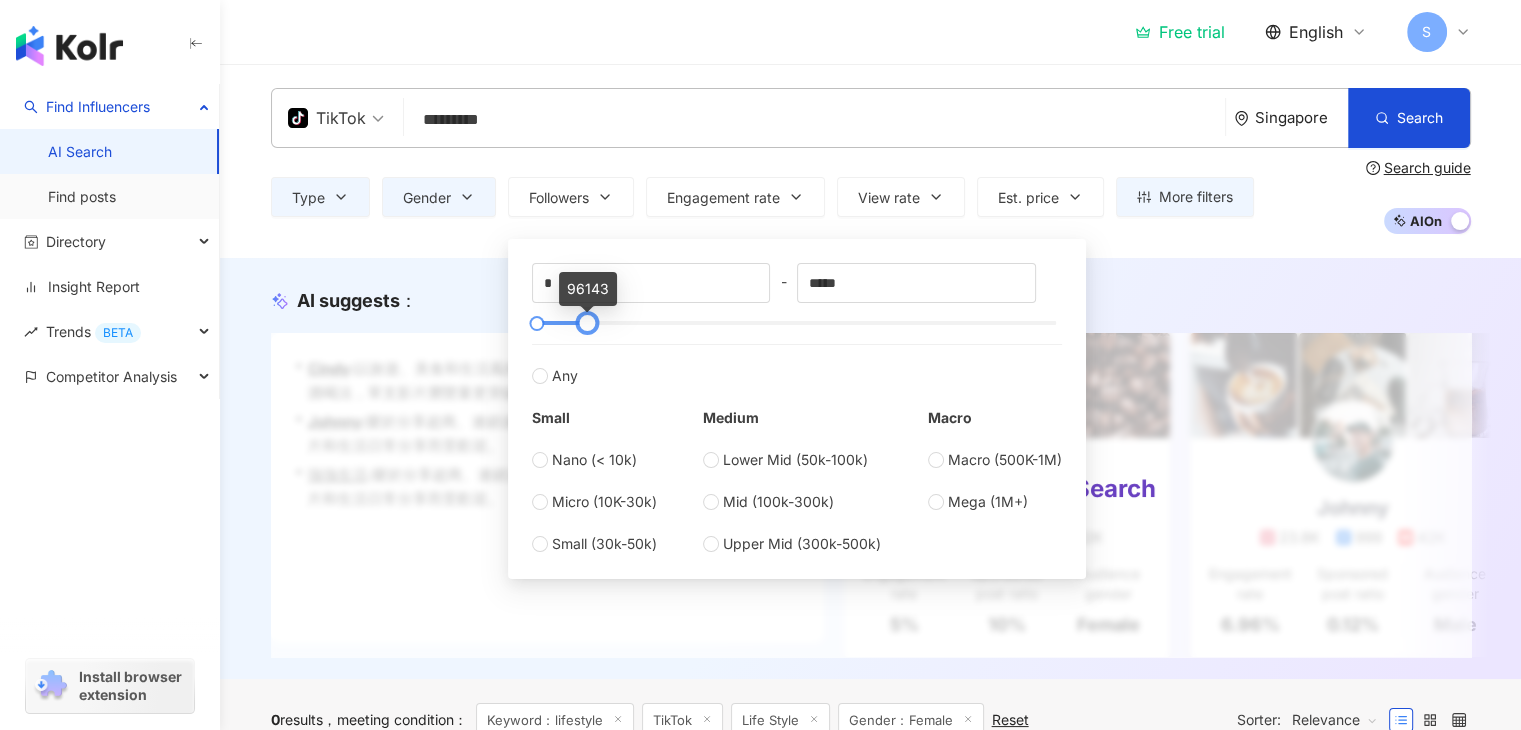 click at bounding box center [586, 323] 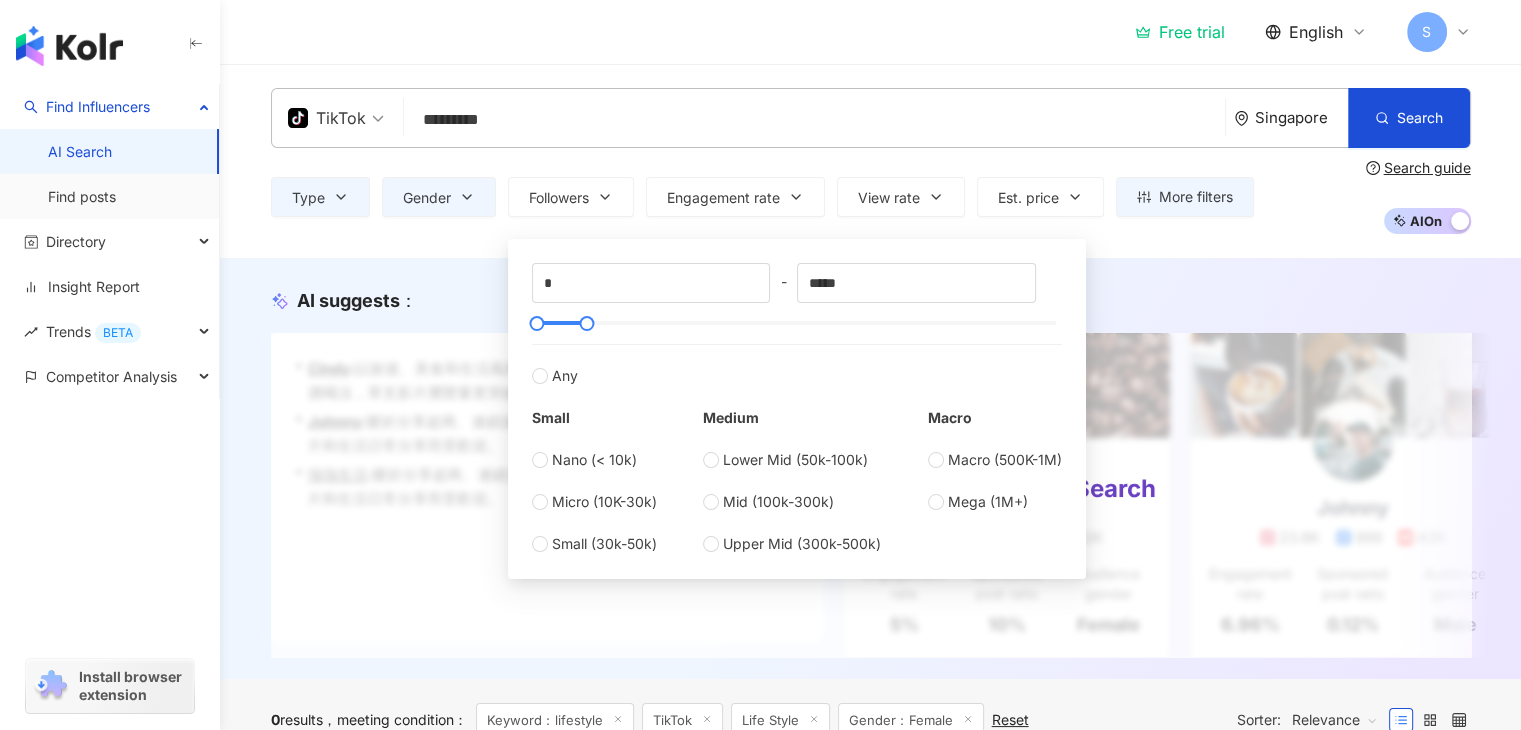 click on "*  -  ***** Any Small Nano (< 10k) Micro (10K-30k) Small (30k-50k) Medium Lower Mid (50k-100k) Mid (100k-300k) Upper Mid (300k-500k) Macro Macro (500K-1M) Mega (1M+)" at bounding box center [797, 409] 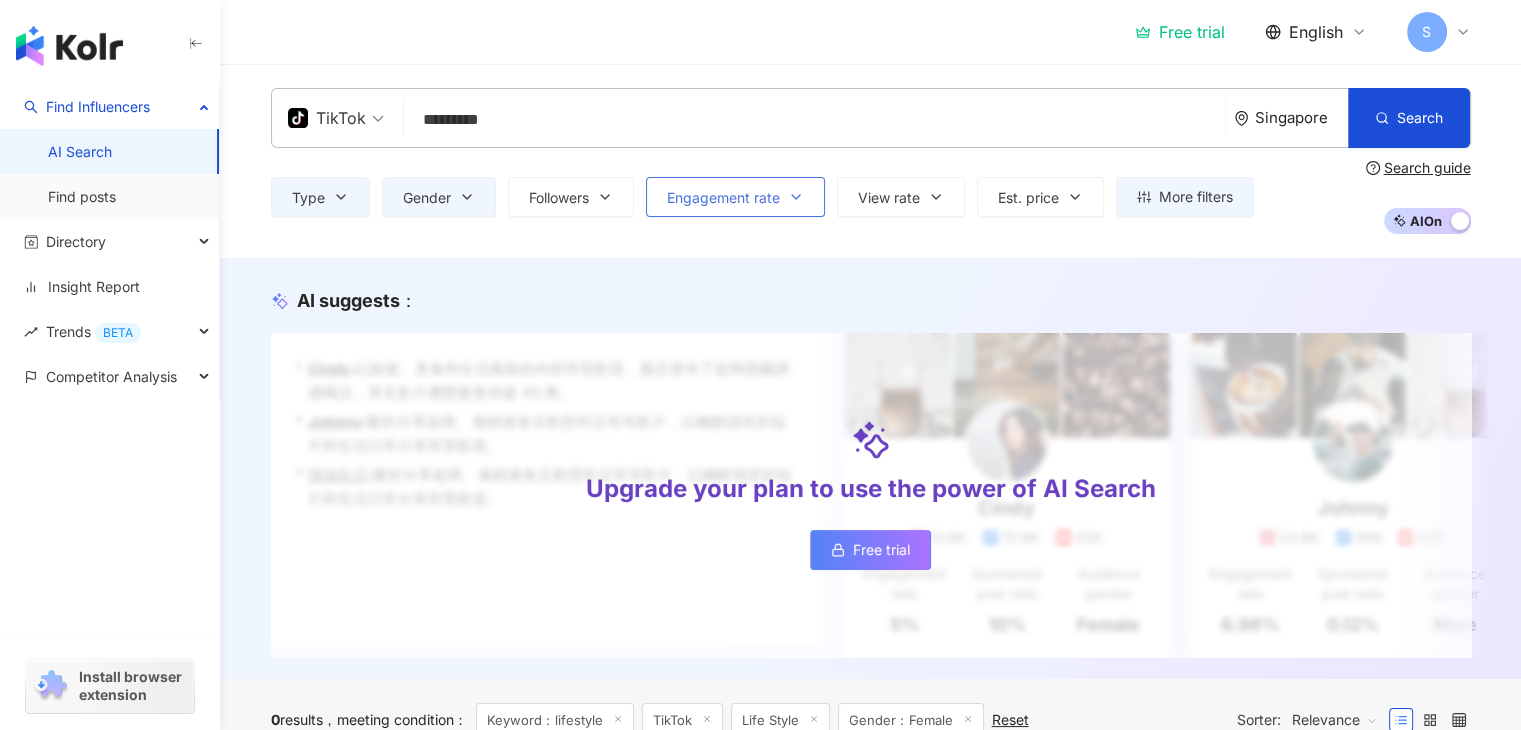 click on "Engagement rate" at bounding box center (723, 198) 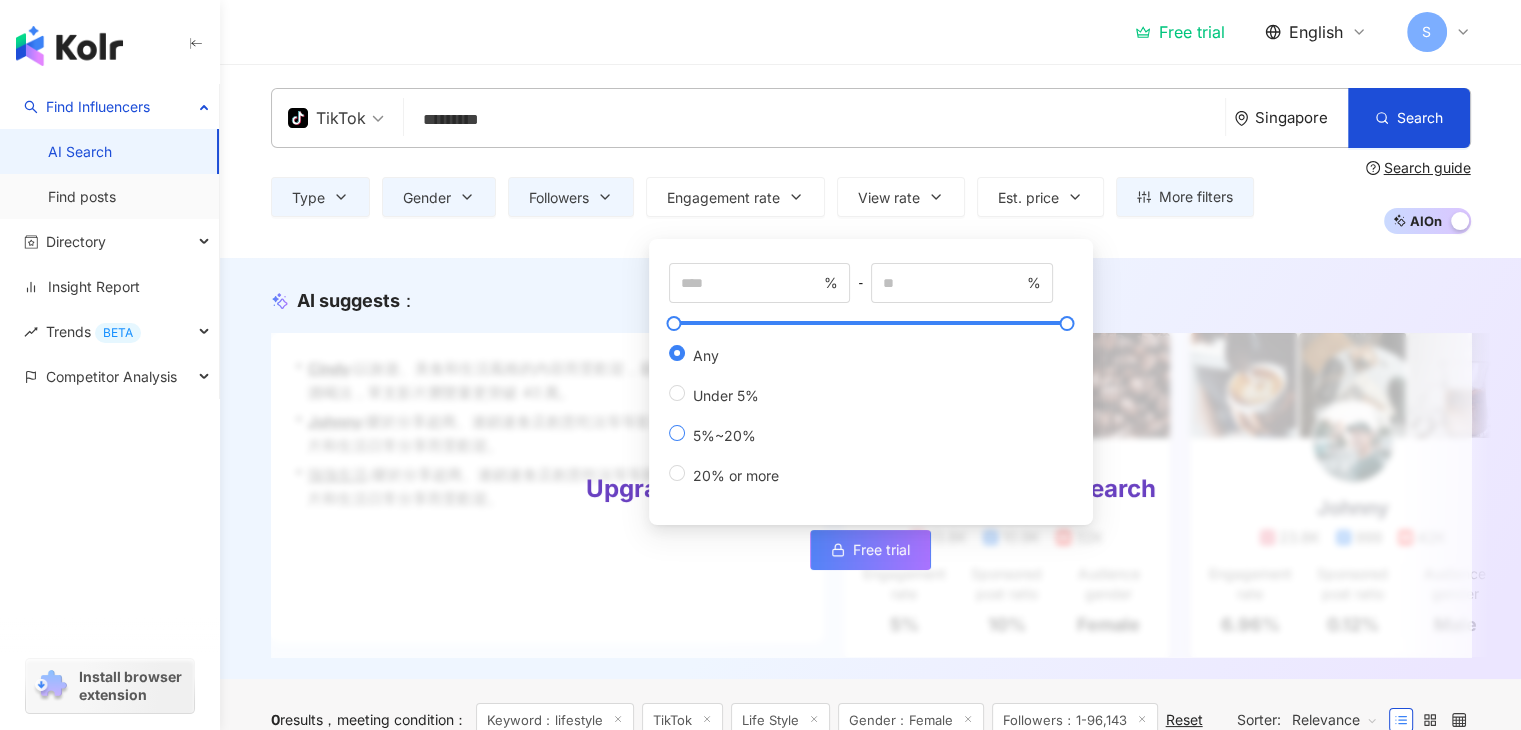 click on "5%~20%" at bounding box center [724, 435] 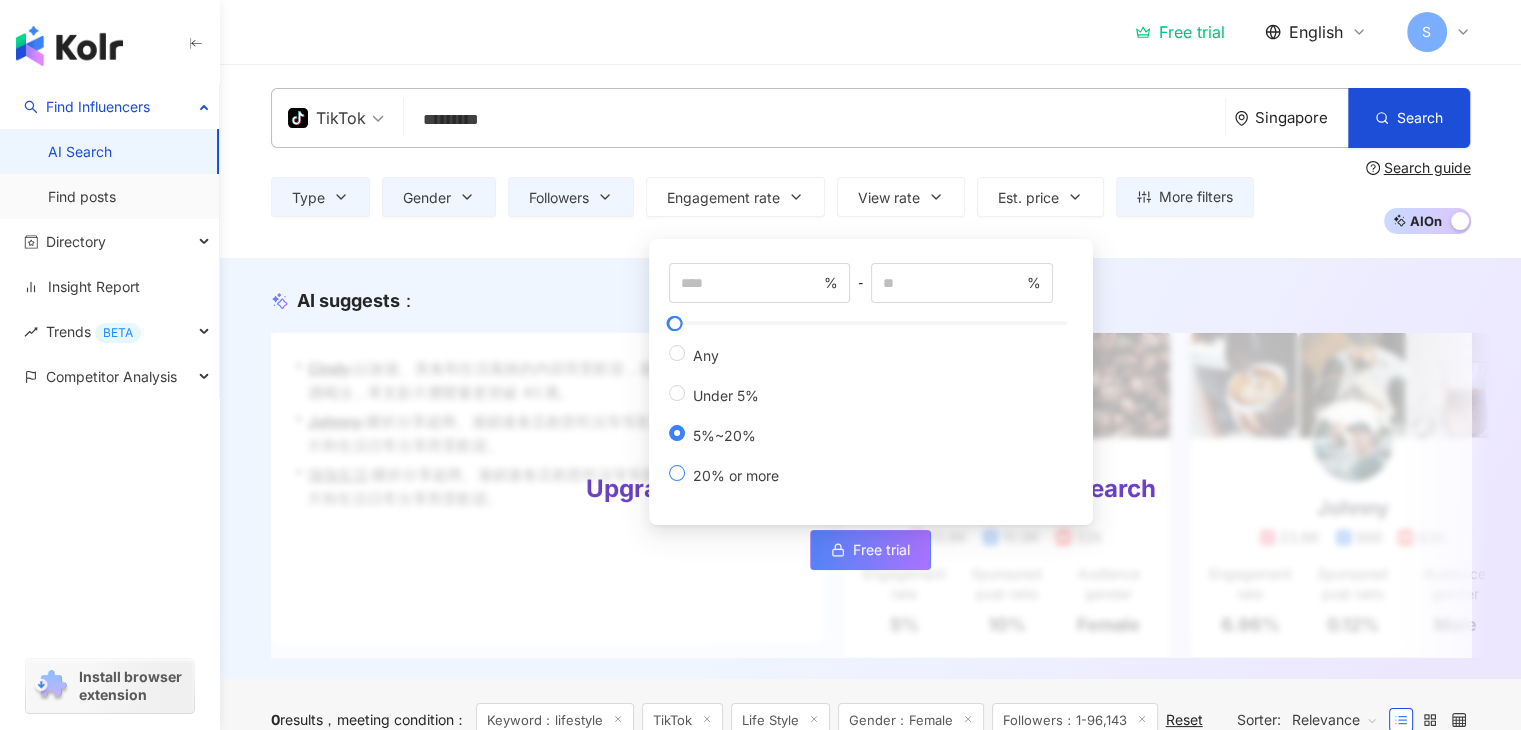 type on "**" 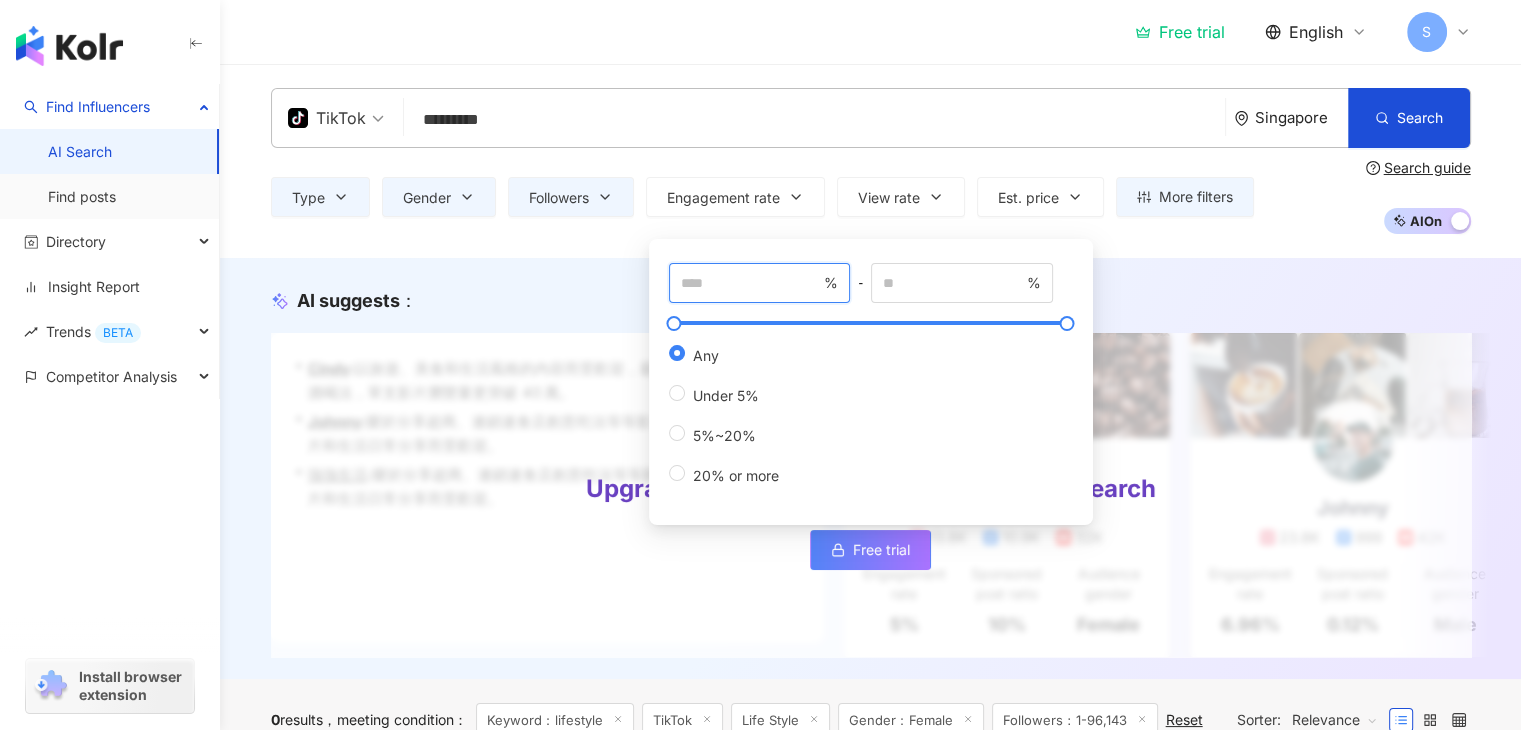 click at bounding box center (751, 283) 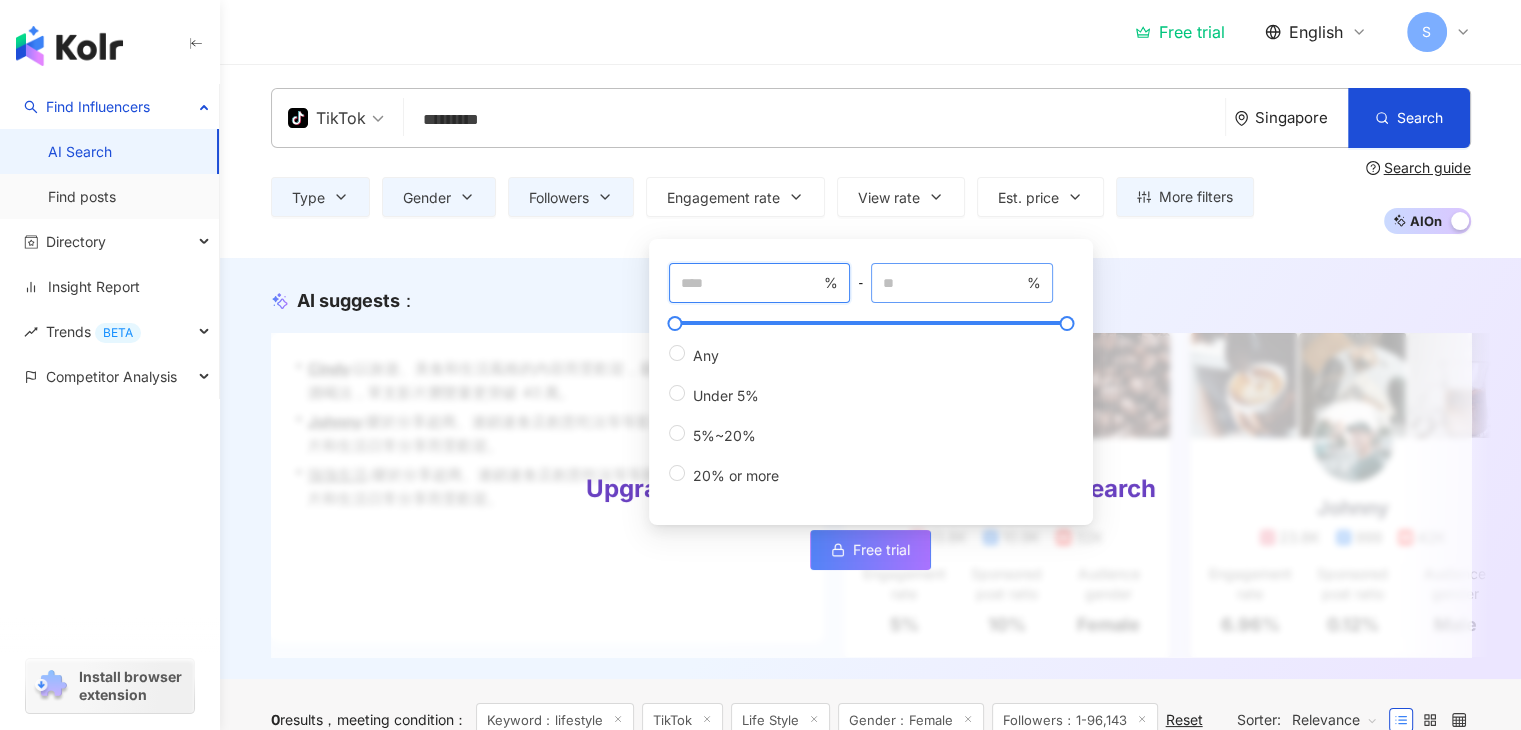 type on "**" 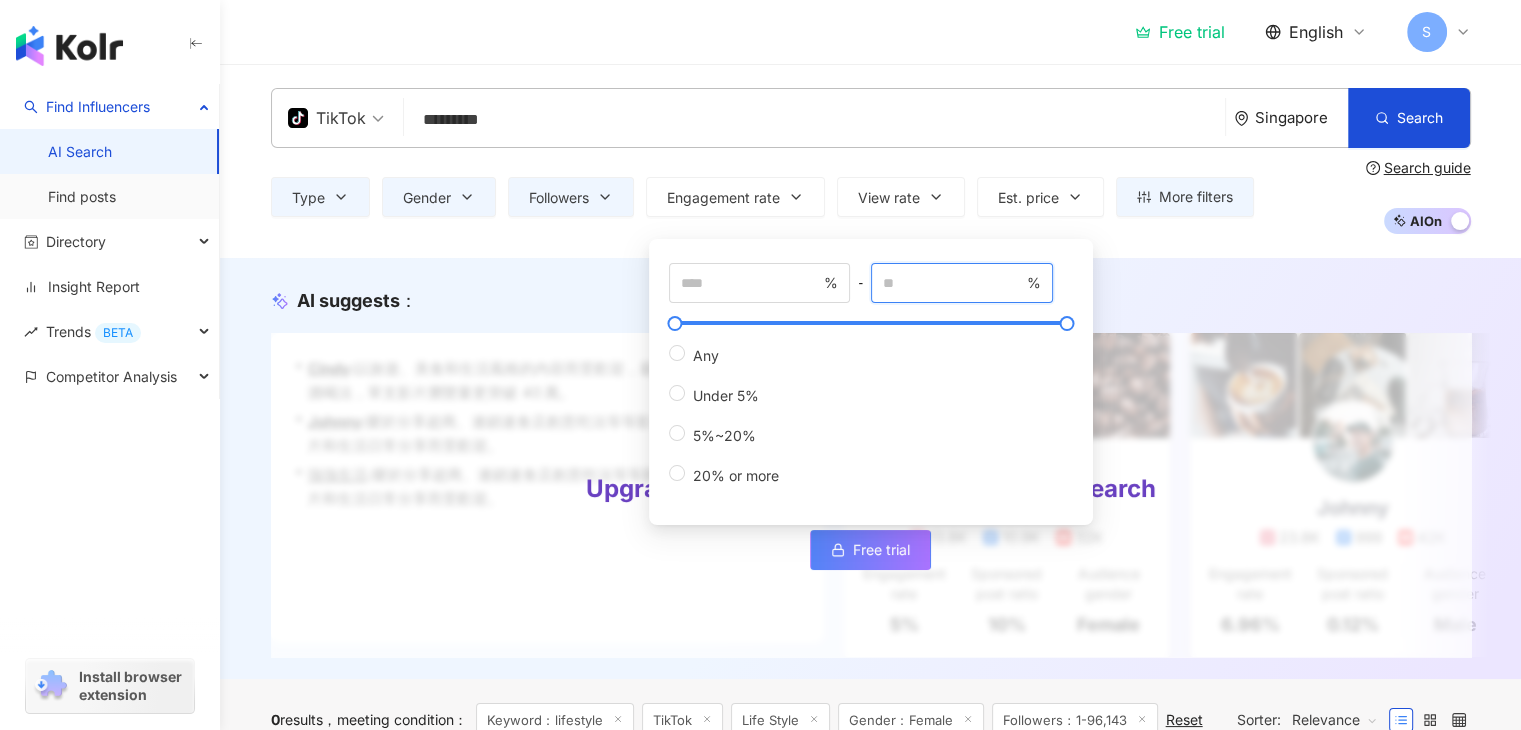 click at bounding box center [953, 283] 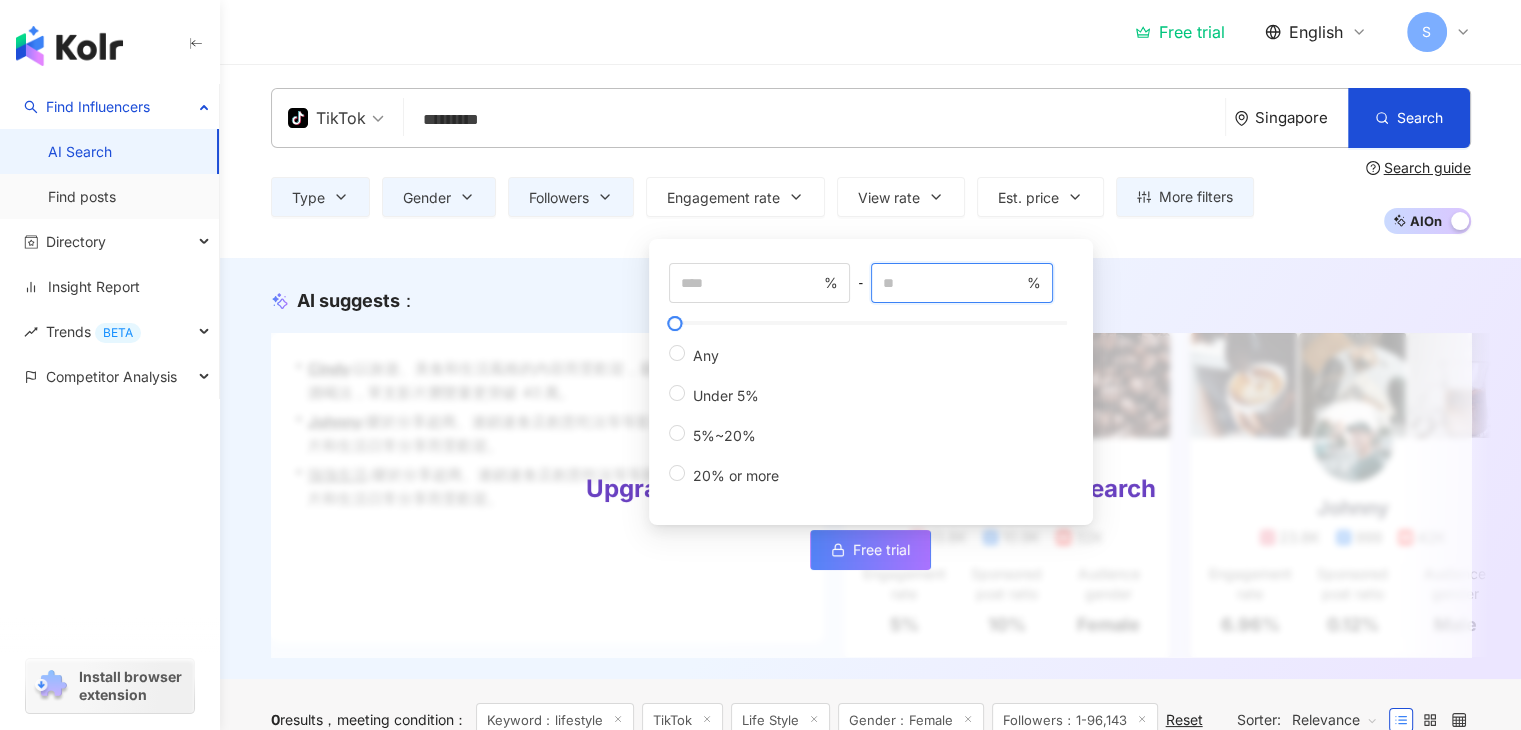 click on "**" at bounding box center (953, 283) 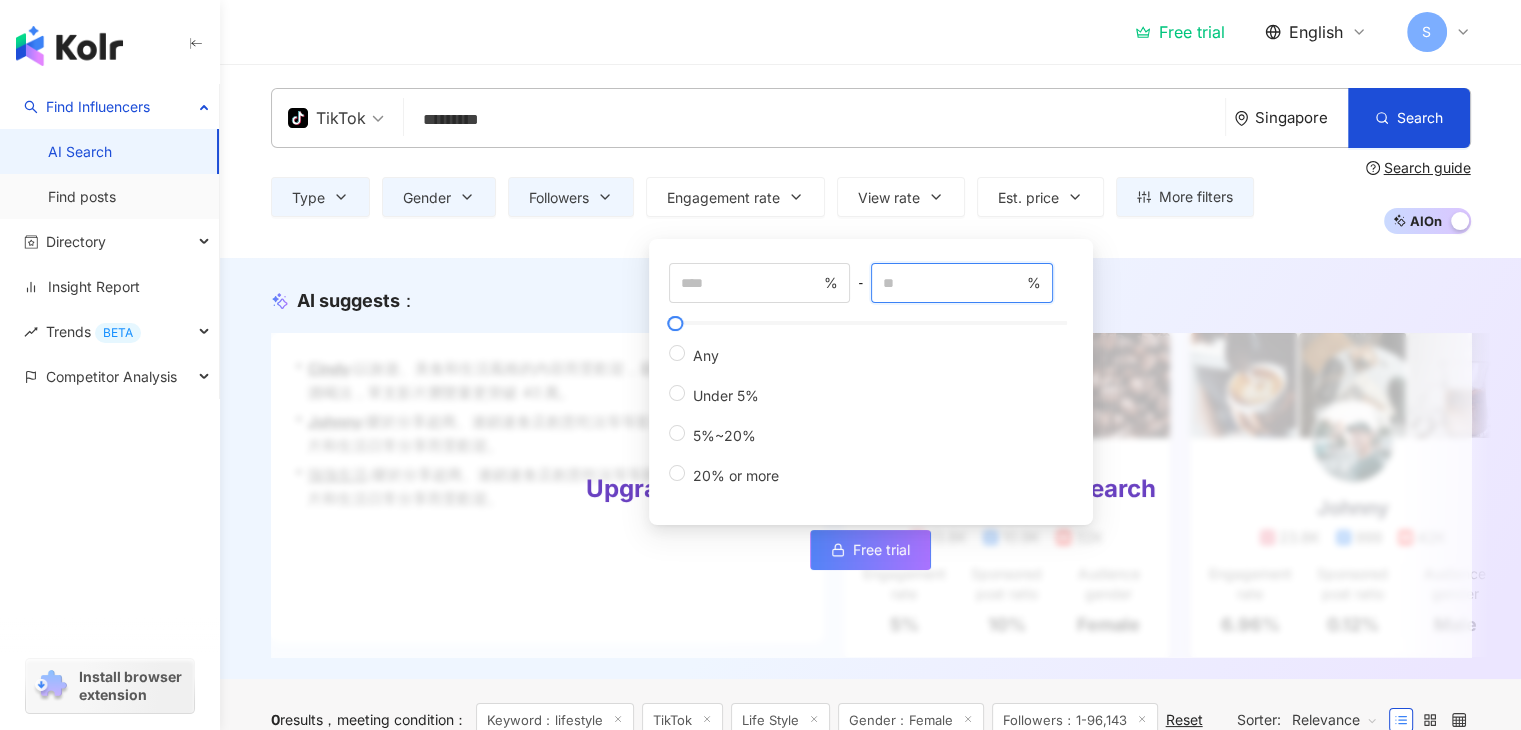 click on "**" at bounding box center (953, 283) 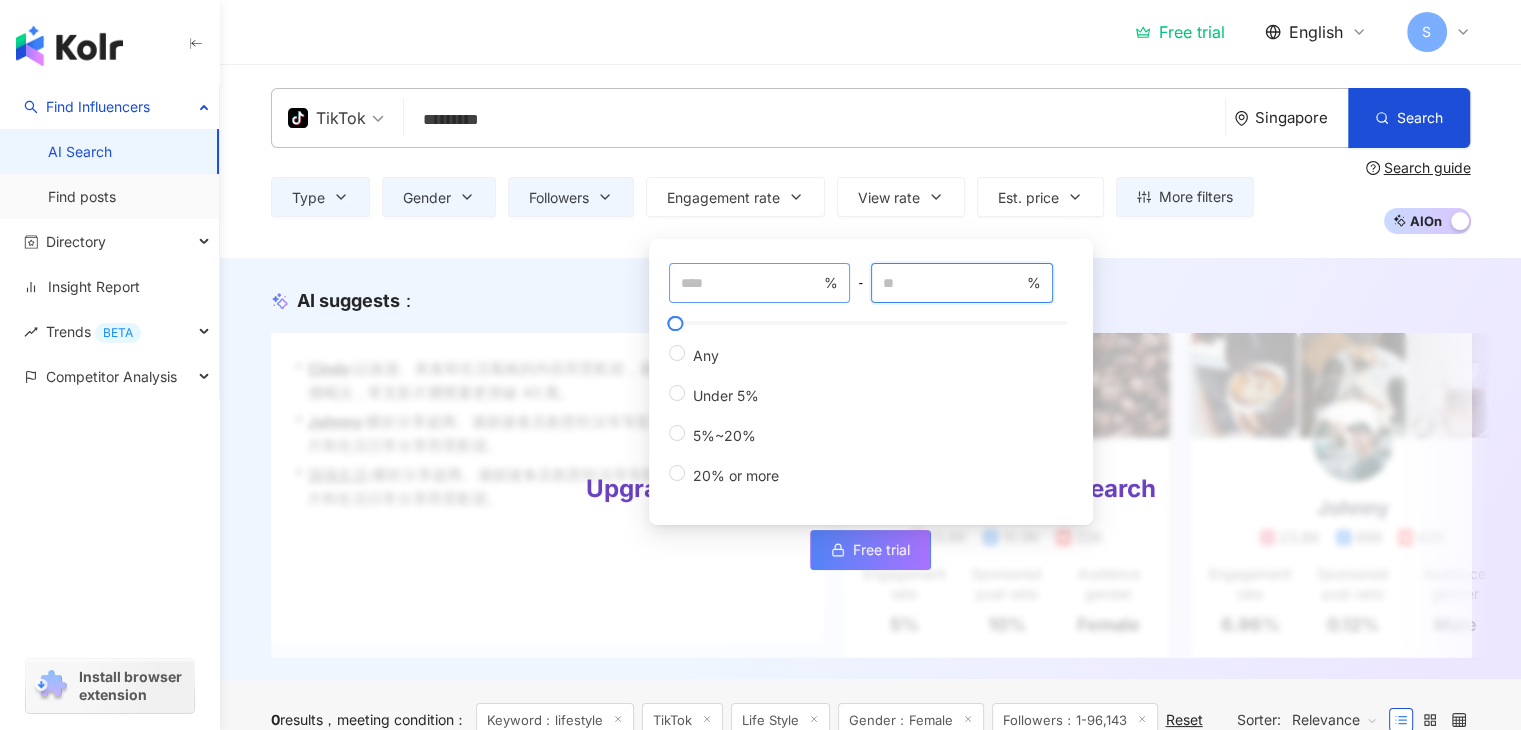 drag, startPoint x: 850, startPoint y: 277, endPoint x: 791, endPoint y: 275, distance: 59.03389 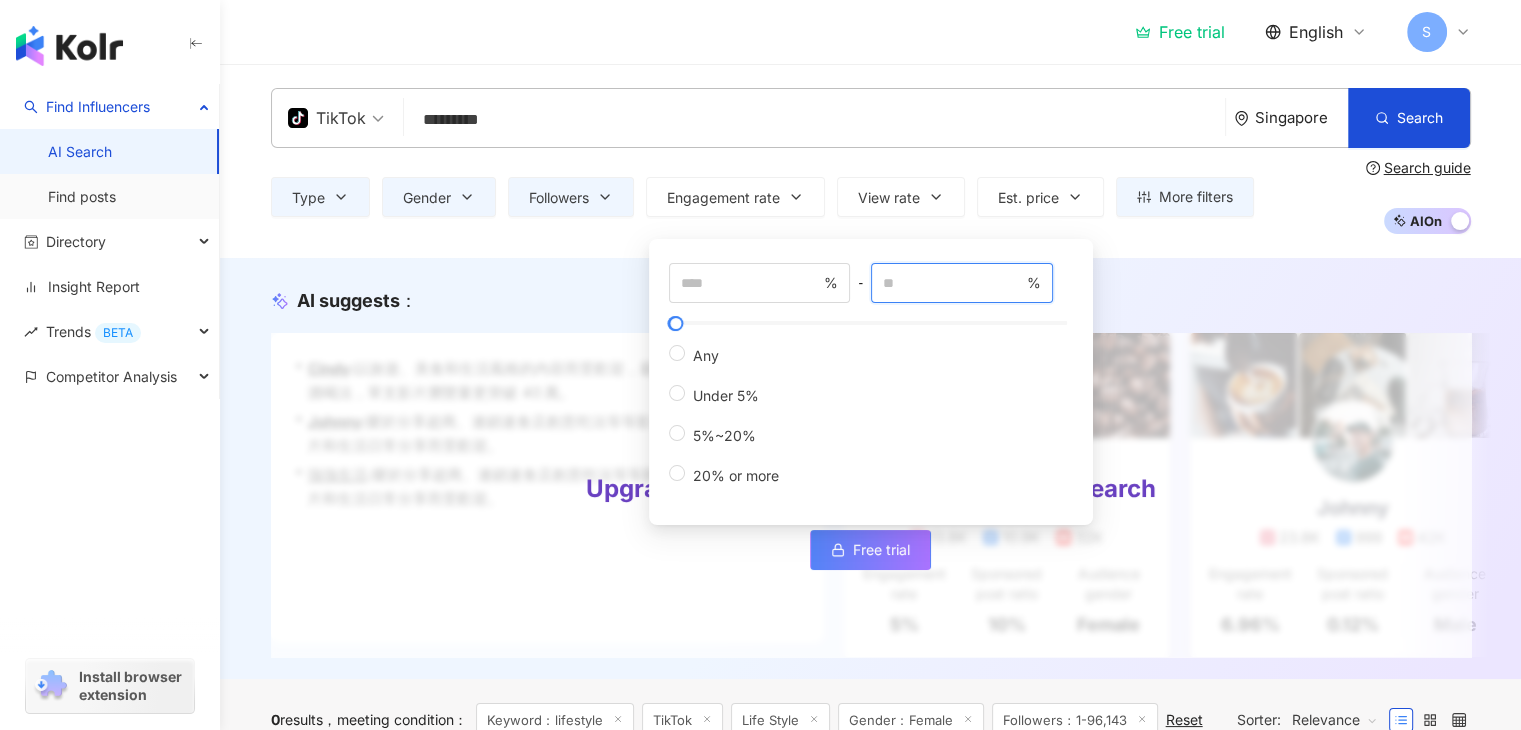 type on "**" 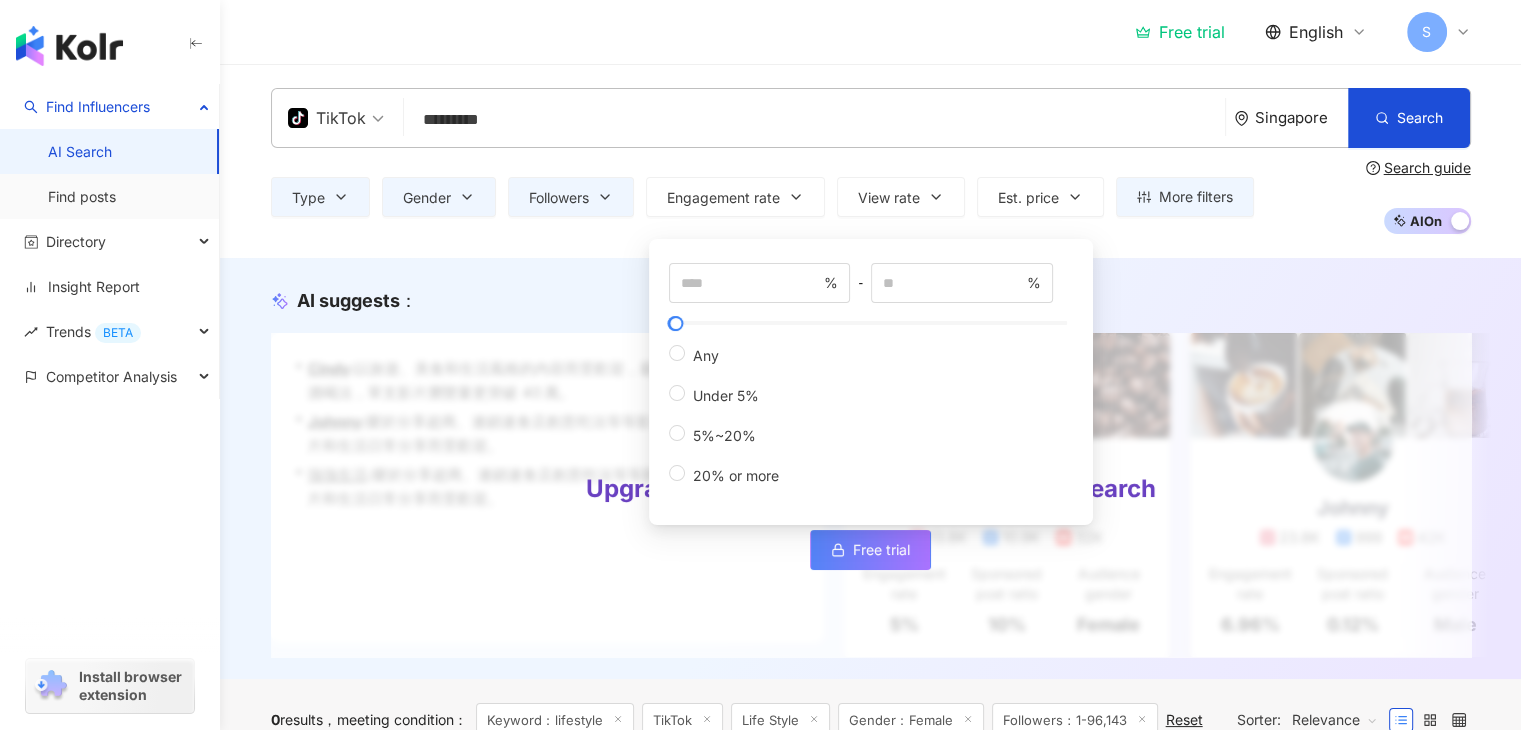 click on "AI suggests ： Upgrade your plan to use the power of AI Search Free trial • Cindy  :  以旅遊、美食和生活風格的內容而受歡迎，最近發布了超商隱藏調酒喝法，單支影片瀏覽量更突破 40 萬。 • Johnny  :  樂於分享超商、連鎖速食店創意吃法等等影片，以幽默搞笑的短片和生活日常分享而受歡迎。 • 強強生活  :  樂於分享超商、連鎖速食店創意吃法等等影片，以幽默搞笑的短片和生活日常分享而受歡迎。 Was this helpful? Cindy 13.8K 10.9K 32K Engagement rate 5% Sponsored post ratio 10% Audience gender Female Johnny 23.8K 999 42K Engagement rate 6.96% Sponsored post ratio 0.12% Audience gender Male 強強生活 33.8K 10K 42K Engagement rate 6.96% Sponsored post ratio 3% Audience gender Female" at bounding box center (870, 468) 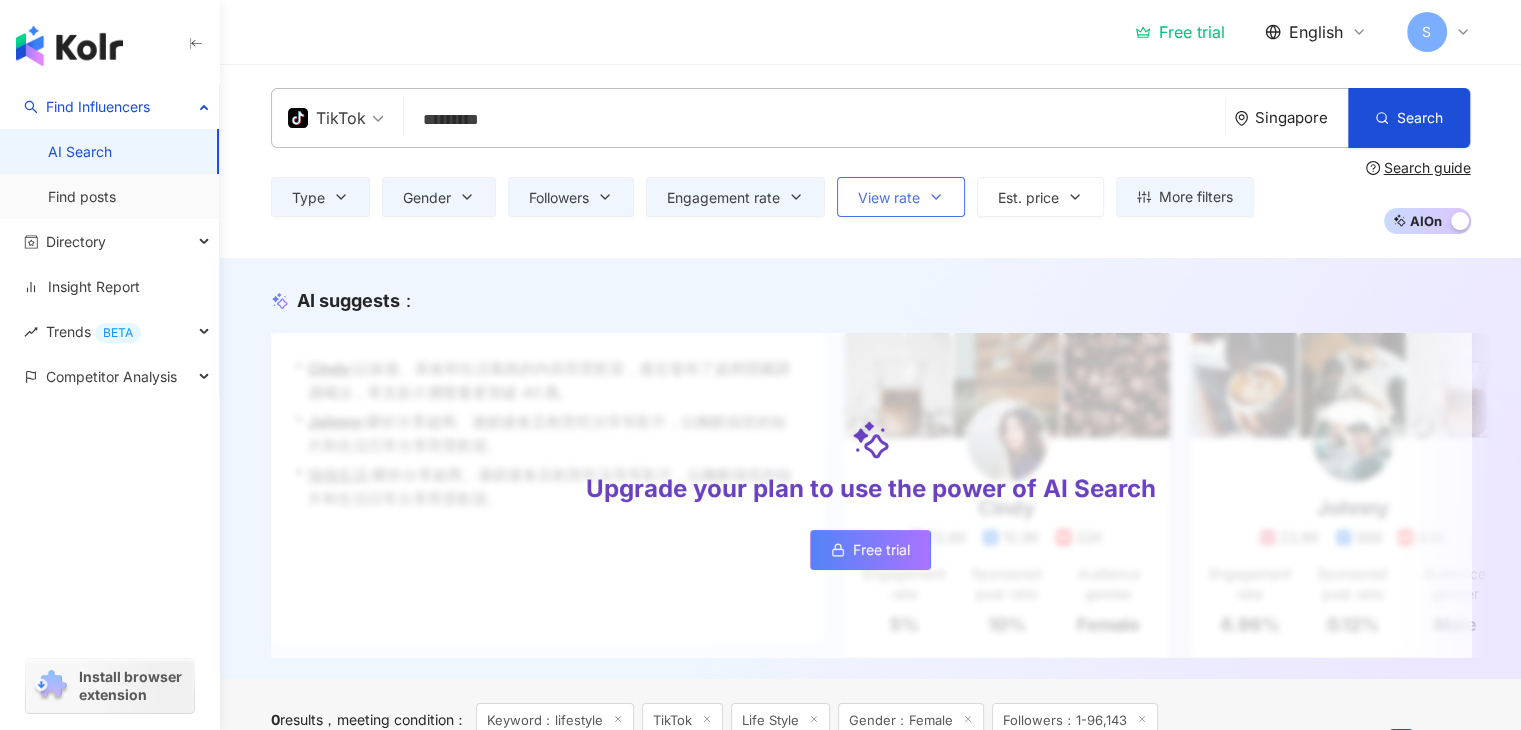 click on "View rate" at bounding box center (901, 197) 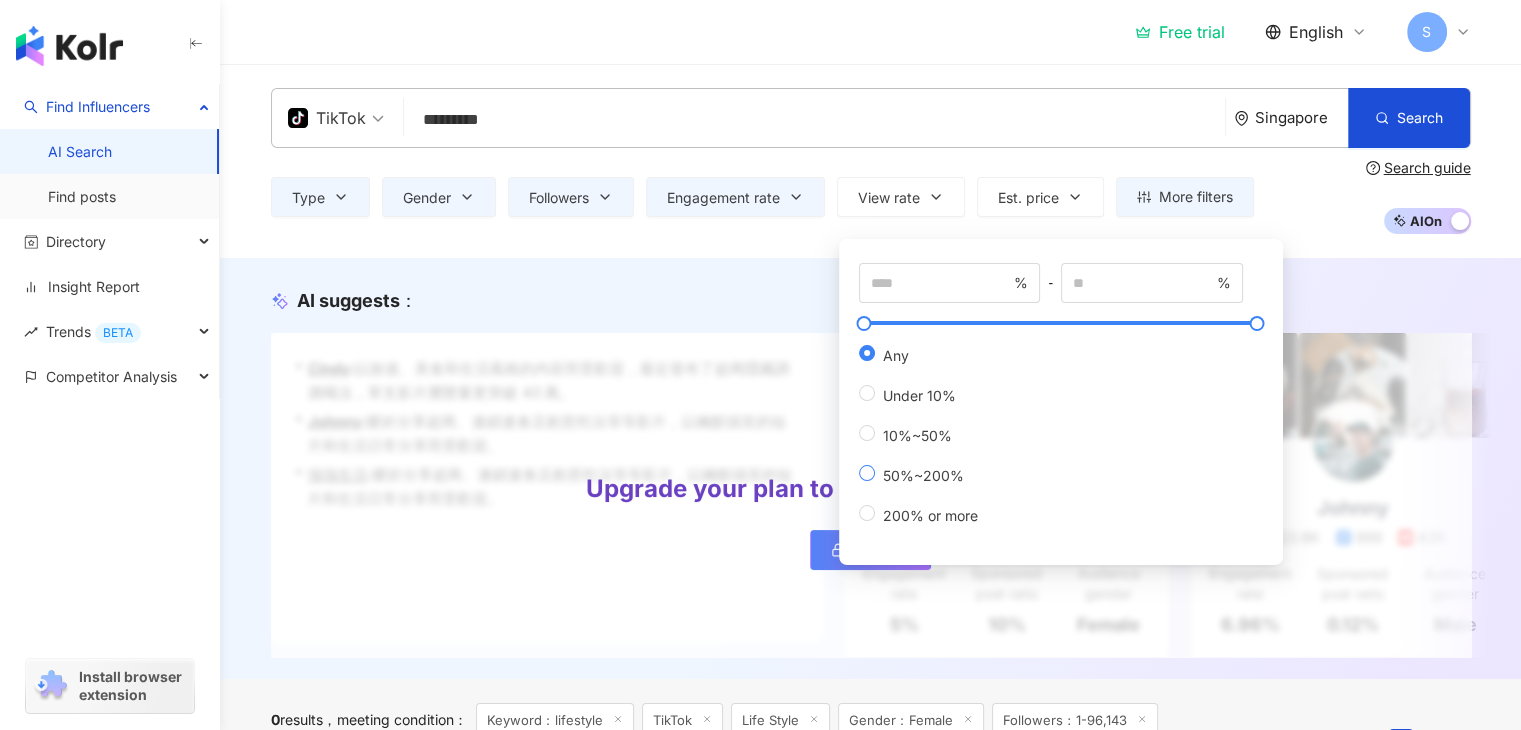 click on "50%~200%" at bounding box center [923, 475] 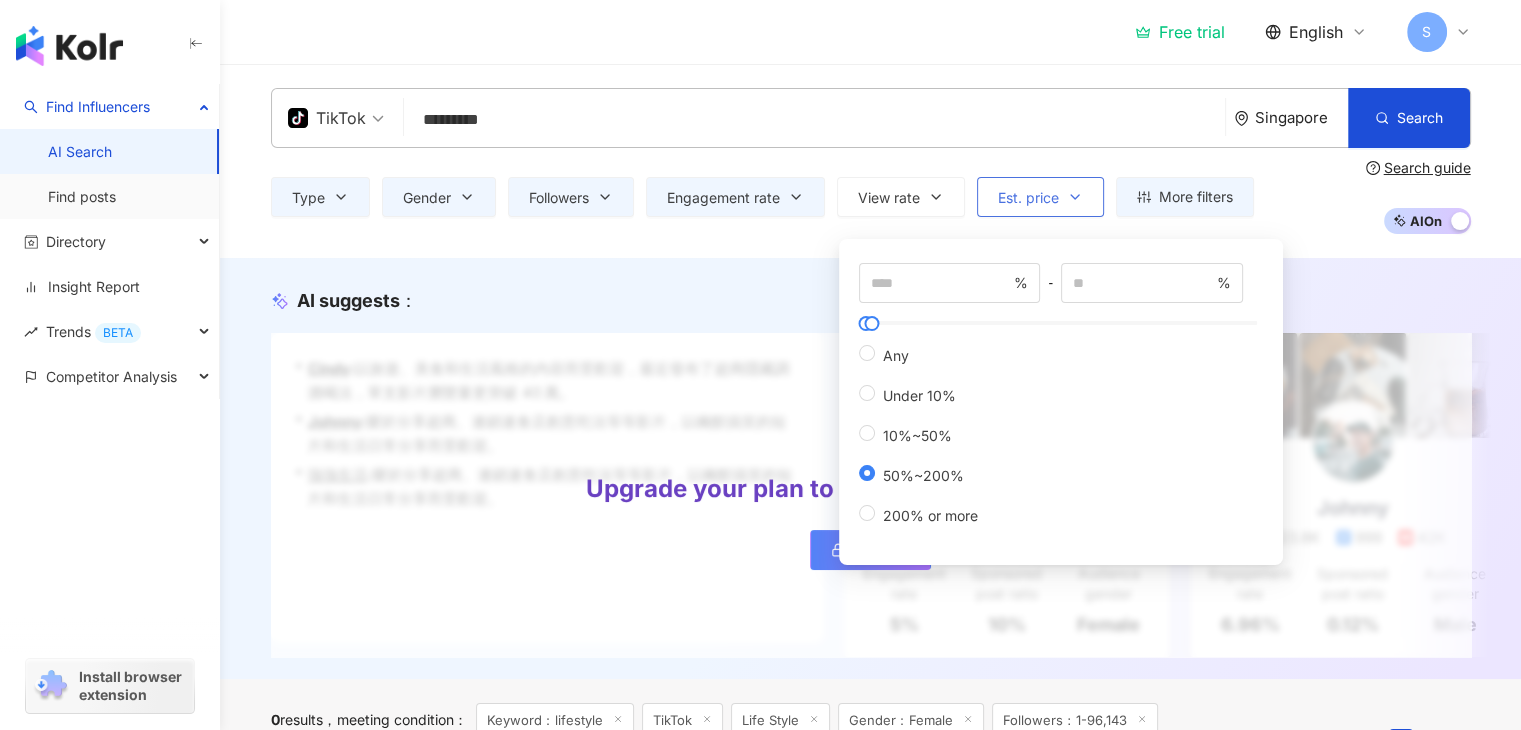 click on "Est. price" at bounding box center (1028, 198) 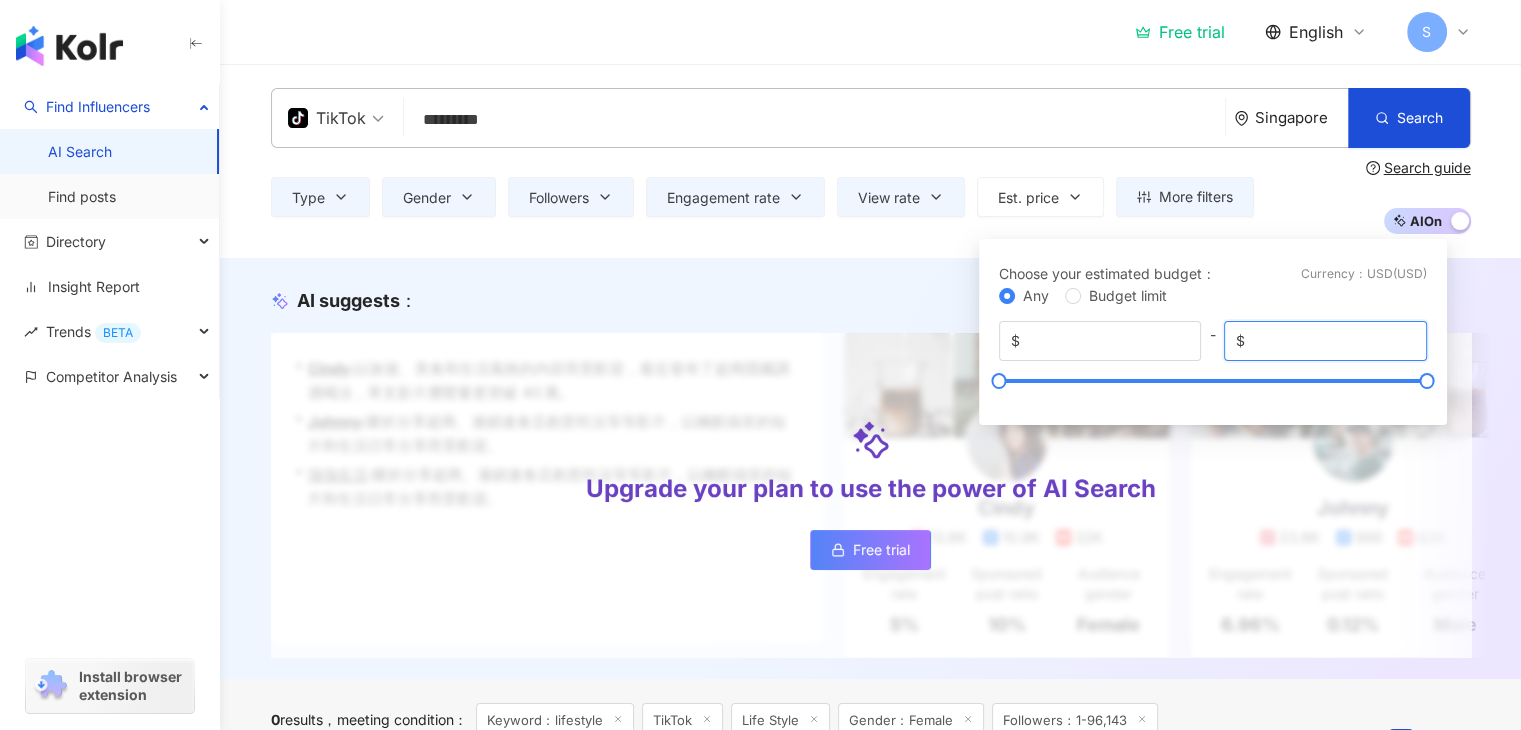 drag, startPoint x: 1310, startPoint y: 347, endPoint x: 1229, endPoint y: 341, distance: 81.22192 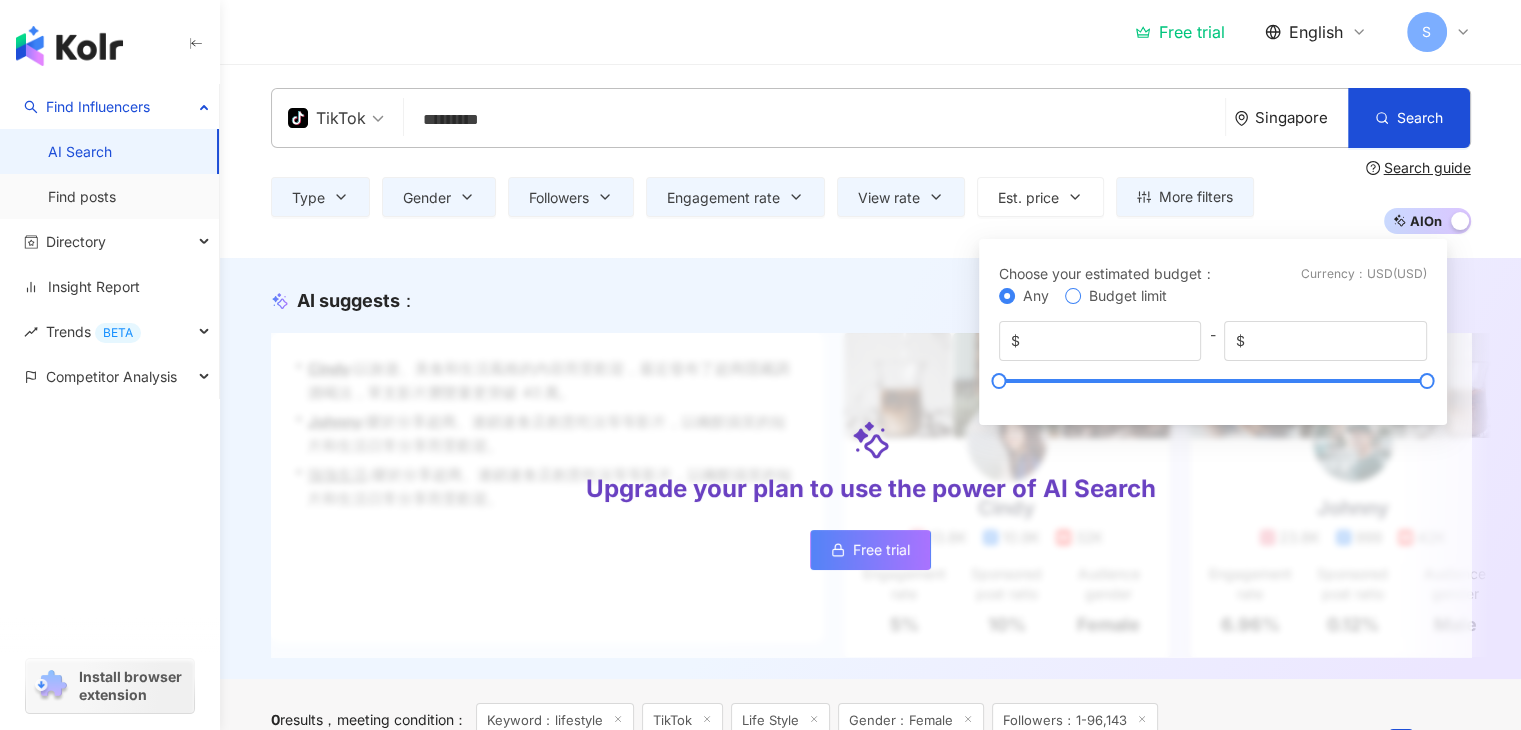 click on "Budget limit" at bounding box center [1128, 296] 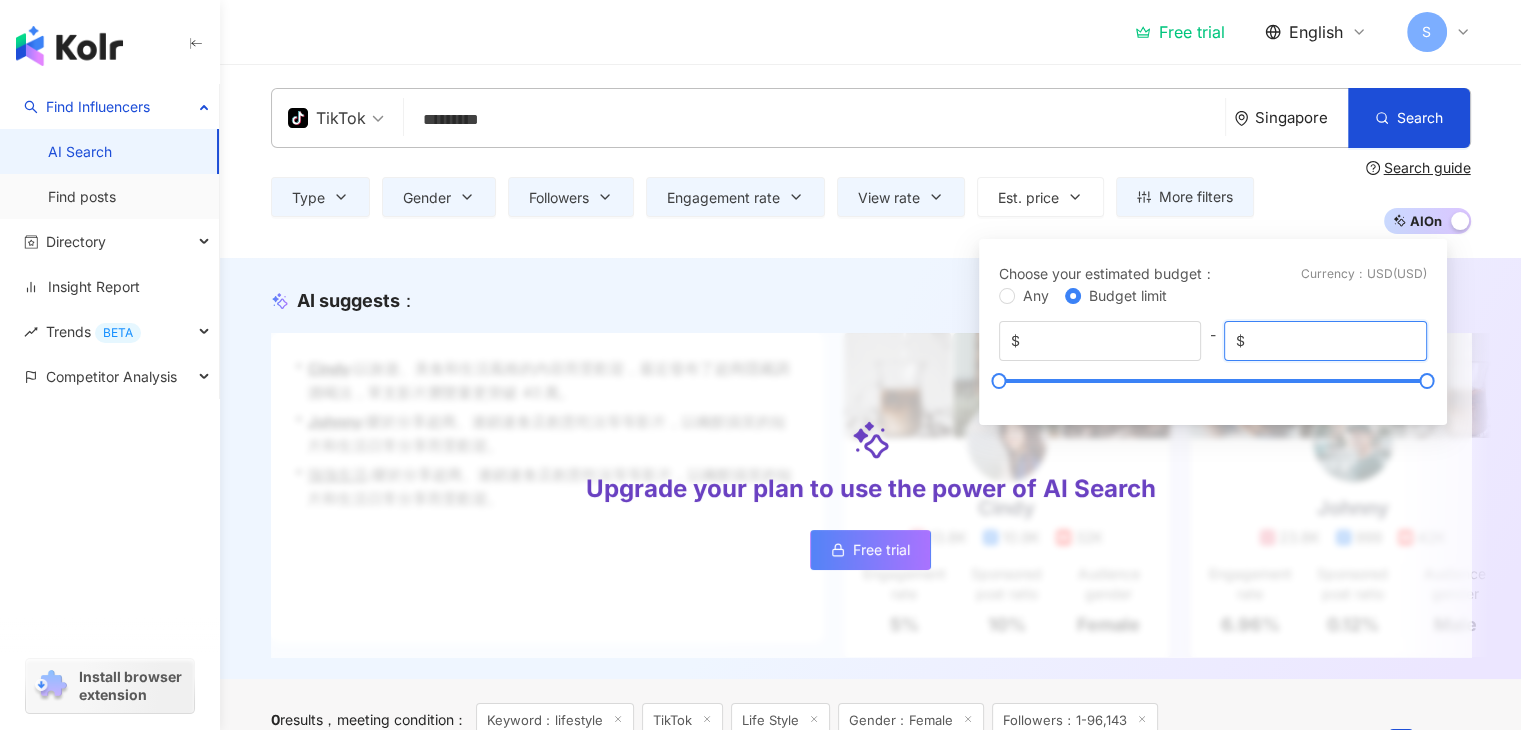 drag, startPoint x: 1304, startPoint y: 343, endPoint x: 1231, endPoint y: 337, distance: 73.24616 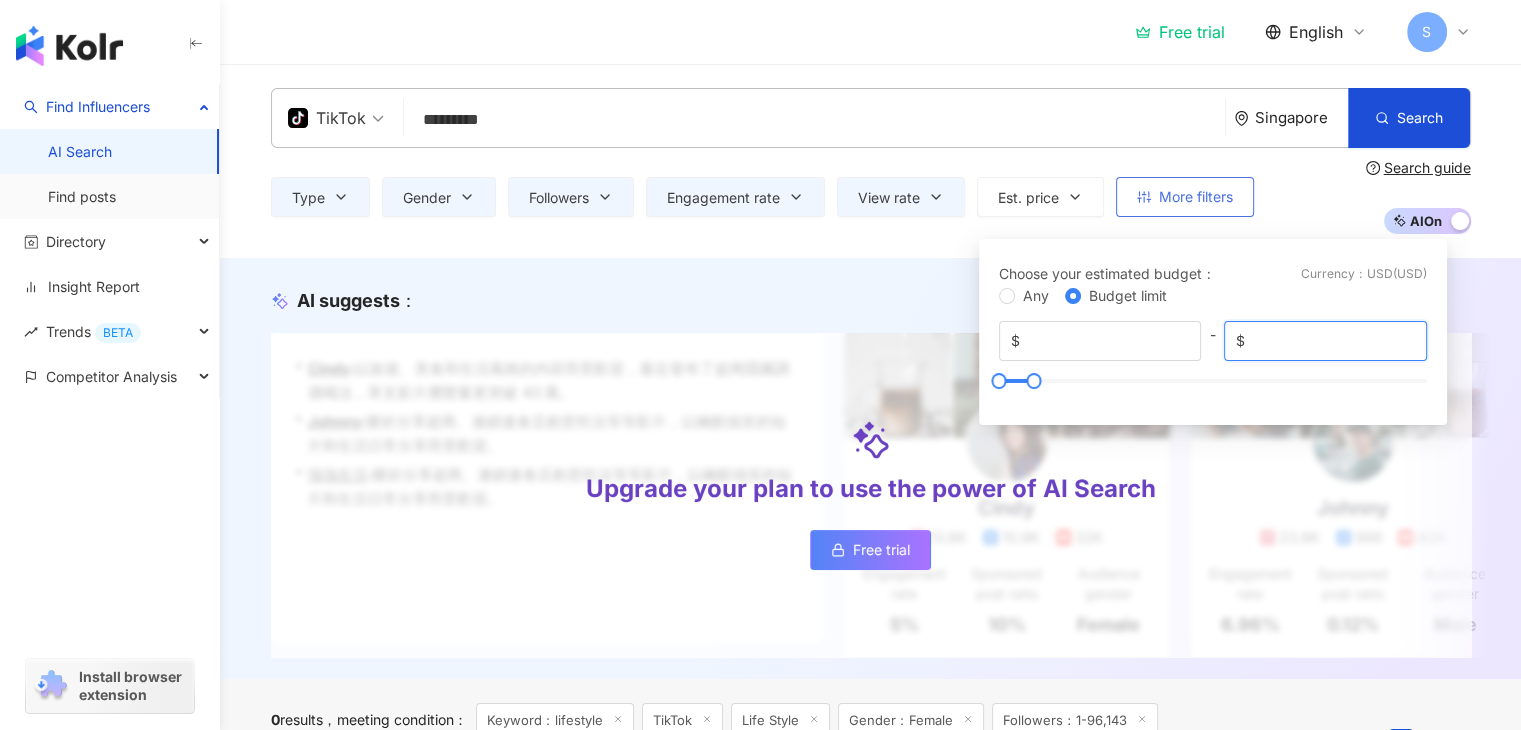 type on "****" 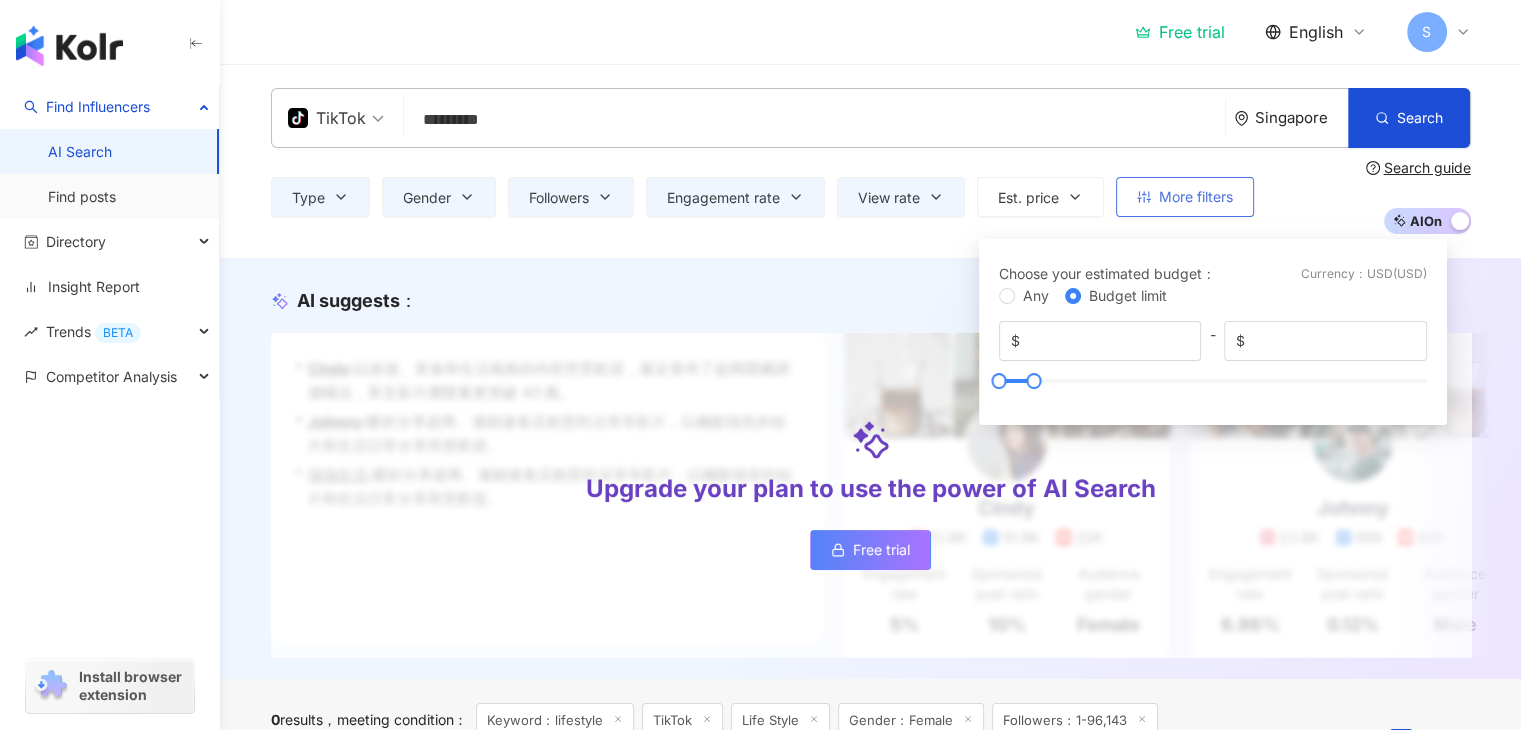 click on "More filters" at bounding box center (1196, 197) 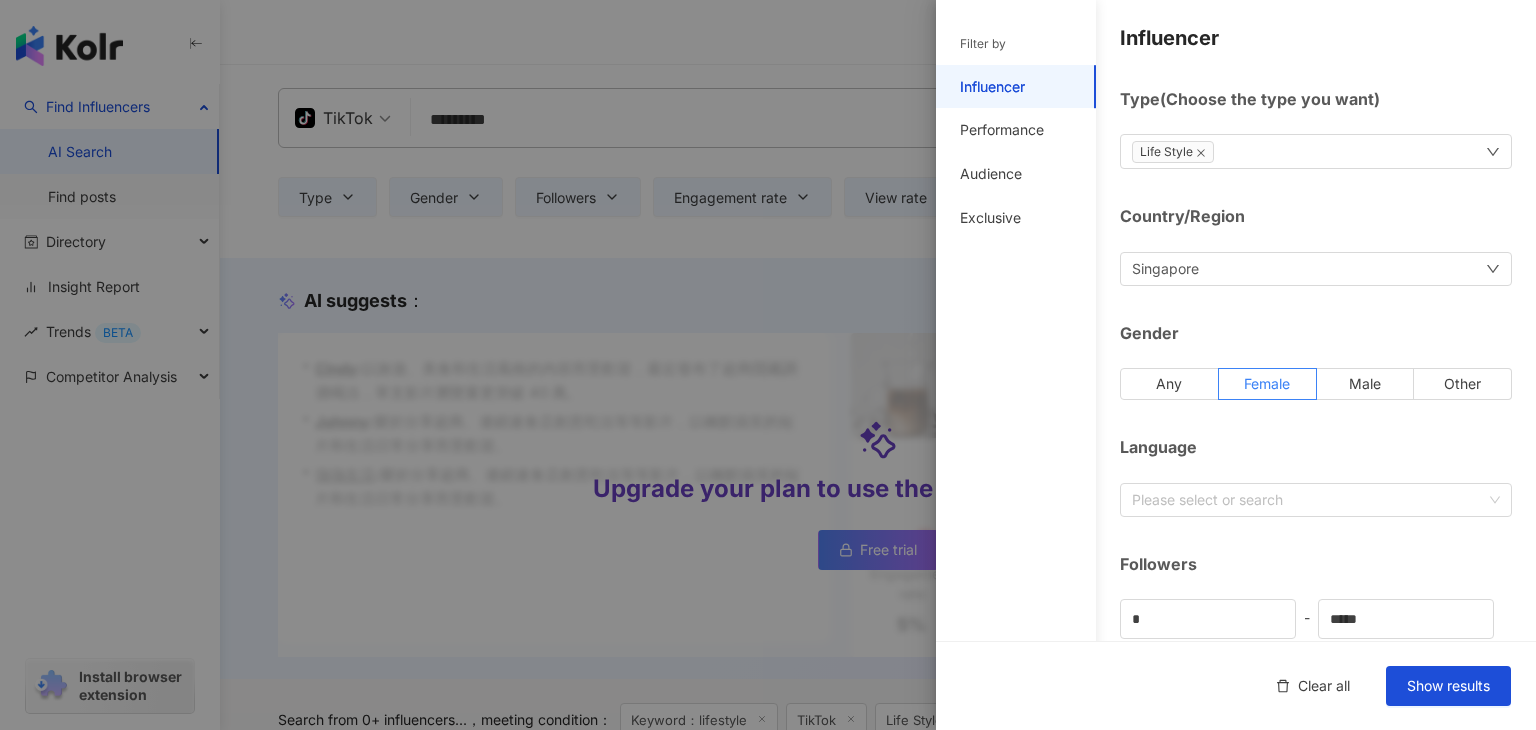 type on "****" 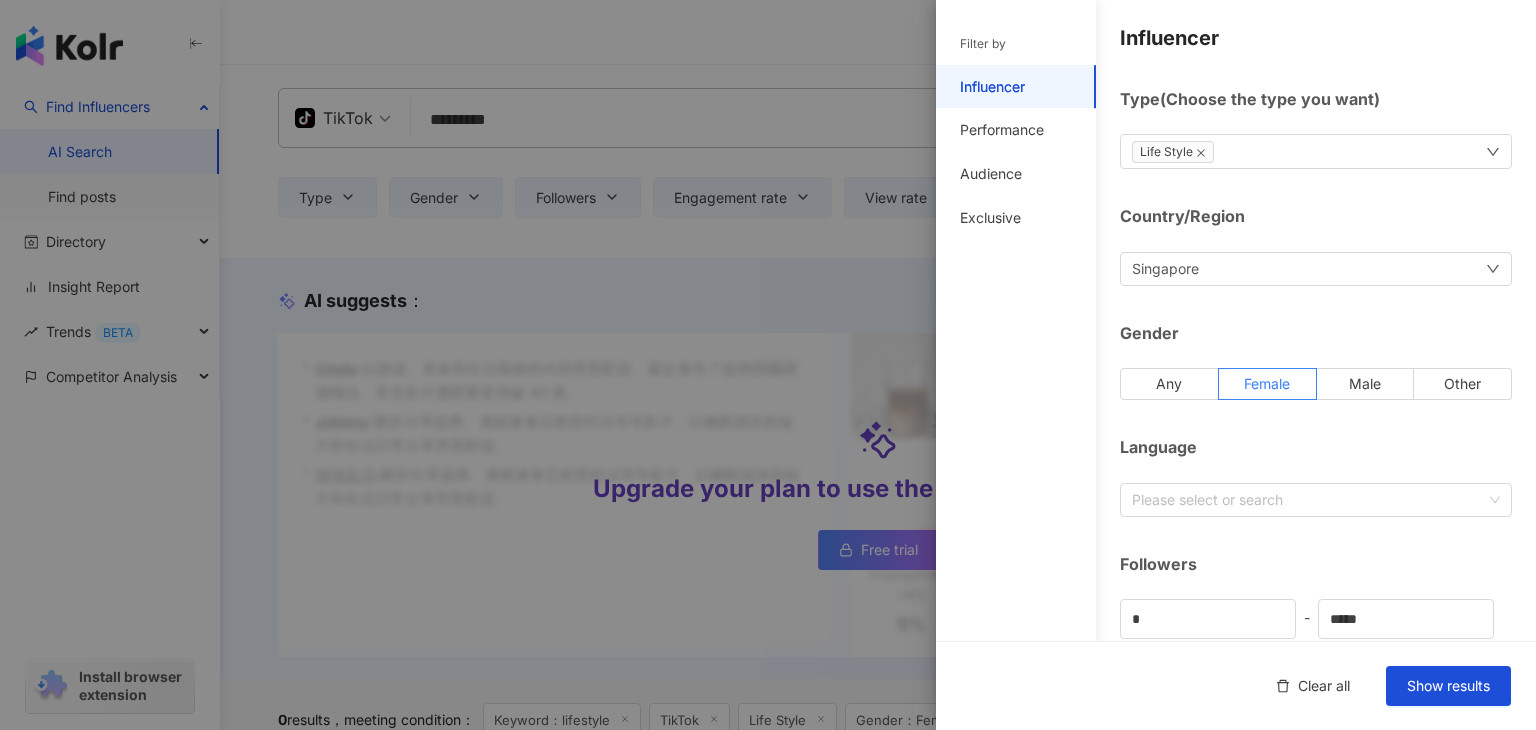 click 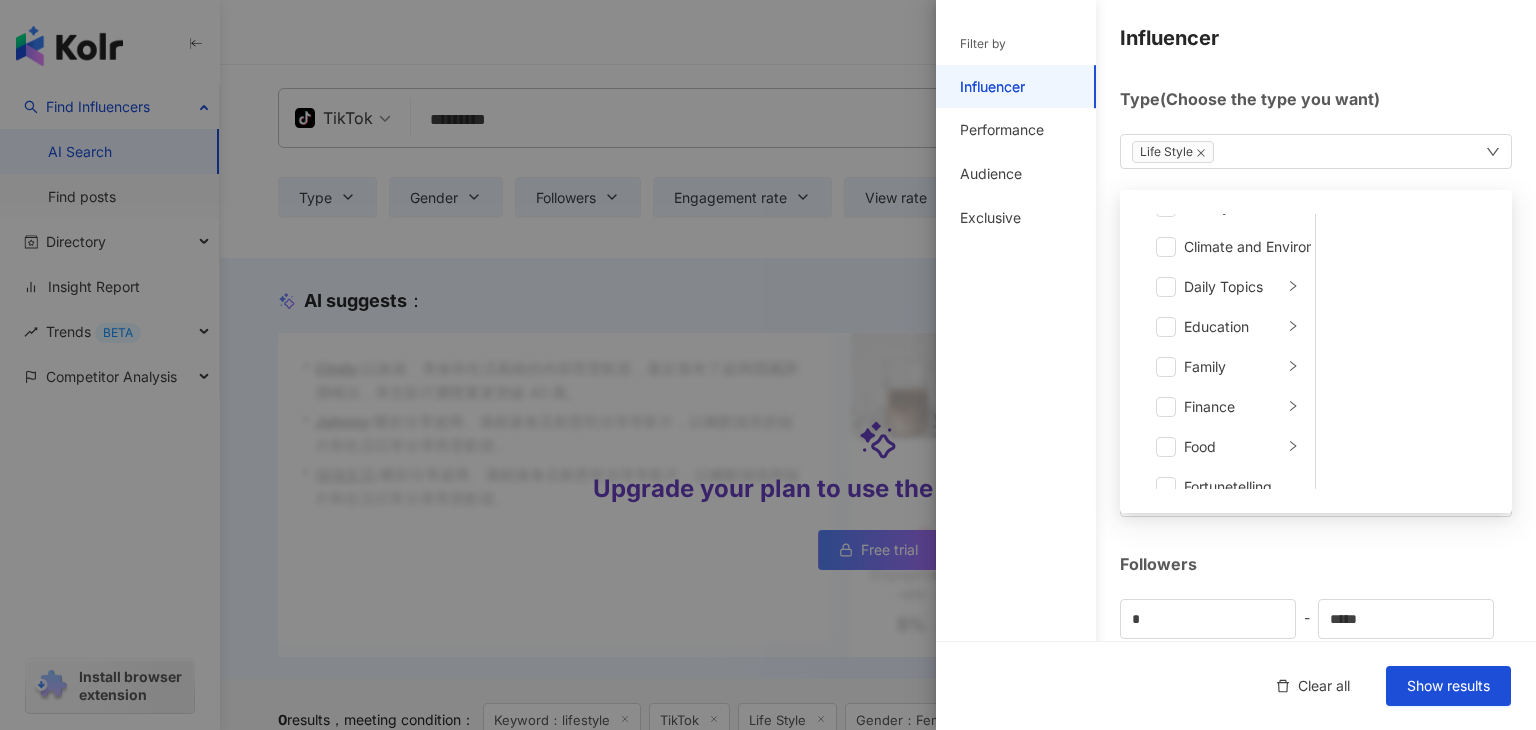 scroll, scrollTop: 0, scrollLeft: 0, axis: both 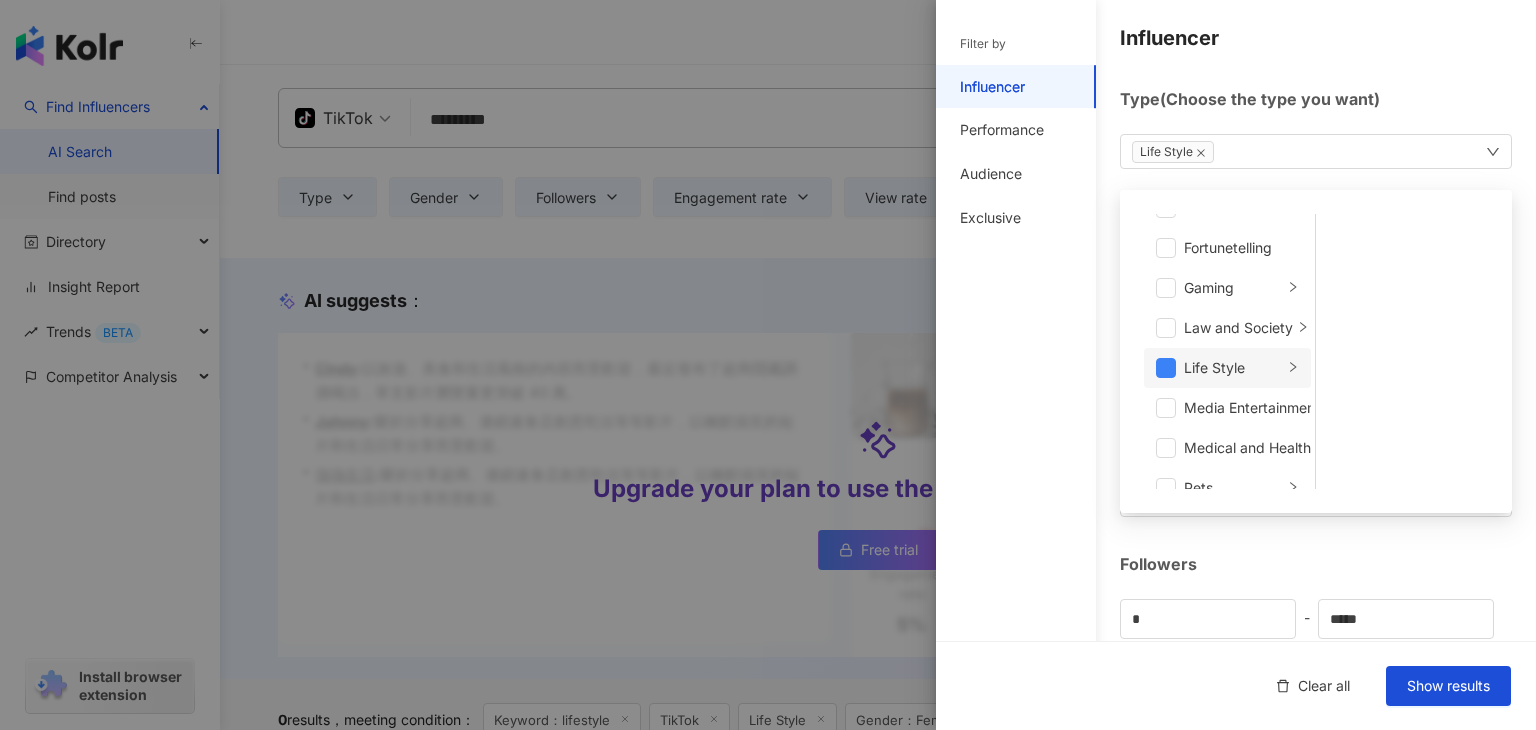 click 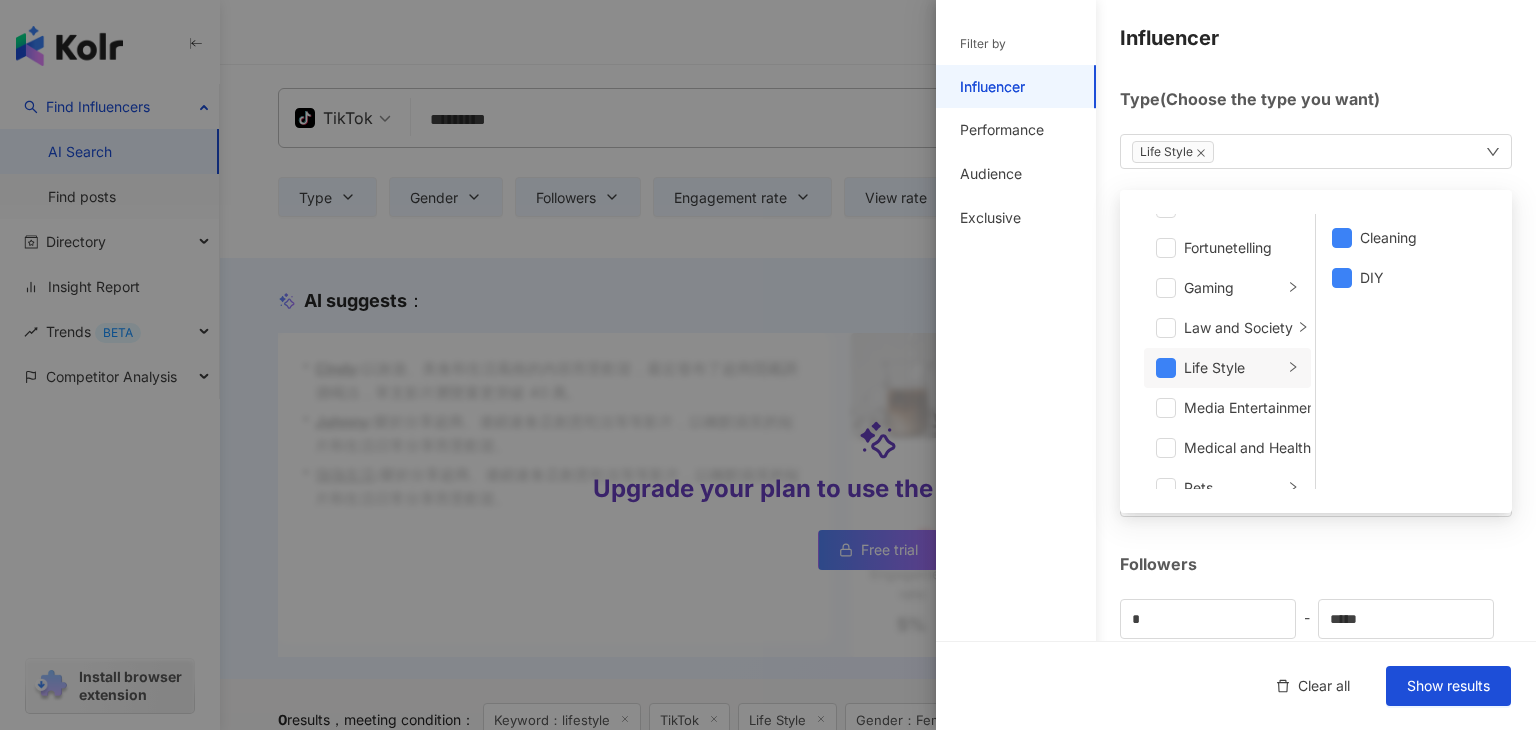 click 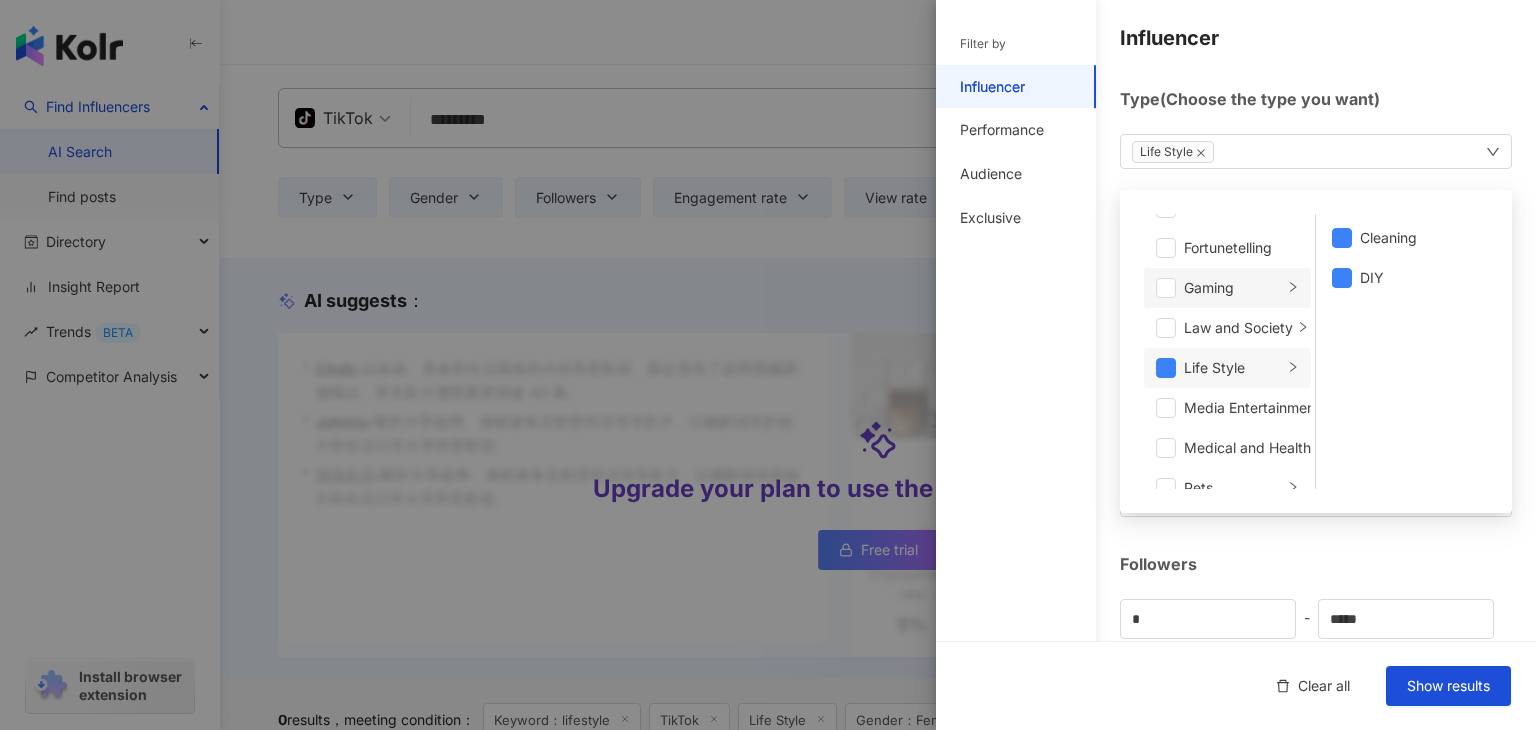 click on "Gaming" at bounding box center (1233, 288) 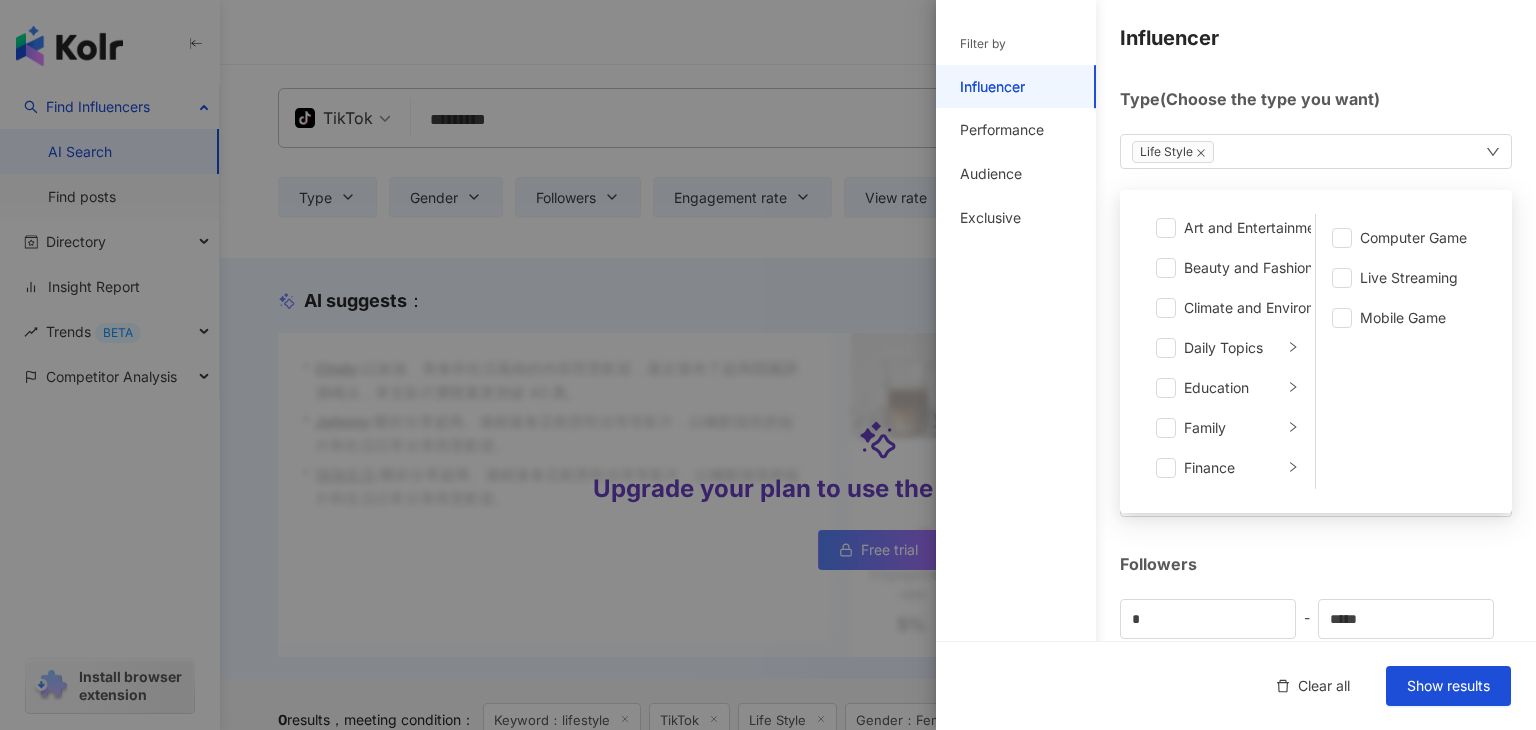 scroll, scrollTop: 0, scrollLeft: 0, axis: both 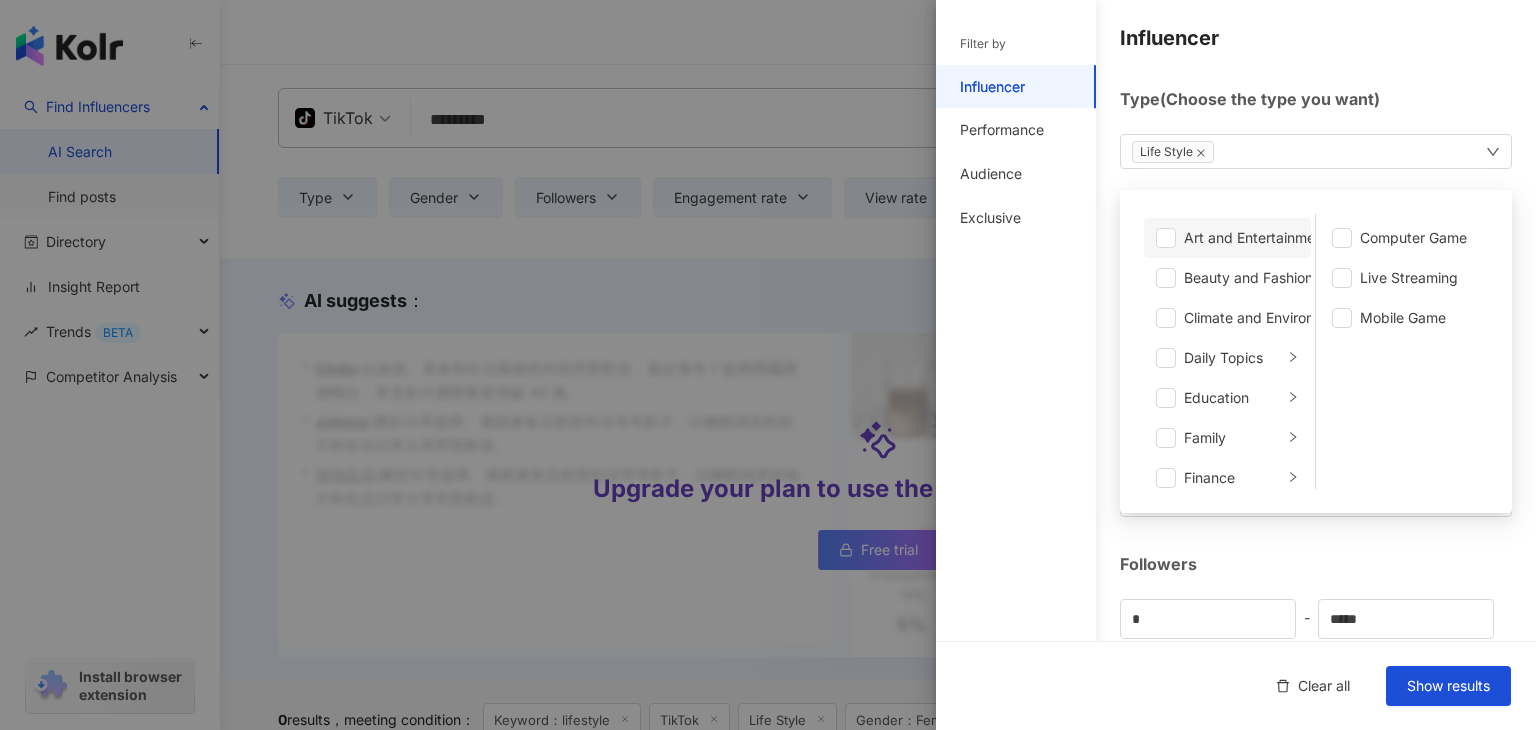 click on "Art and Entertainment" at bounding box center [1256, 238] 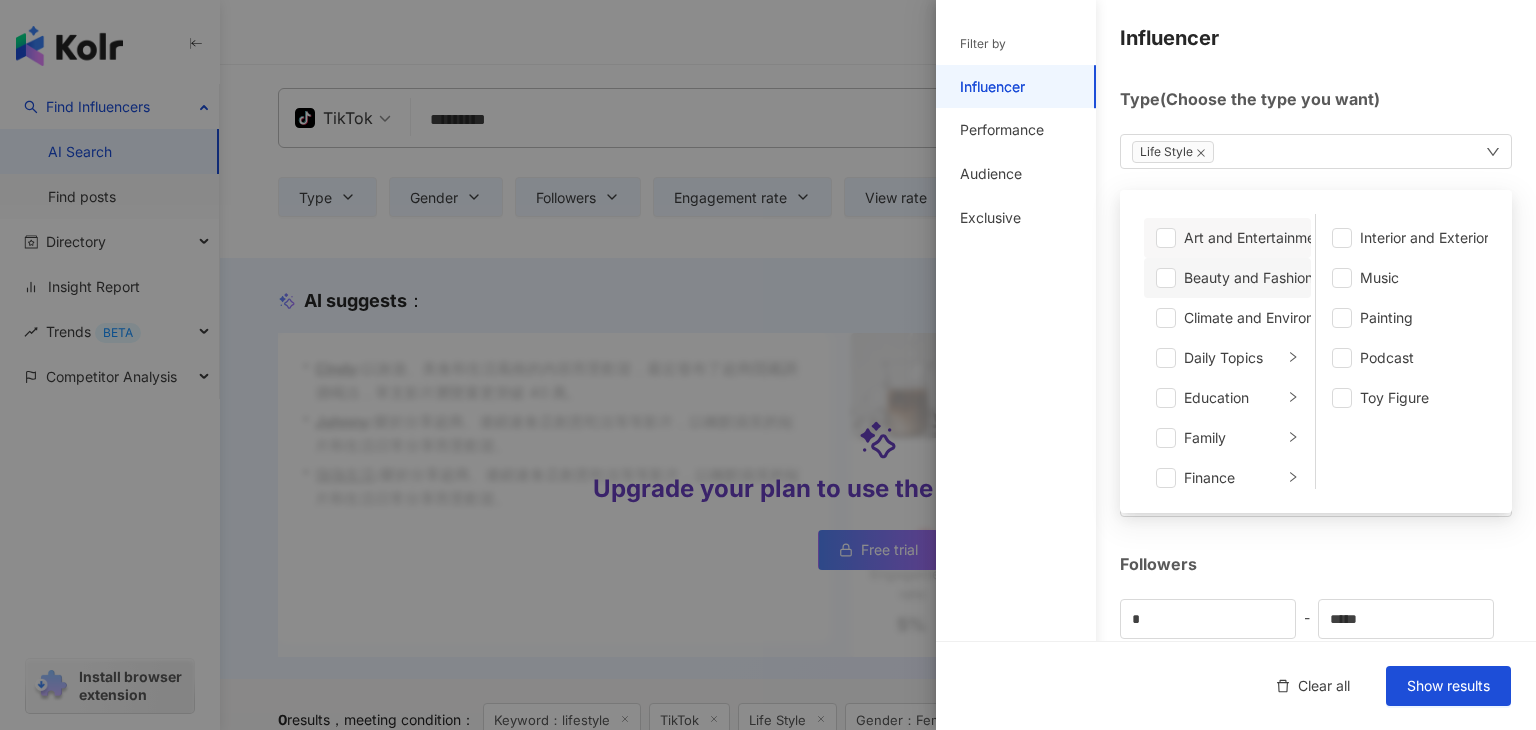 click on "Beauty and Fashion" at bounding box center [1248, 278] 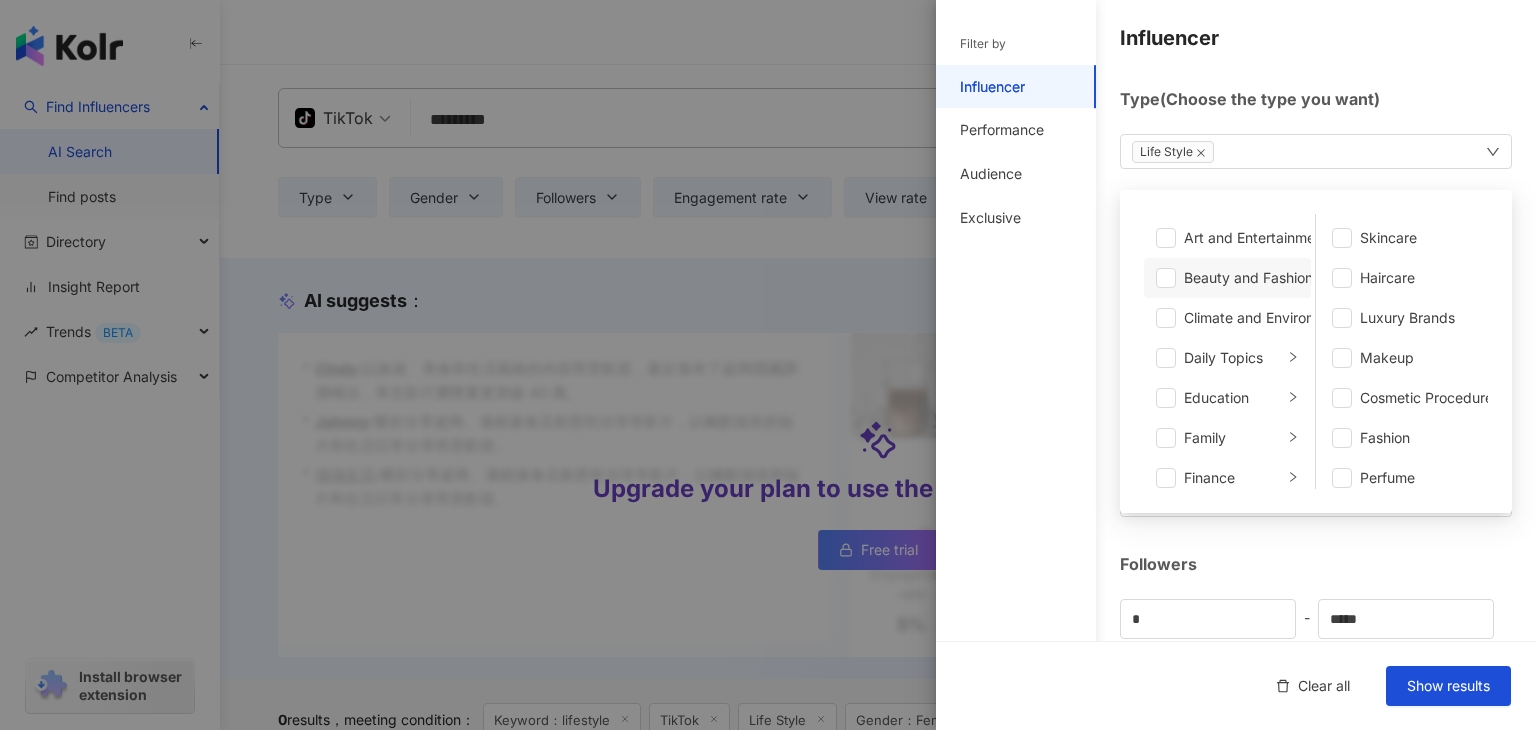 scroll, scrollTop: 12, scrollLeft: 0, axis: vertical 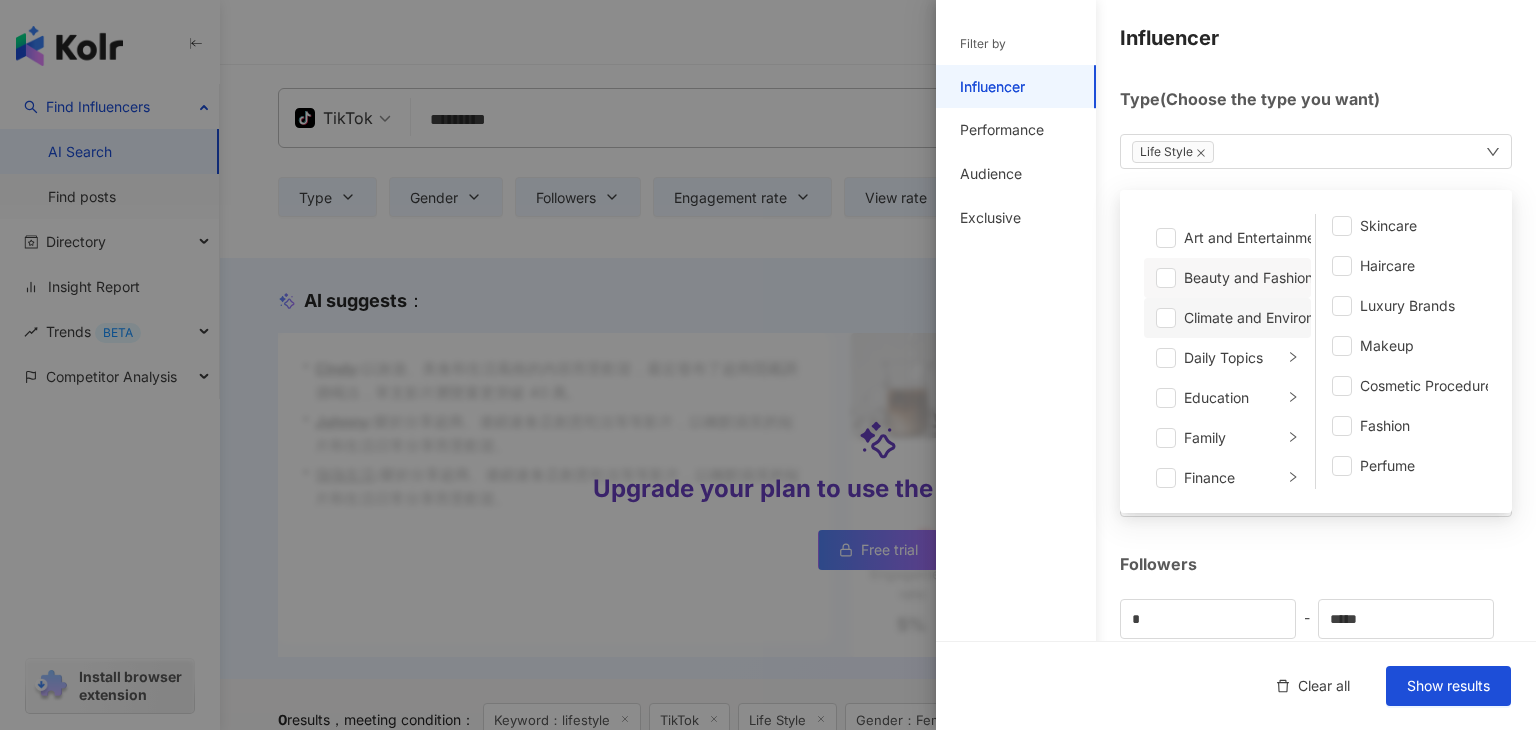 click on "Climate and Environment" at bounding box center [1265, 318] 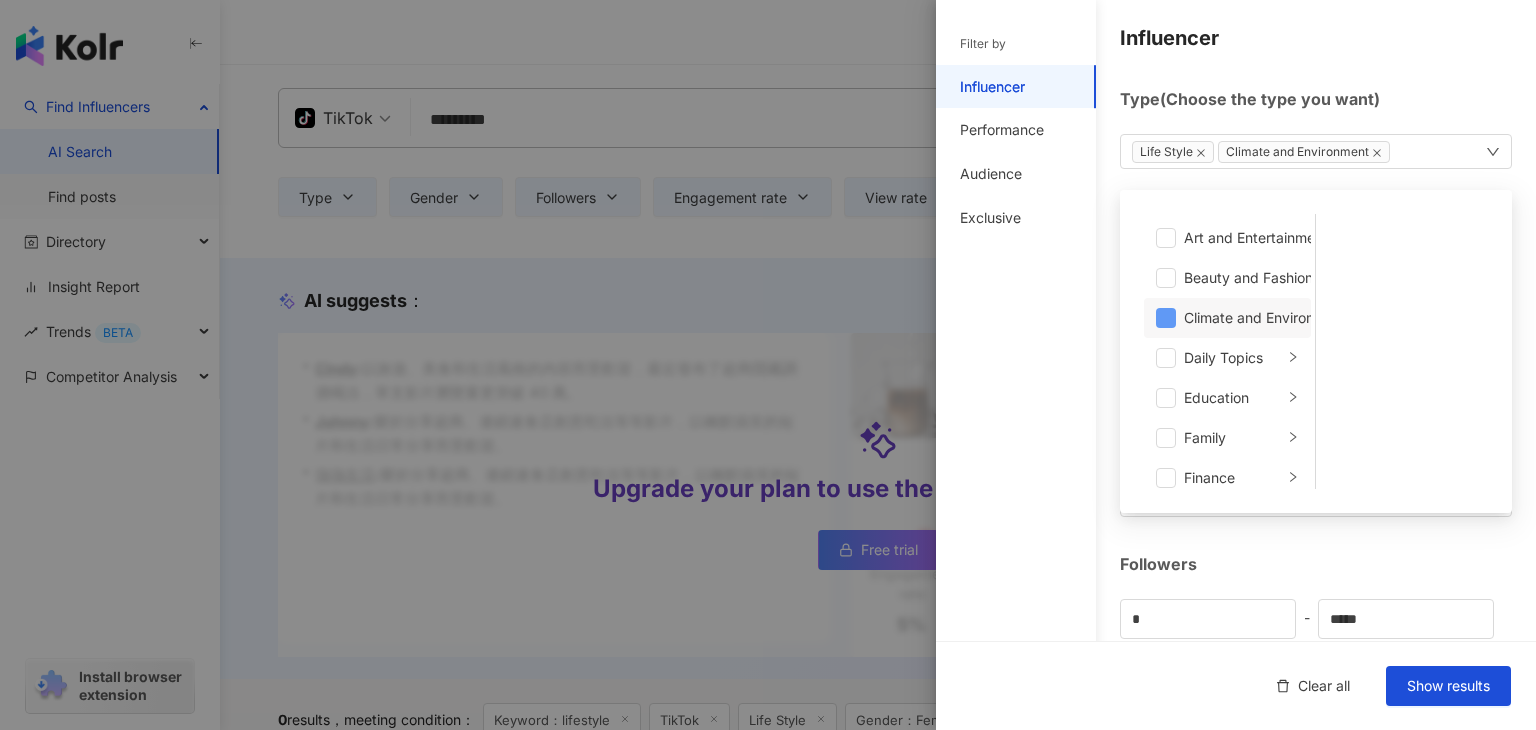 click at bounding box center [1166, 318] 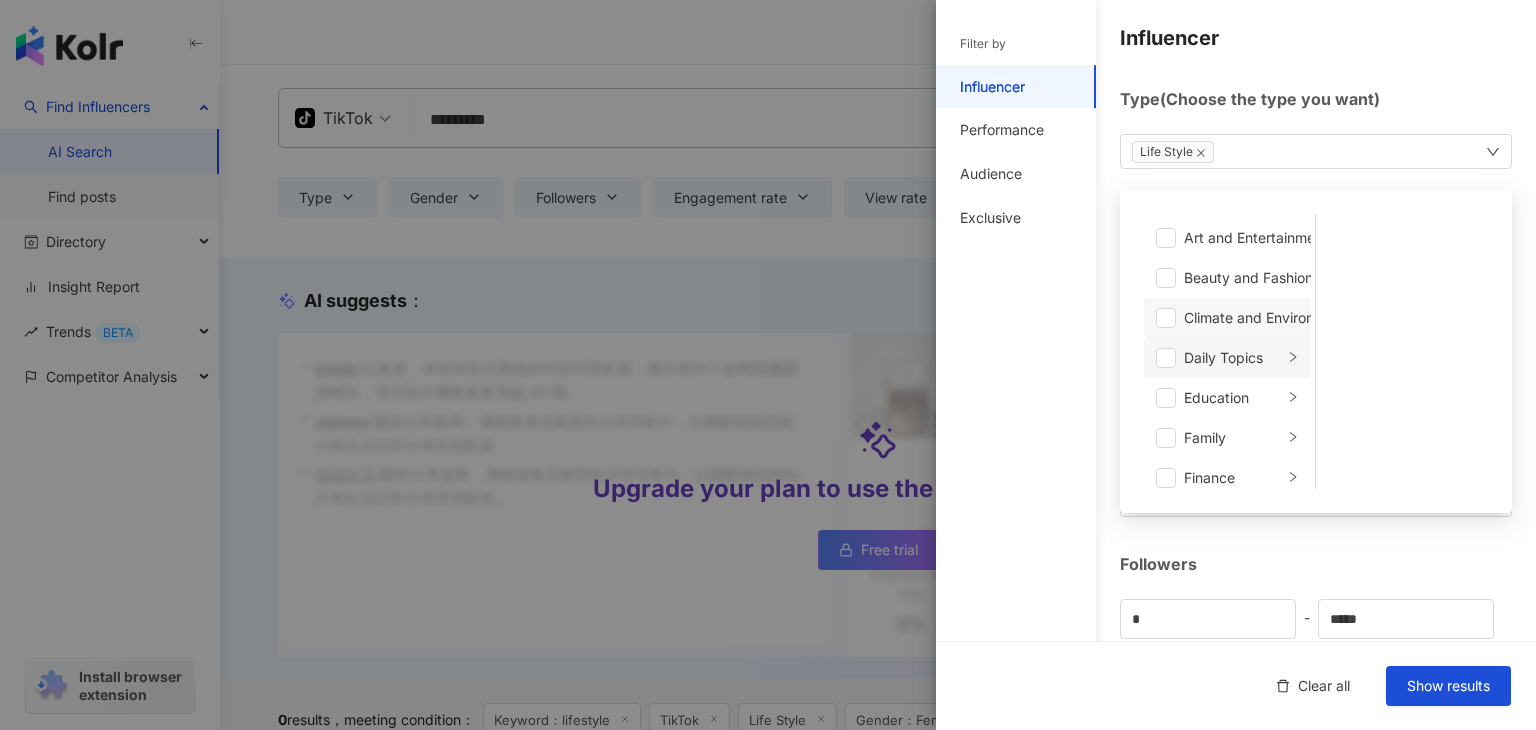 click on "Daily Topics" at bounding box center [1233, 358] 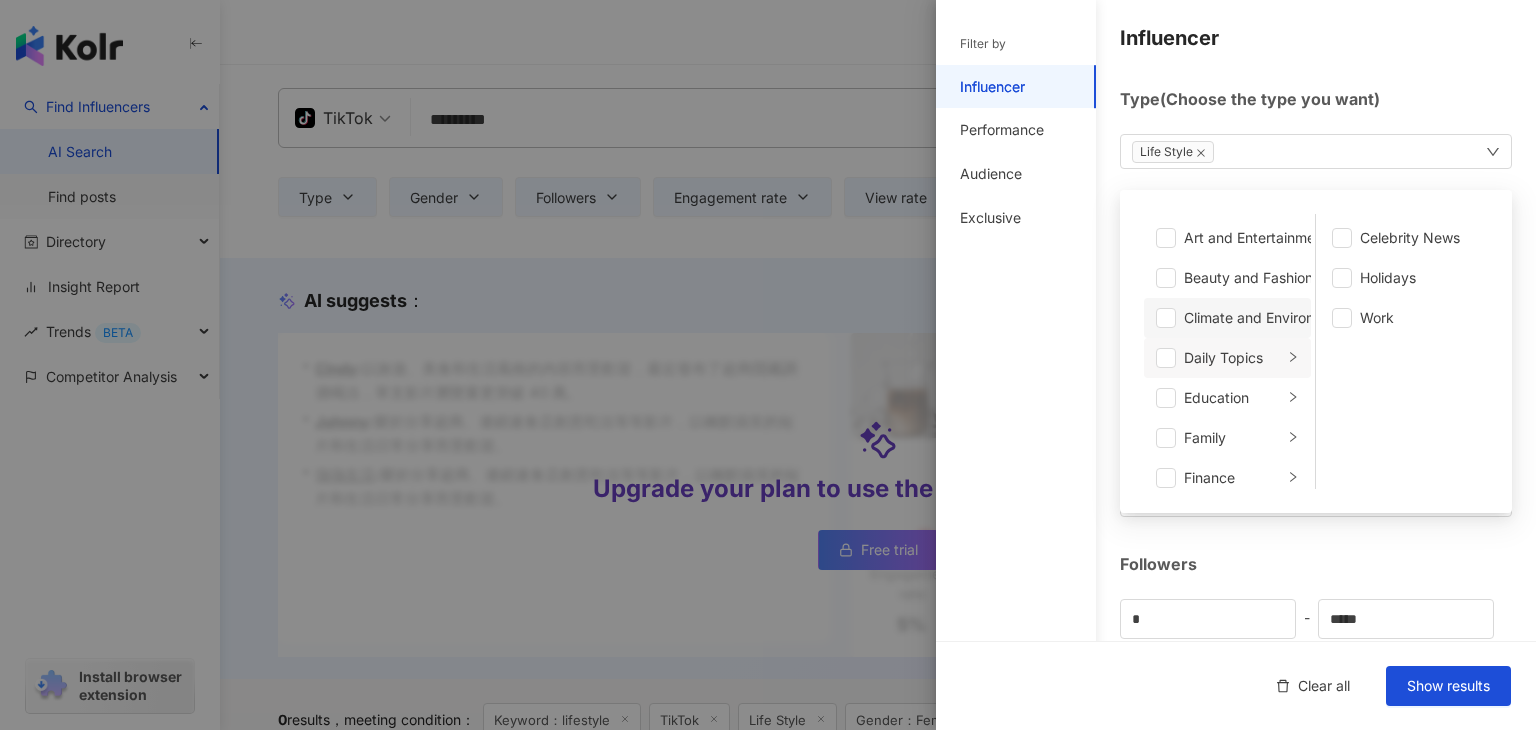 click on "Climate and Environment" at bounding box center [1265, 318] 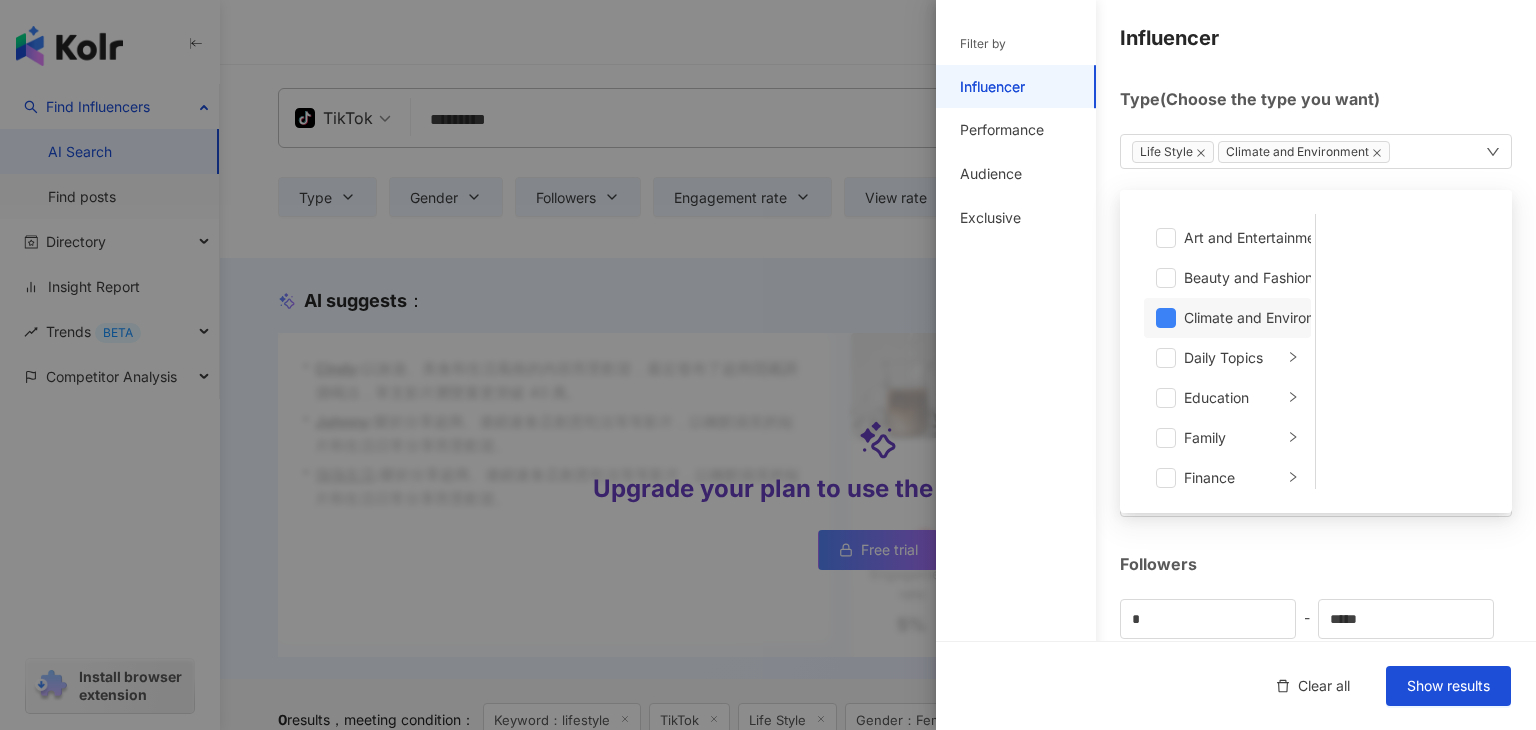 click on "Climate and Environment" at bounding box center [1265, 318] 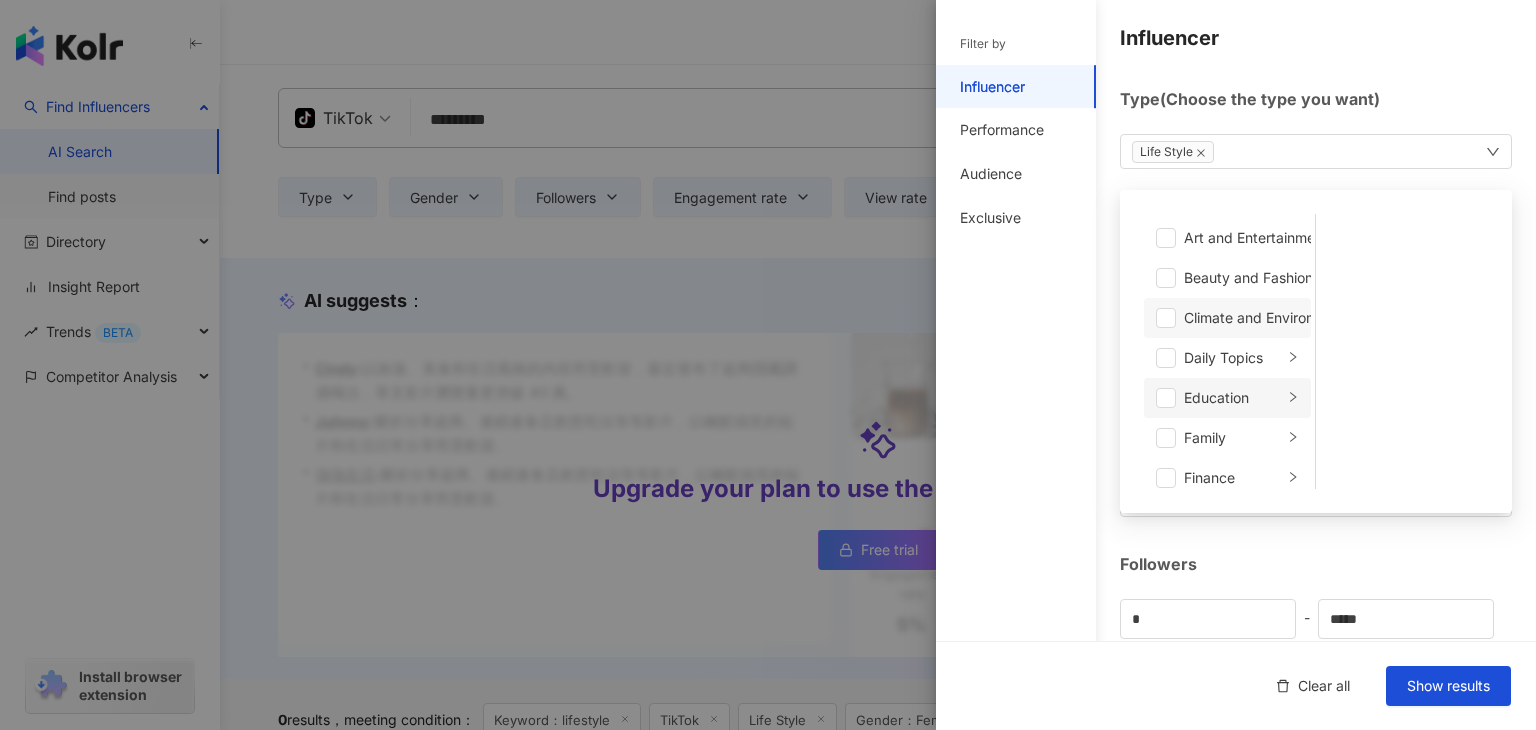 click on "Education" at bounding box center [1233, 398] 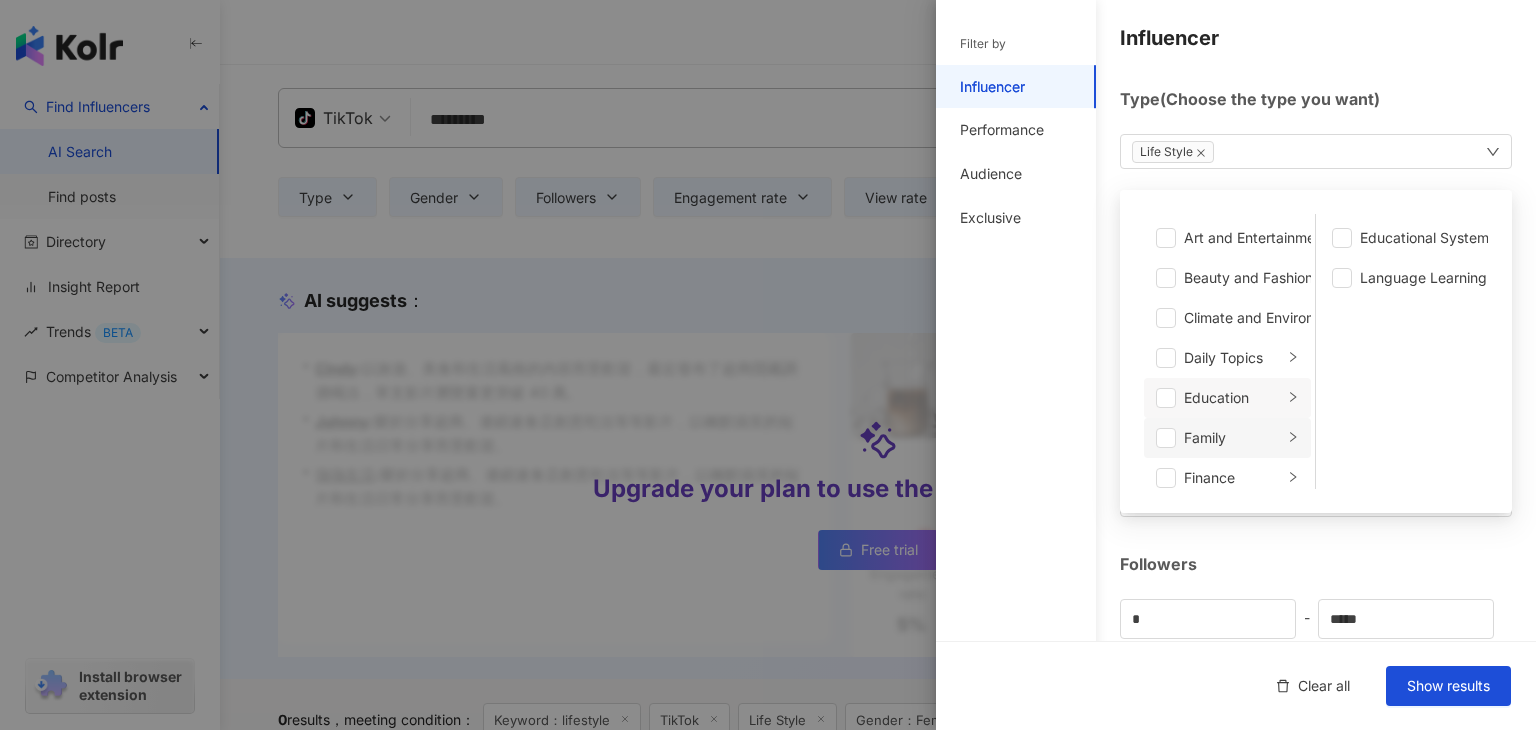 click on "Family" at bounding box center [1233, 438] 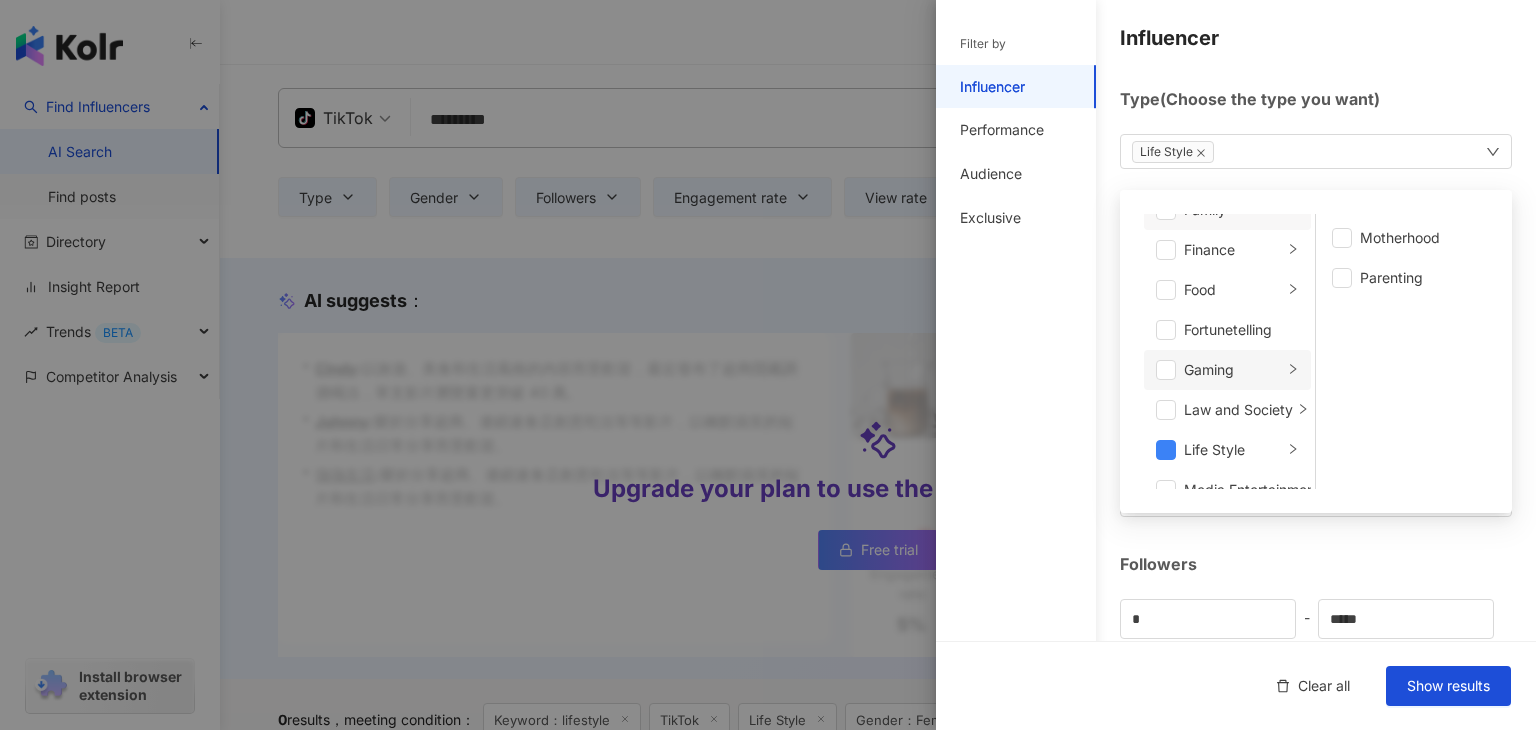 scroll, scrollTop: 200, scrollLeft: 0, axis: vertical 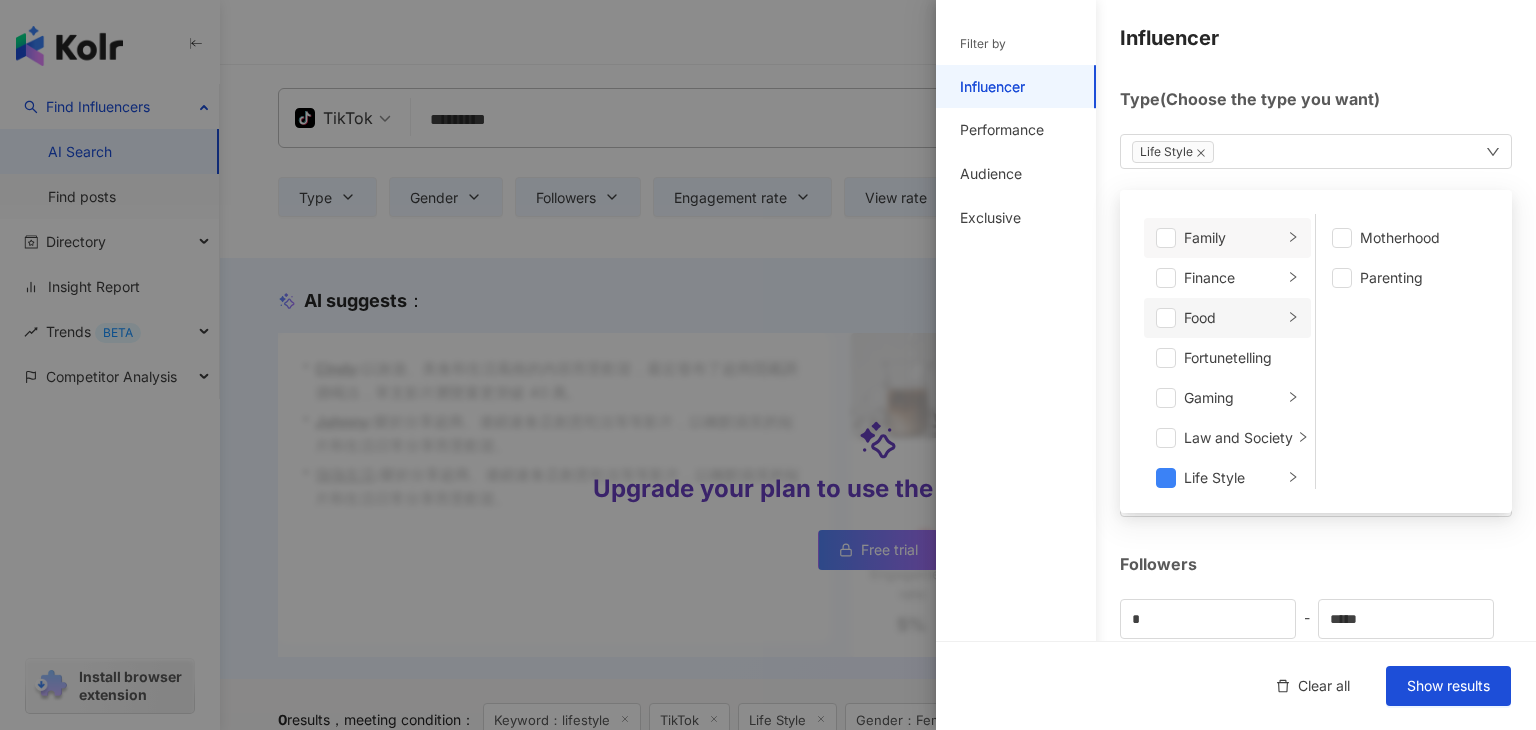 click on "Food" at bounding box center [1233, 318] 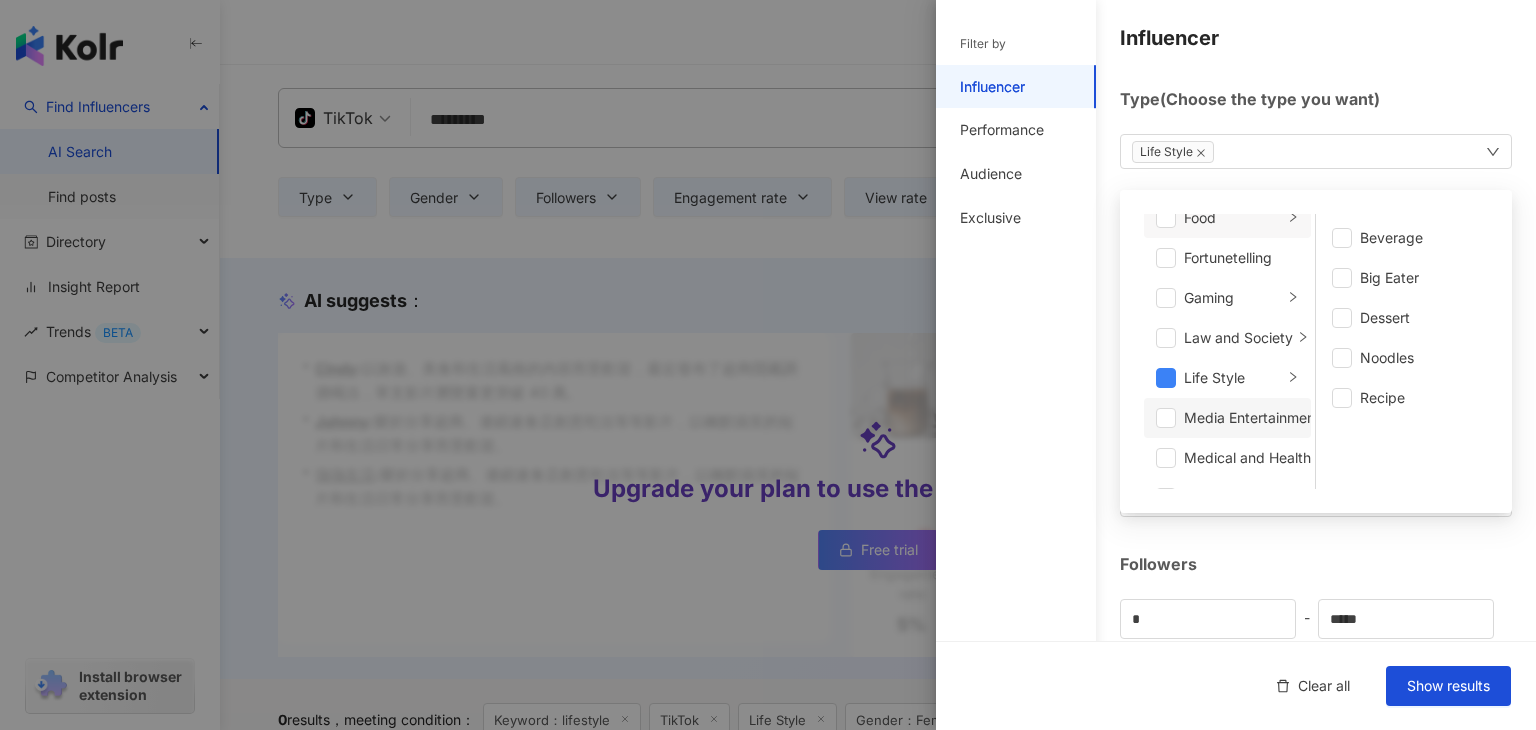 scroll, scrollTop: 400, scrollLeft: 0, axis: vertical 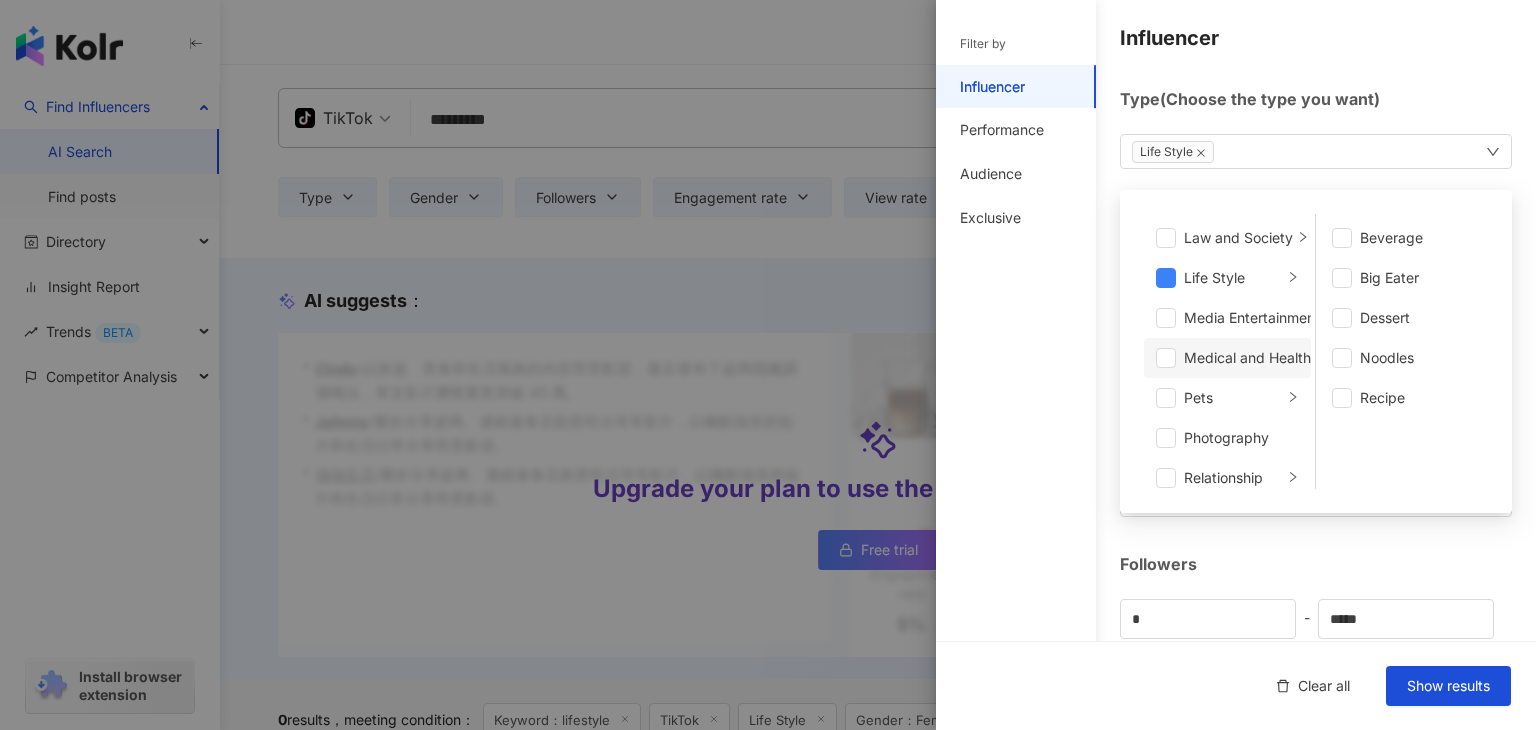 click on "Medical and Health" at bounding box center [1247, 358] 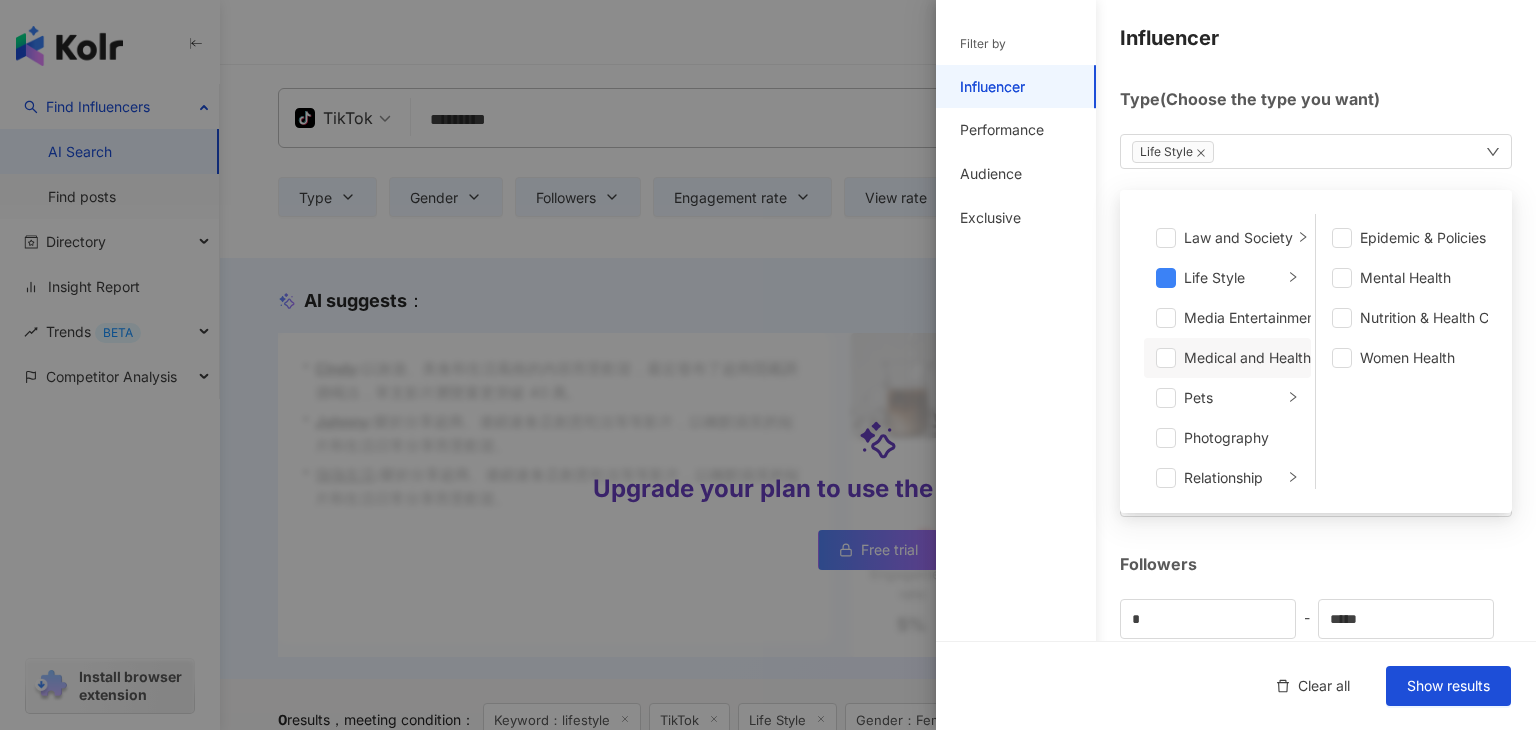 click on "Medical and Health" at bounding box center (1247, 358) 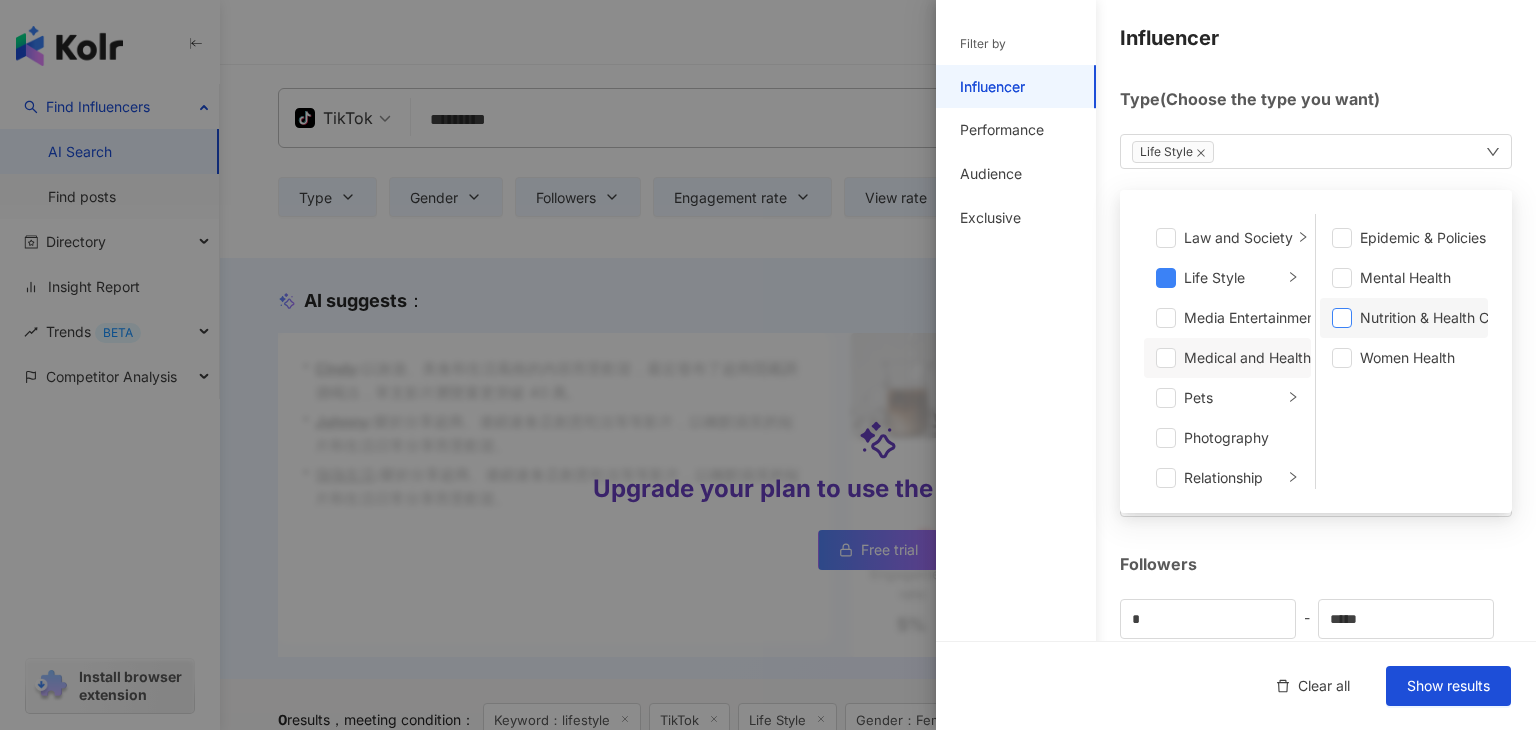 click at bounding box center [1342, 318] 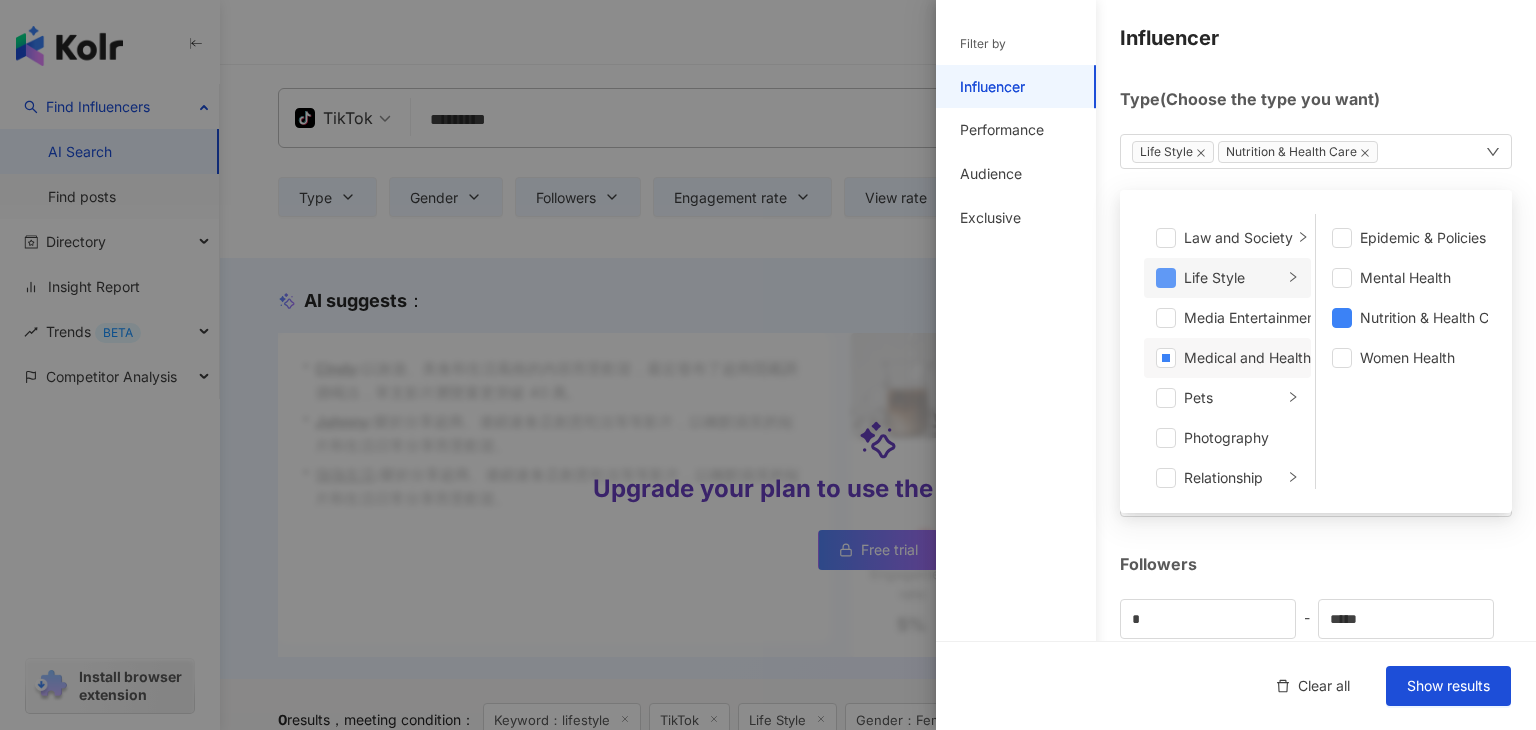 click at bounding box center (1166, 278) 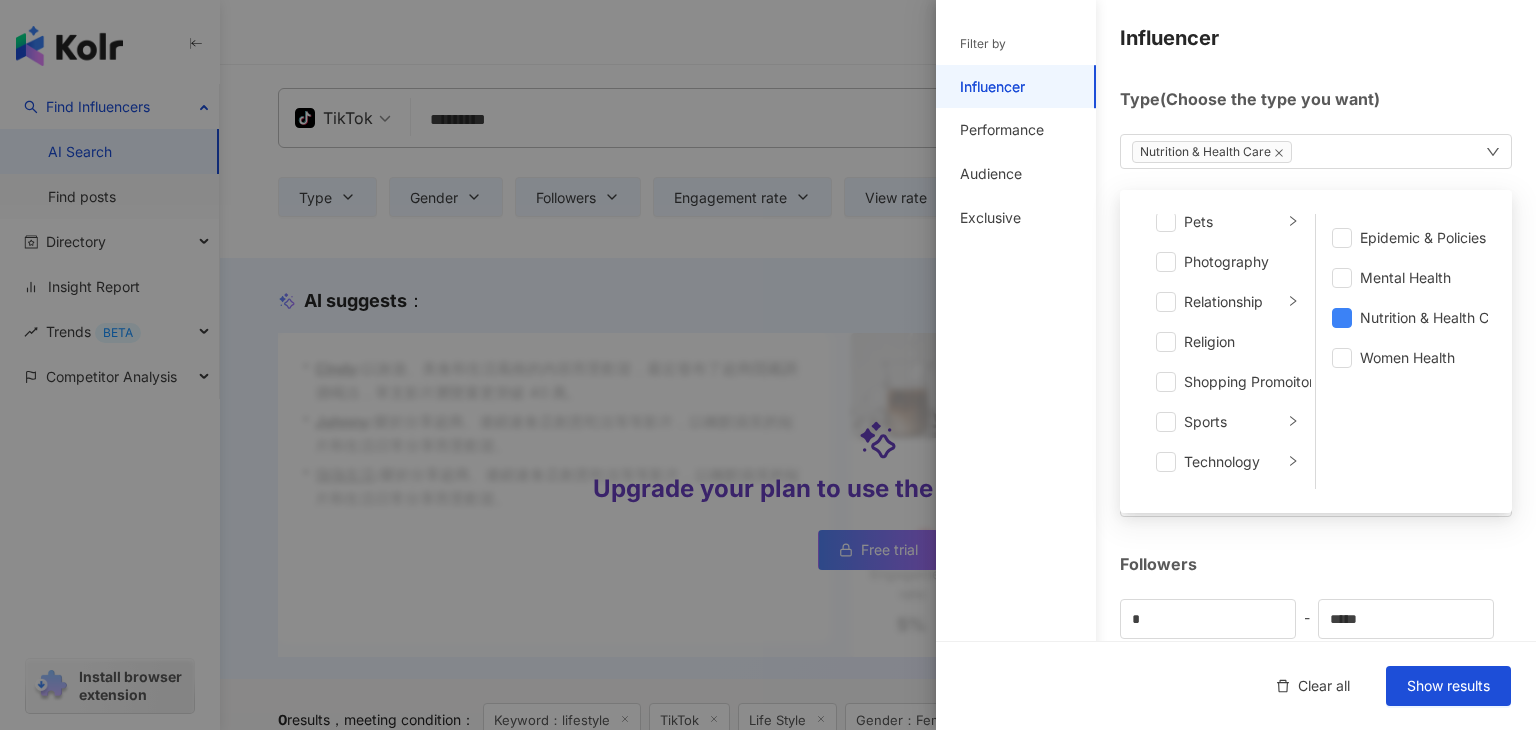 scroll, scrollTop: 599, scrollLeft: 0, axis: vertical 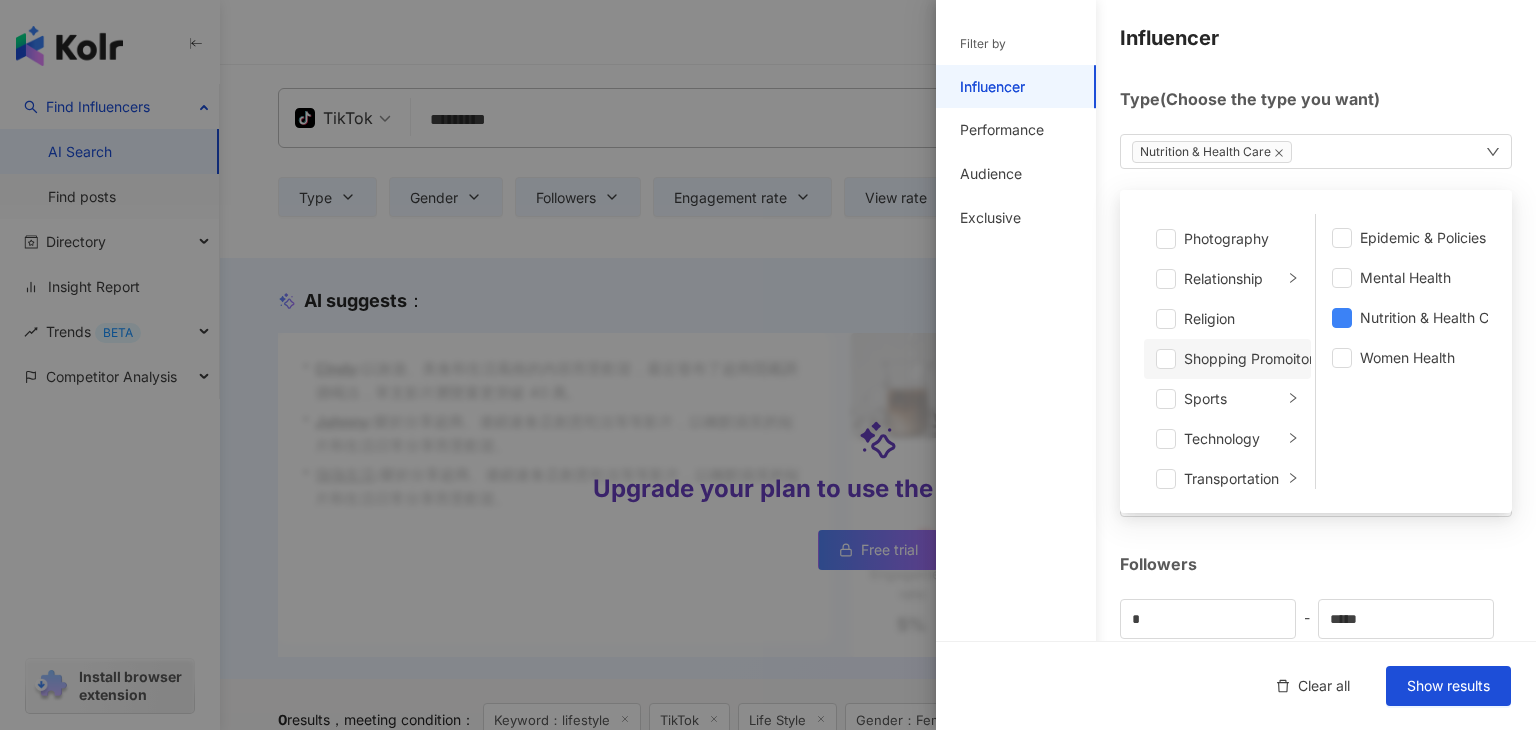 click on "Shopping Promoiton" at bounding box center (1250, 359) 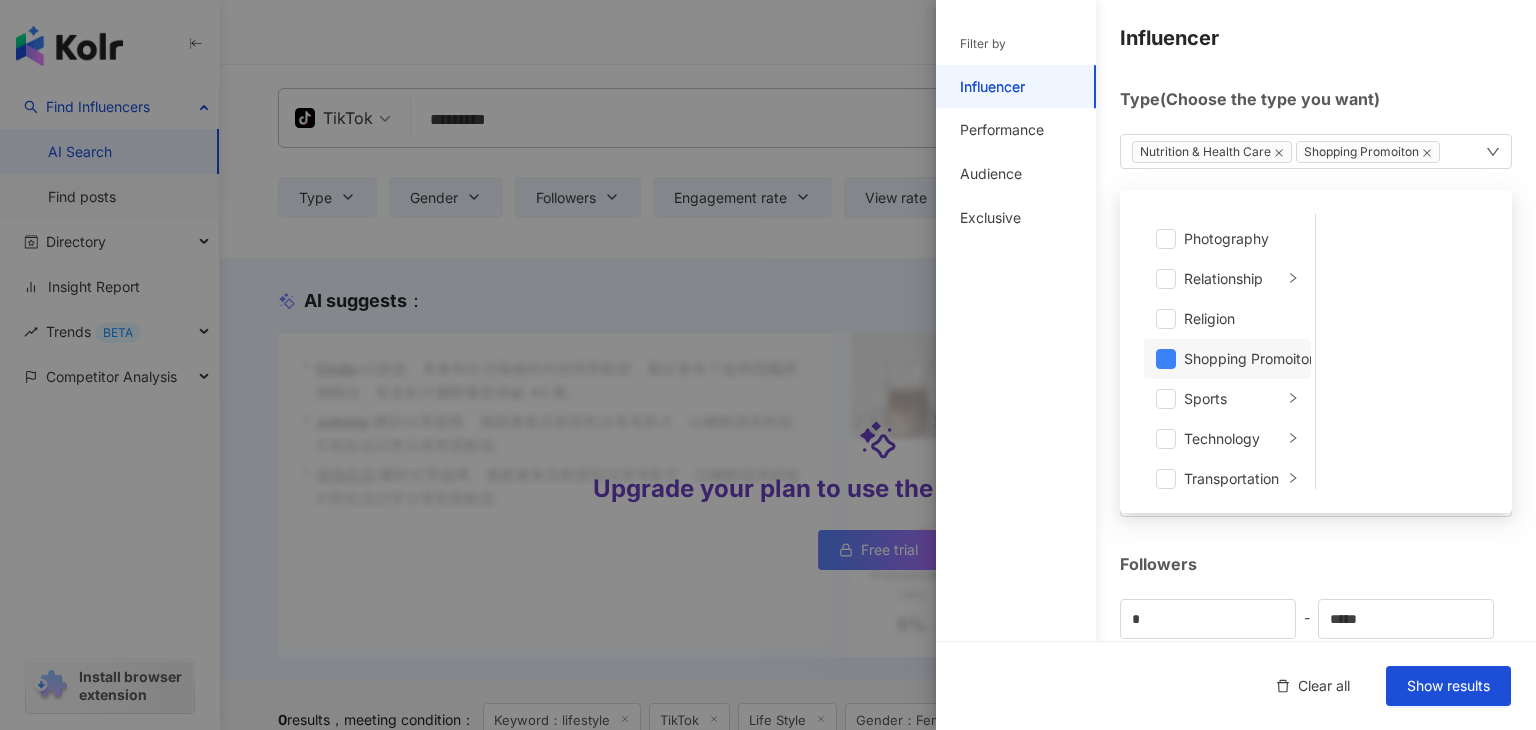 click on "Shopping Promoiton" at bounding box center [1250, 359] 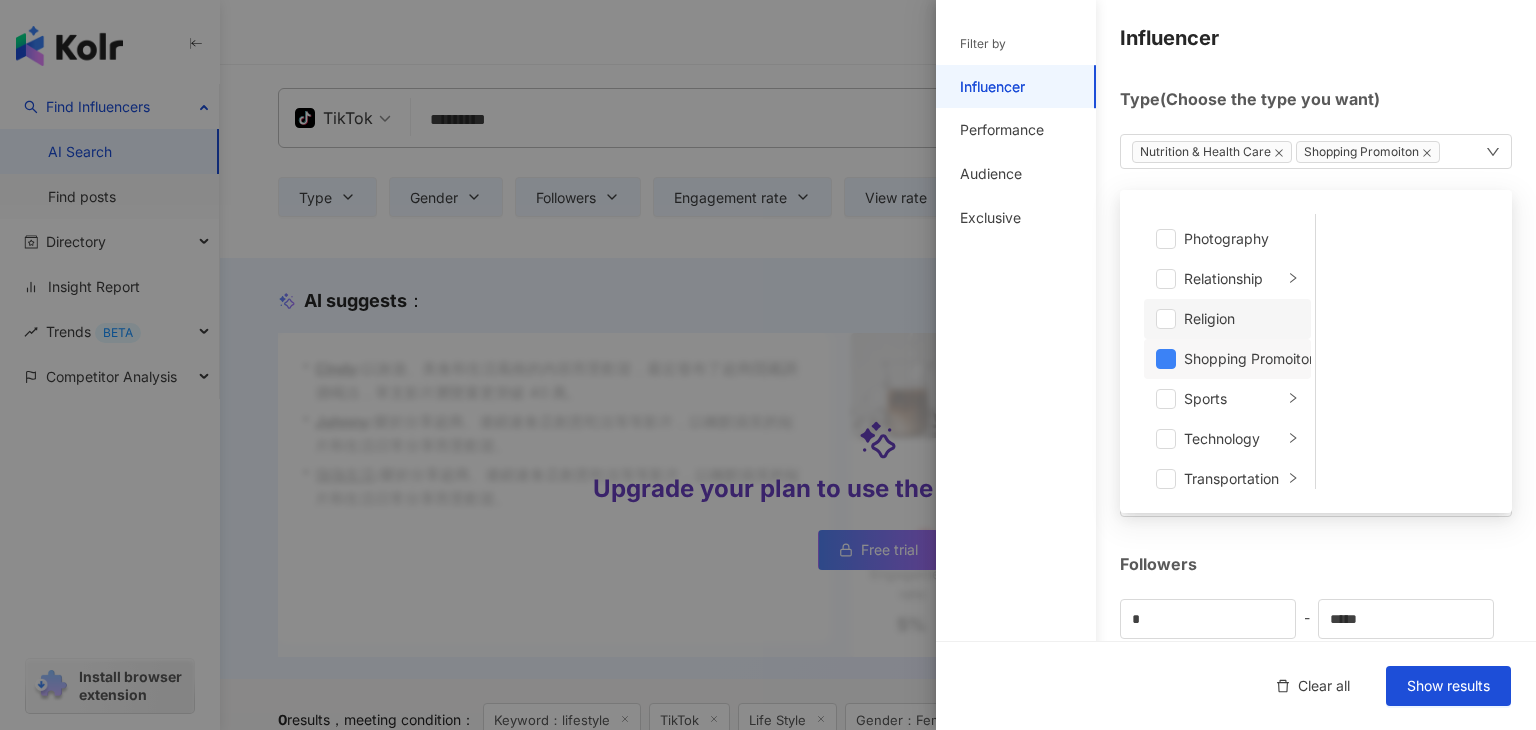 click on "Religion" at bounding box center [1241, 319] 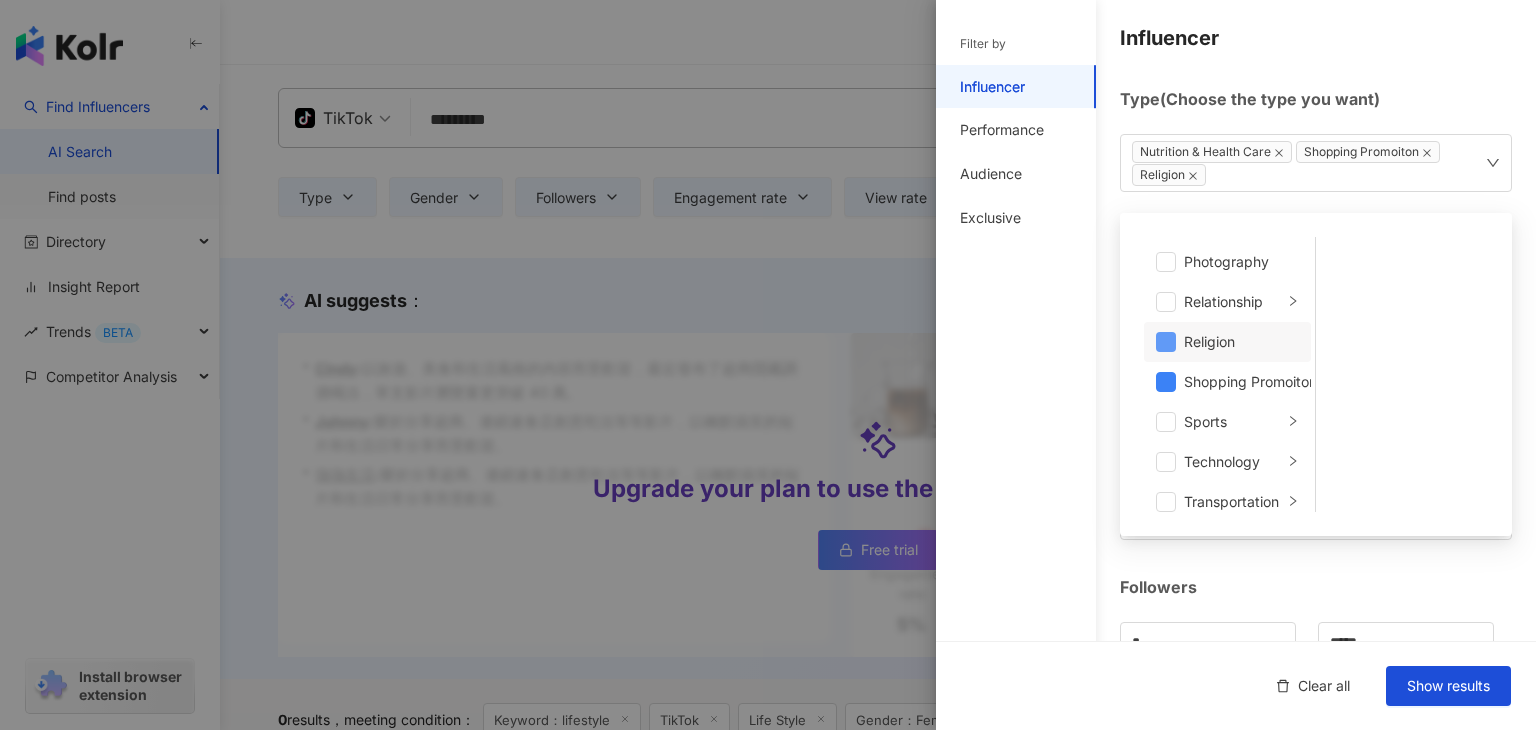 click at bounding box center (1166, 342) 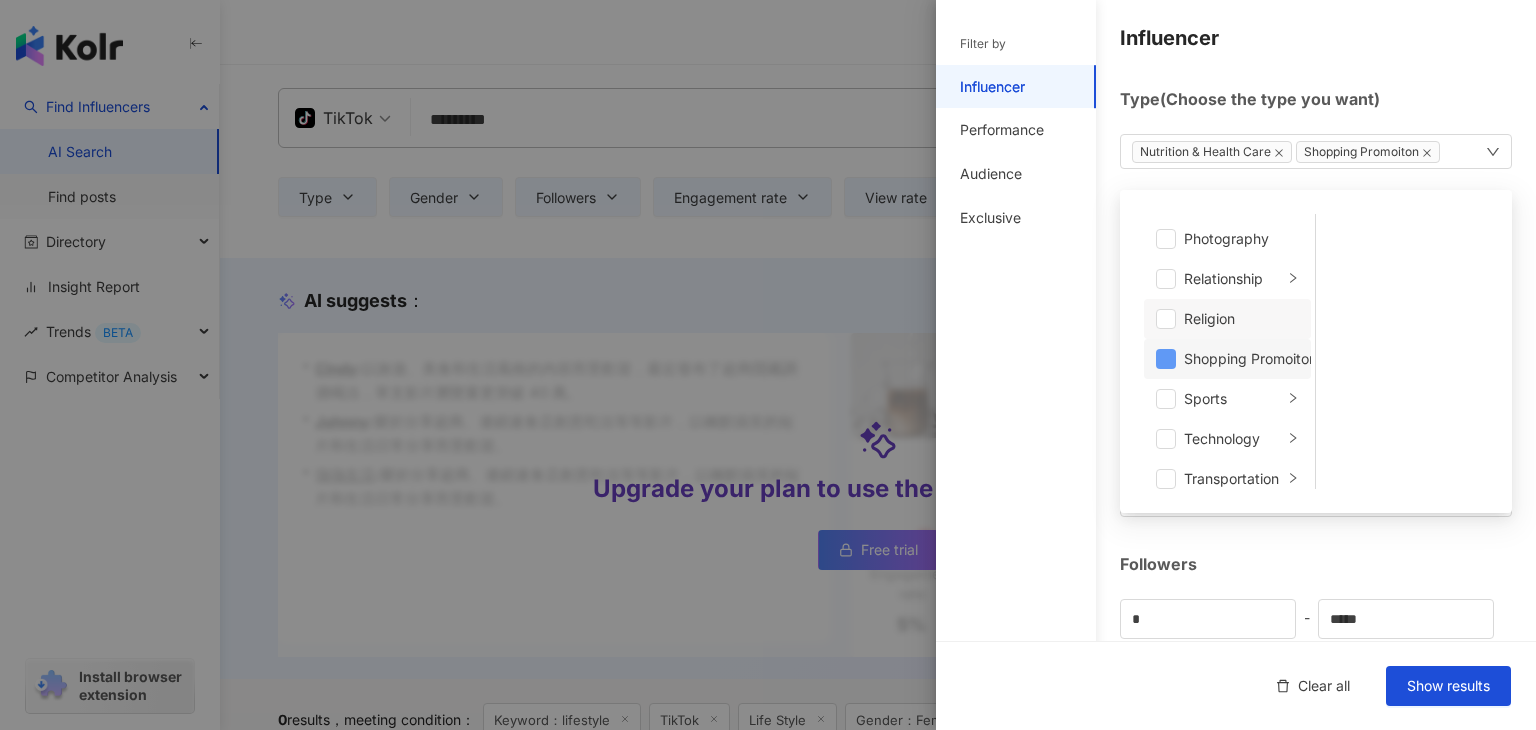 click at bounding box center (1166, 359) 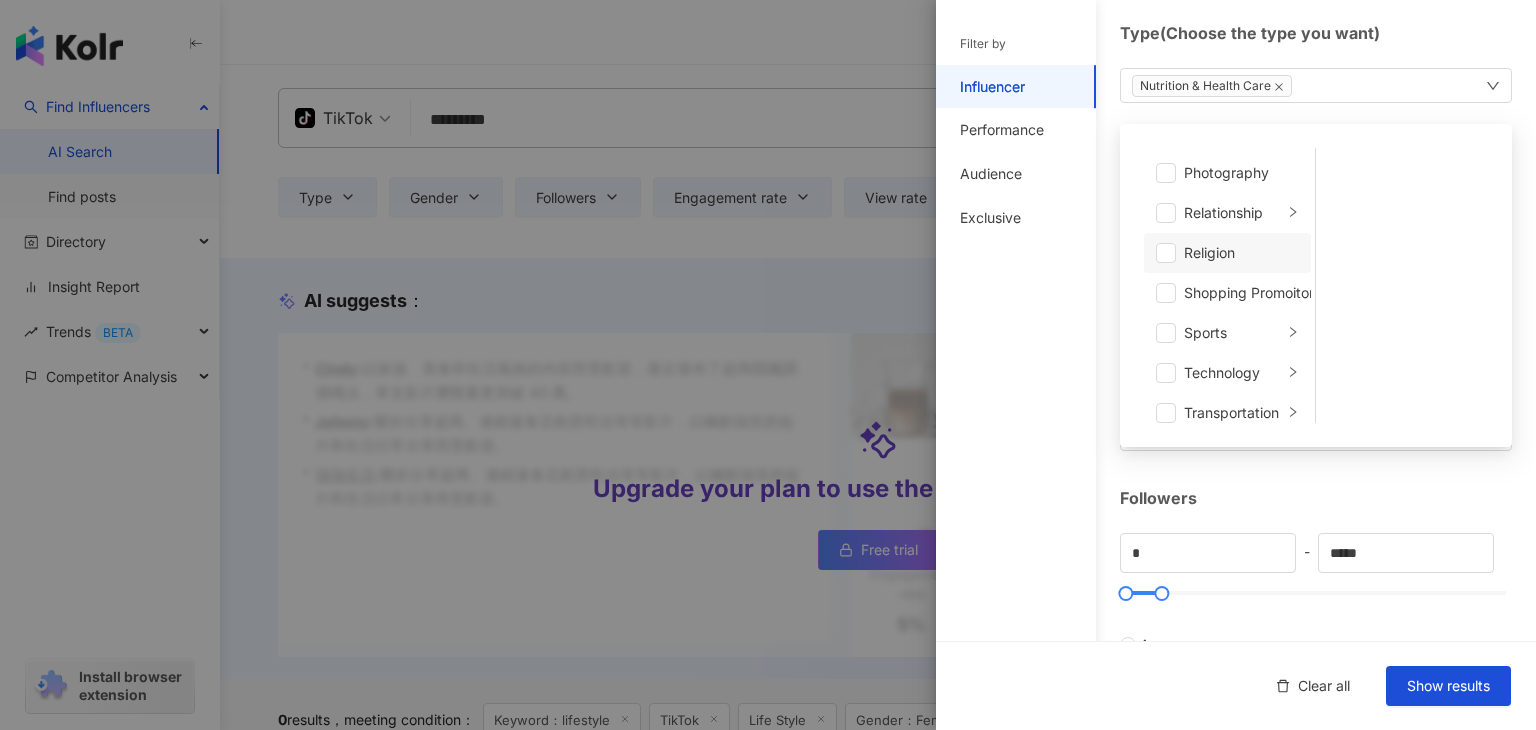 scroll, scrollTop: 100, scrollLeft: 0, axis: vertical 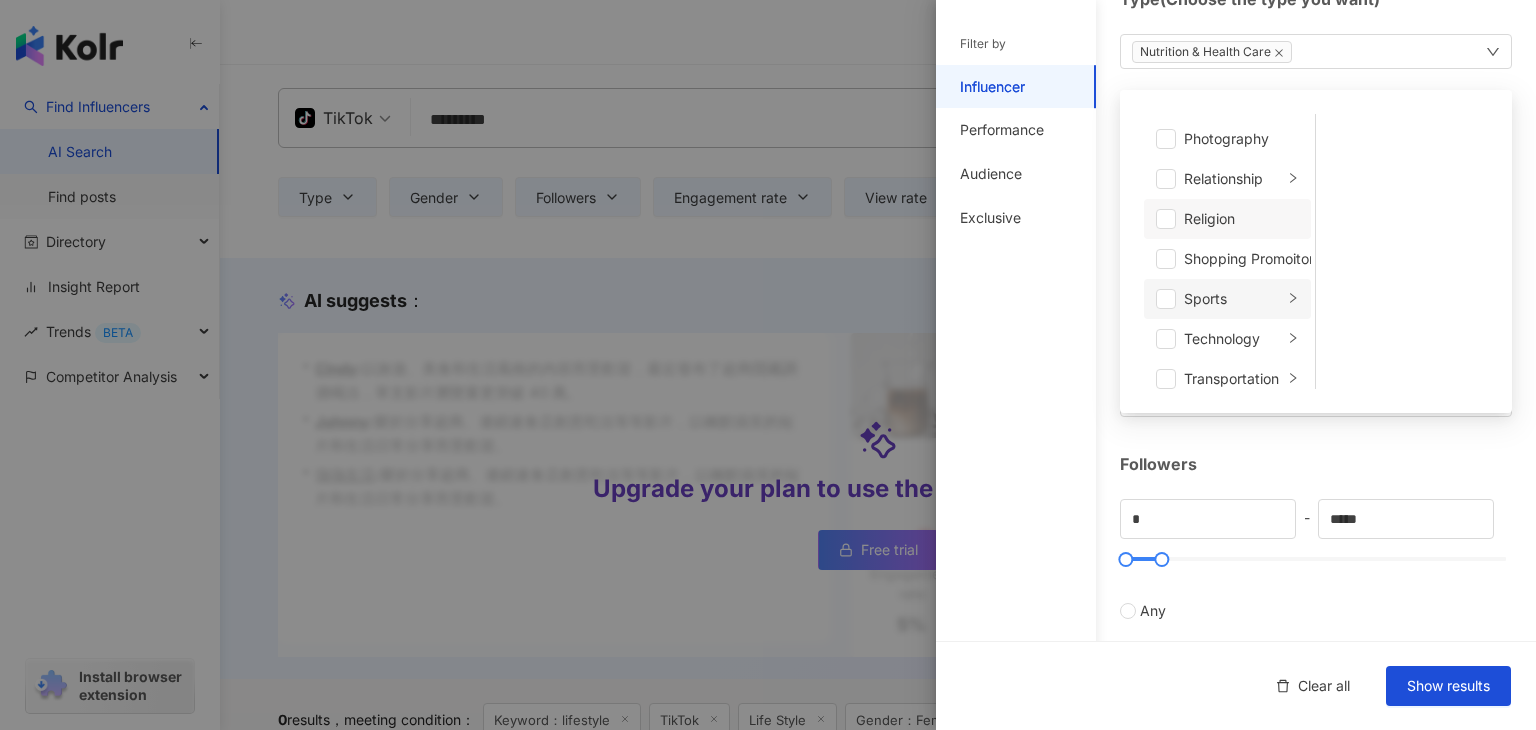 click on "Sports" at bounding box center (1227, 299) 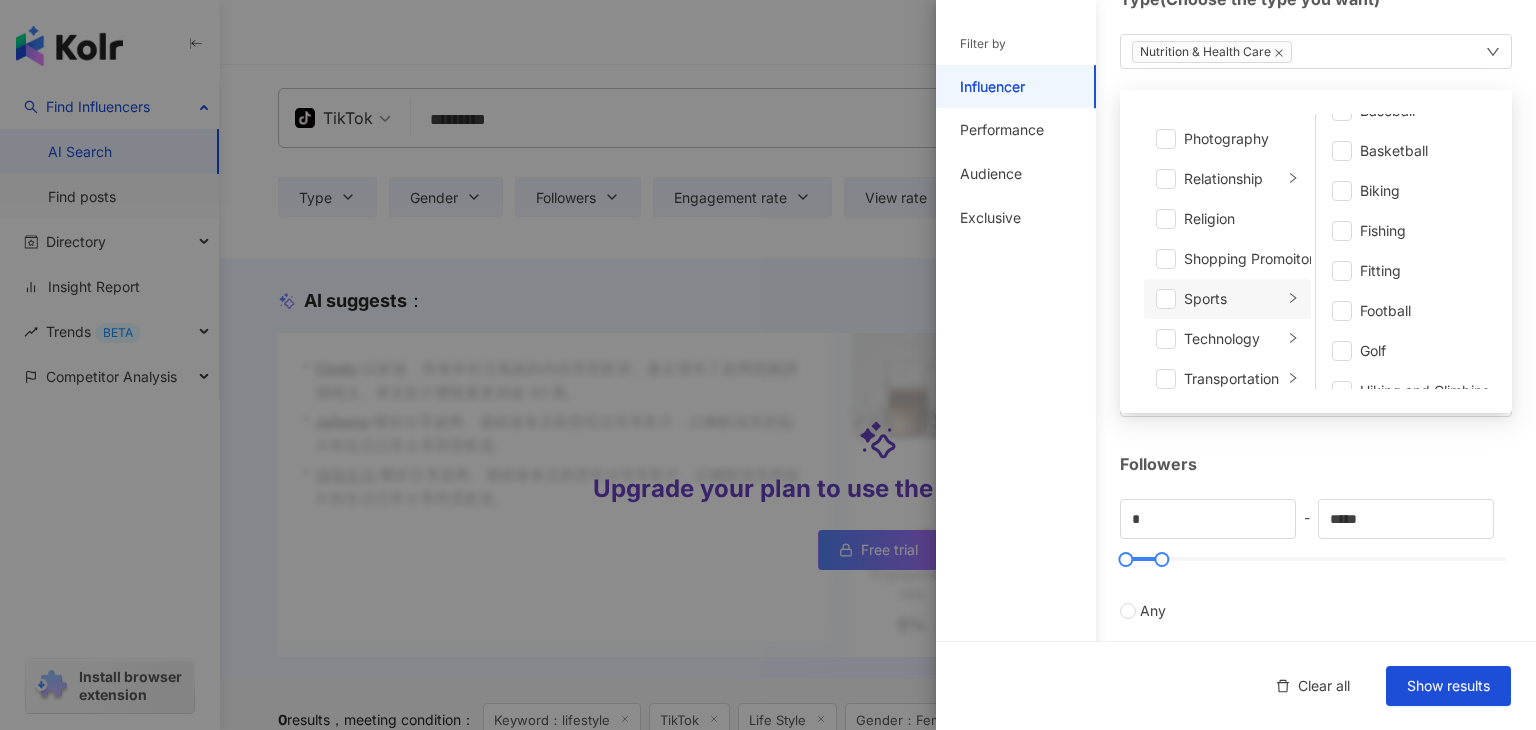 scroll, scrollTop: 0, scrollLeft: 0, axis: both 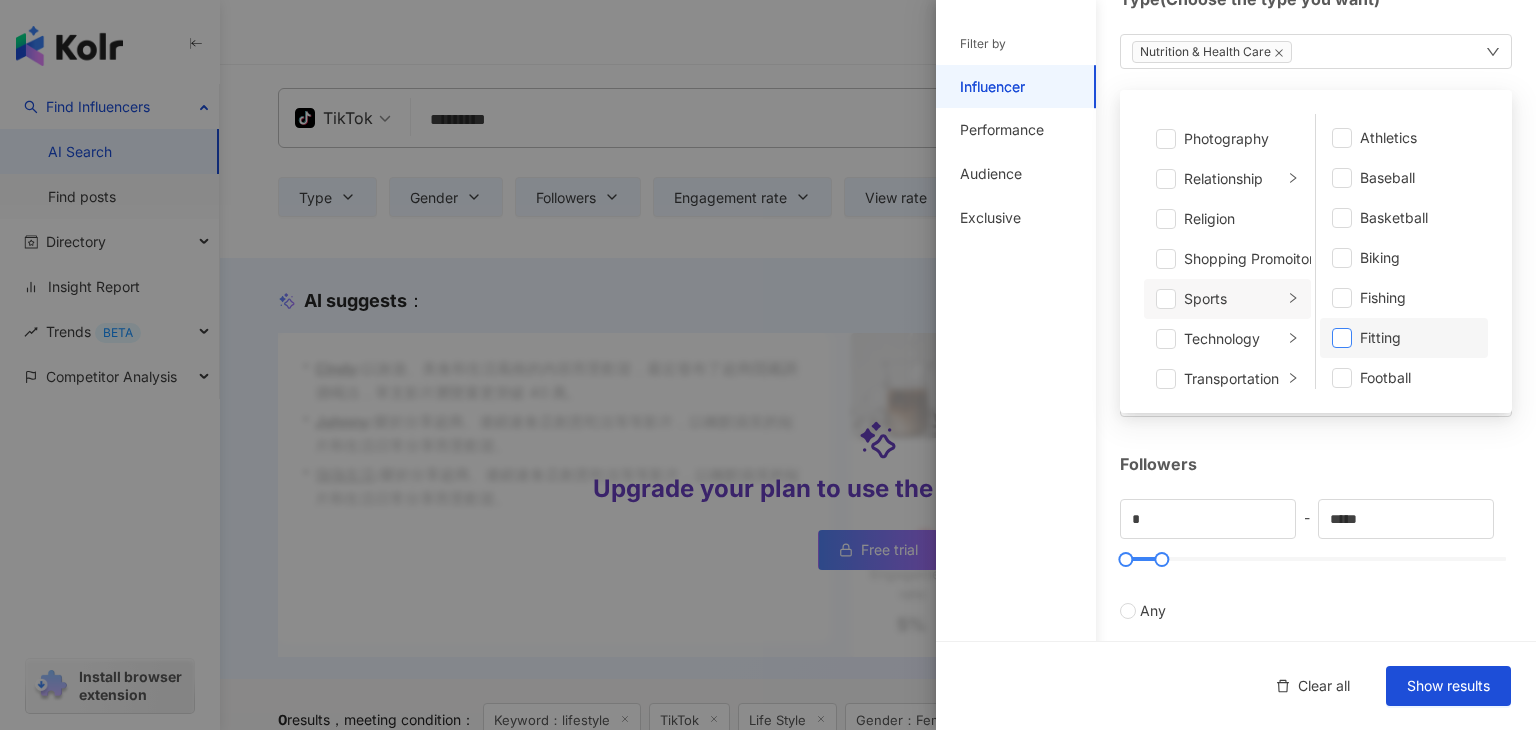 click at bounding box center (1342, 338) 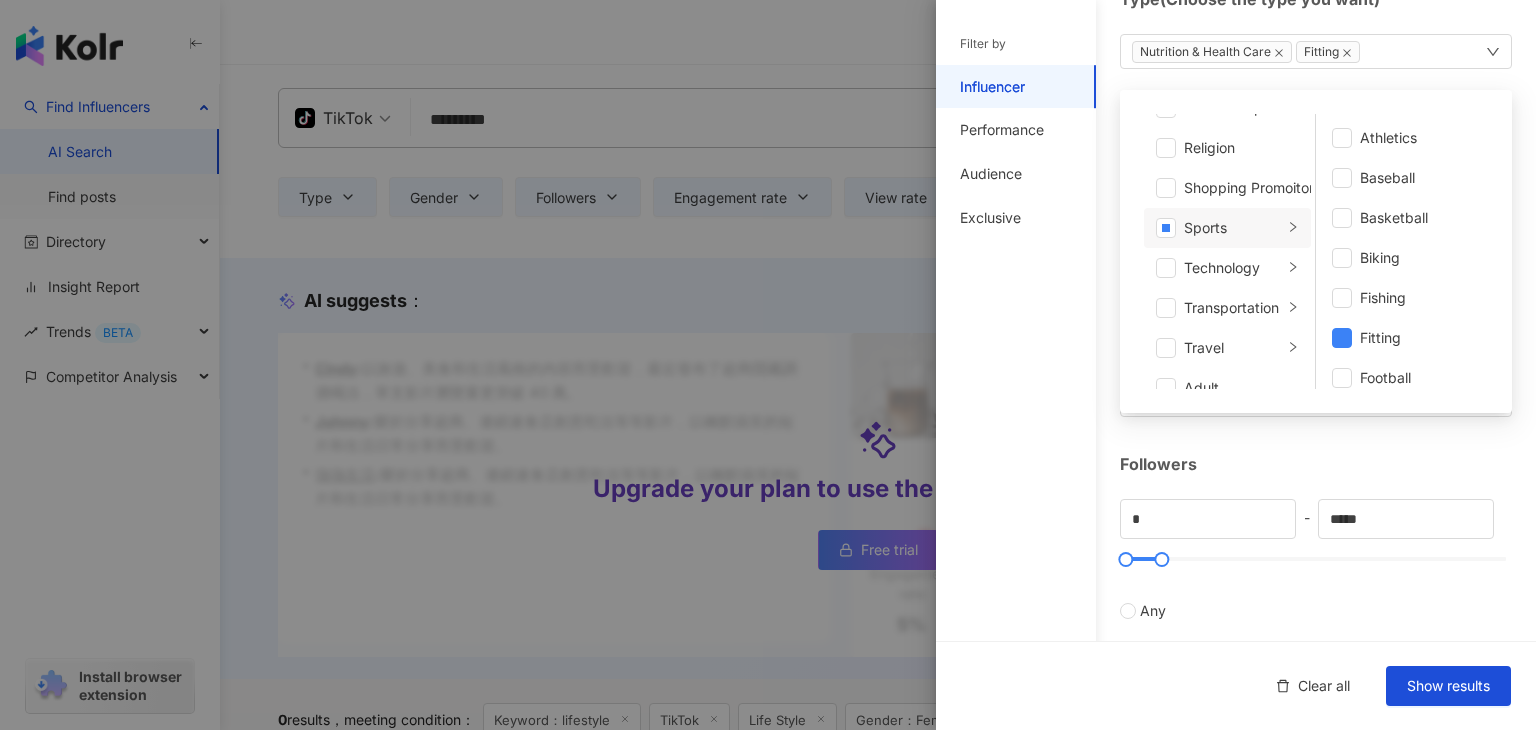scroll, scrollTop: 692, scrollLeft: 0, axis: vertical 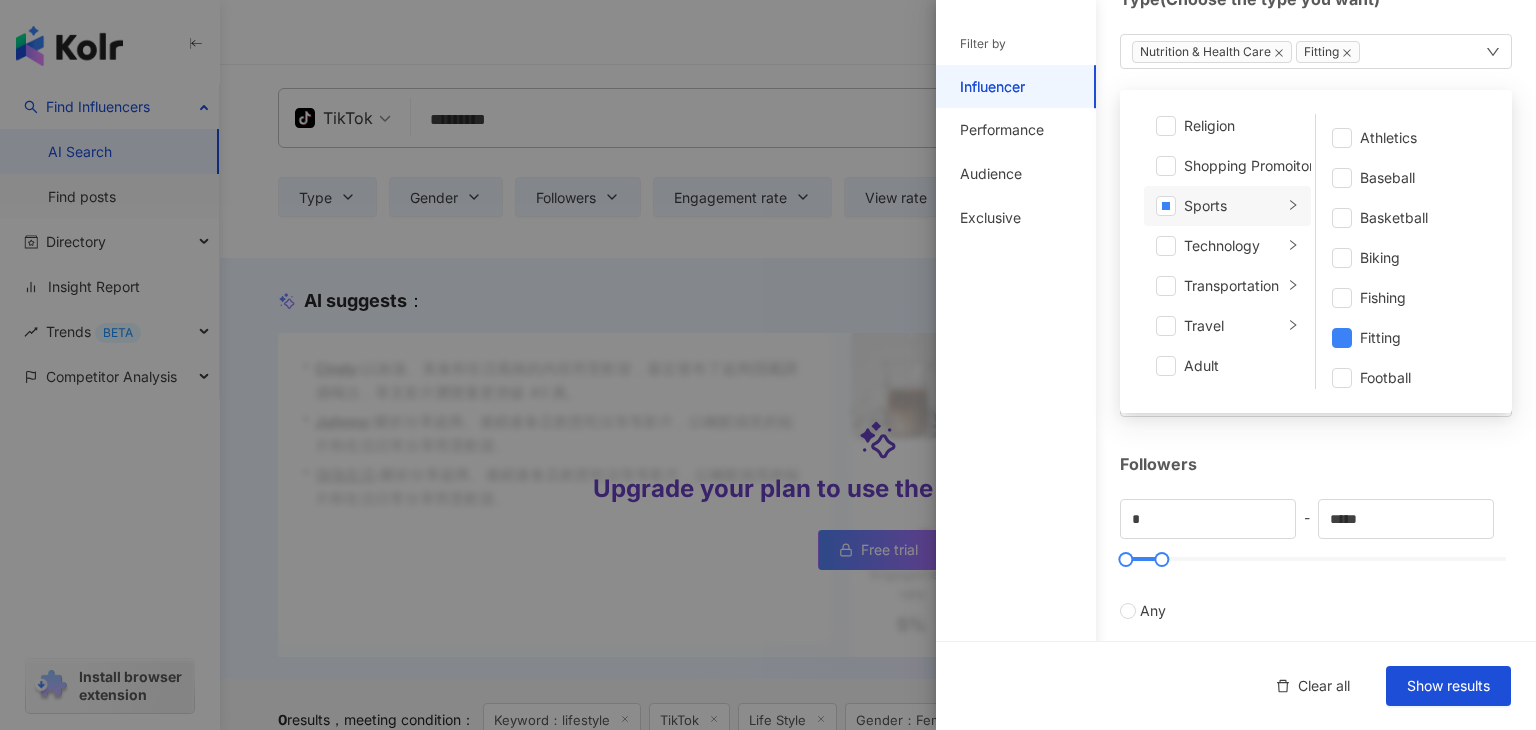 click on "Followers" at bounding box center (1316, 464) 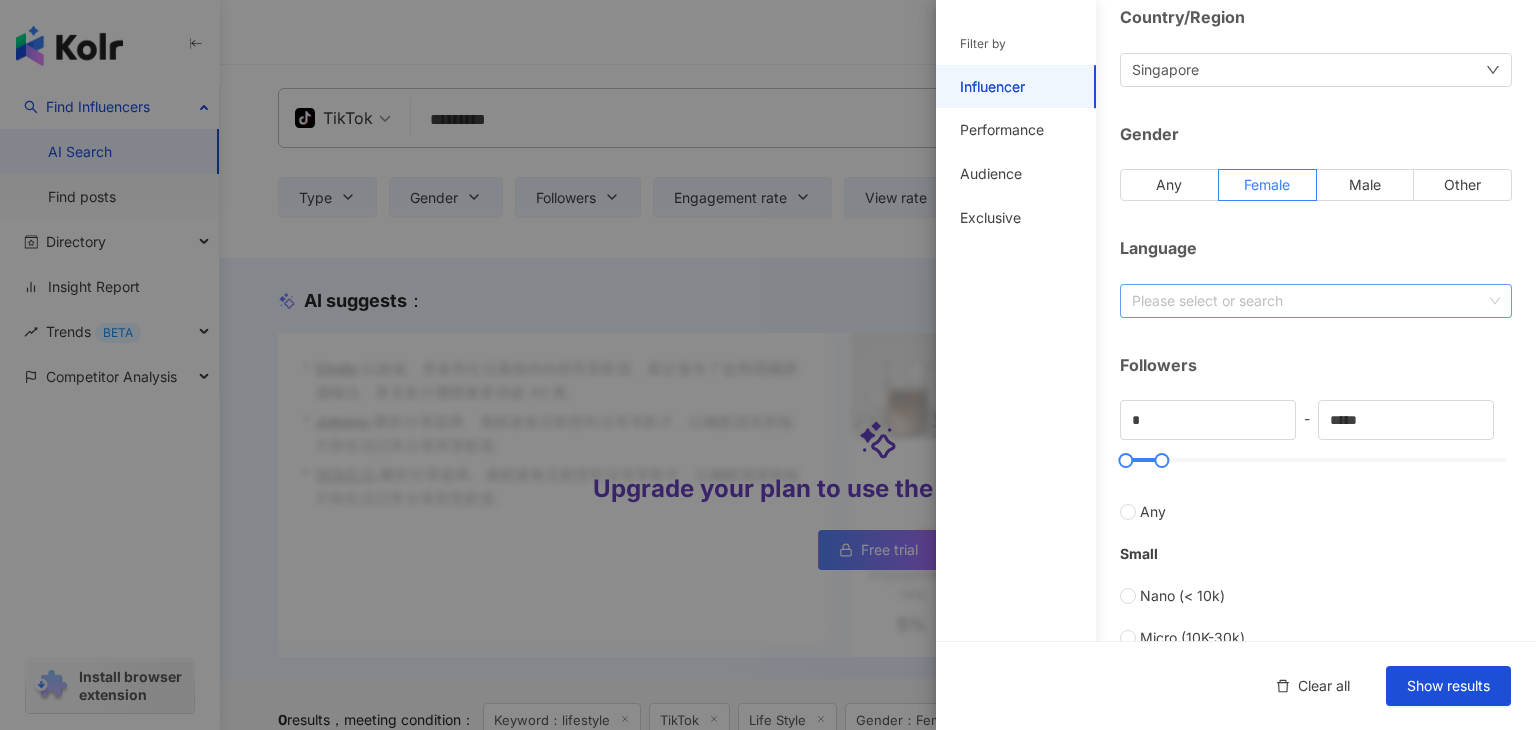 scroll, scrollTop: 200, scrollLeft: 0, axis: vertical 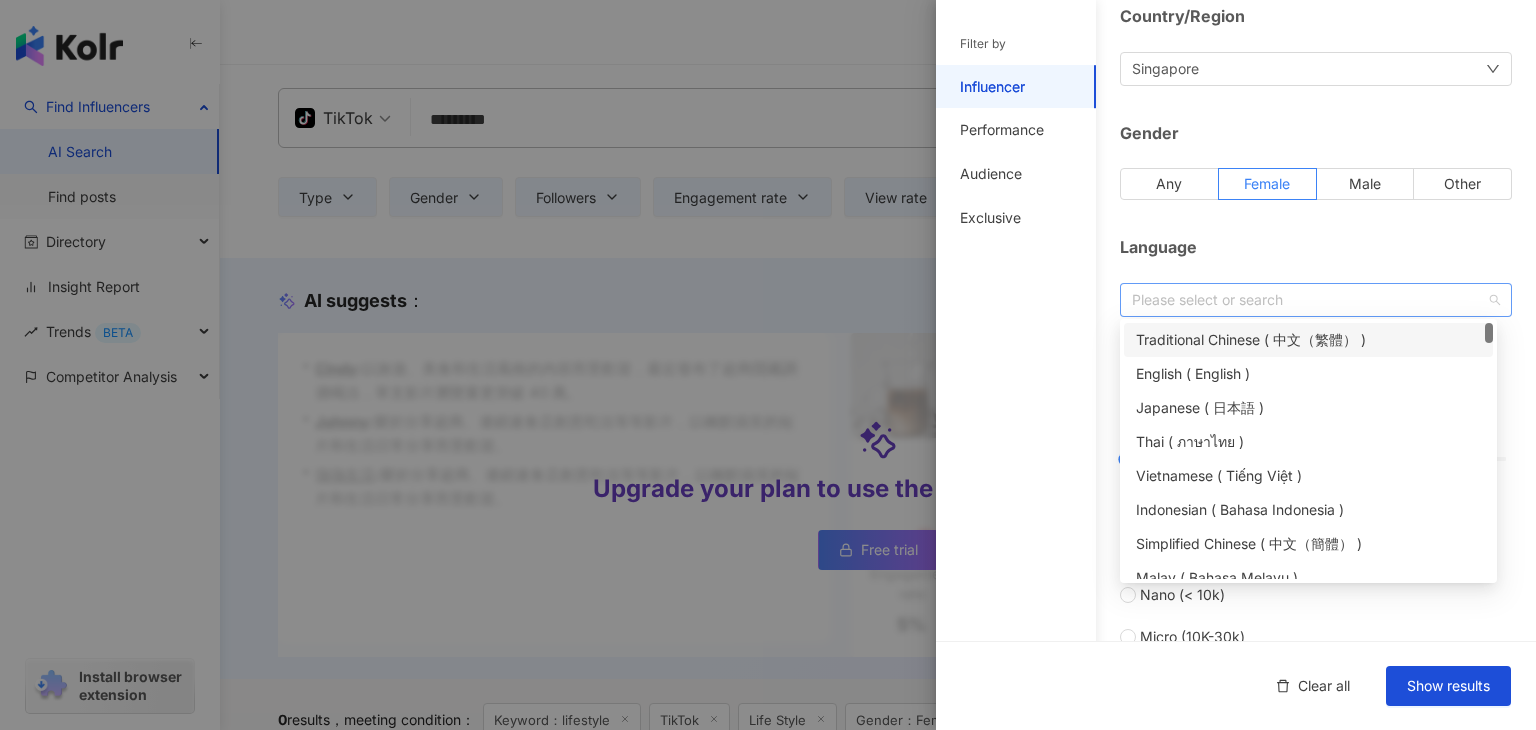 click on "Please select or search" at bounding box center [1316, 300] 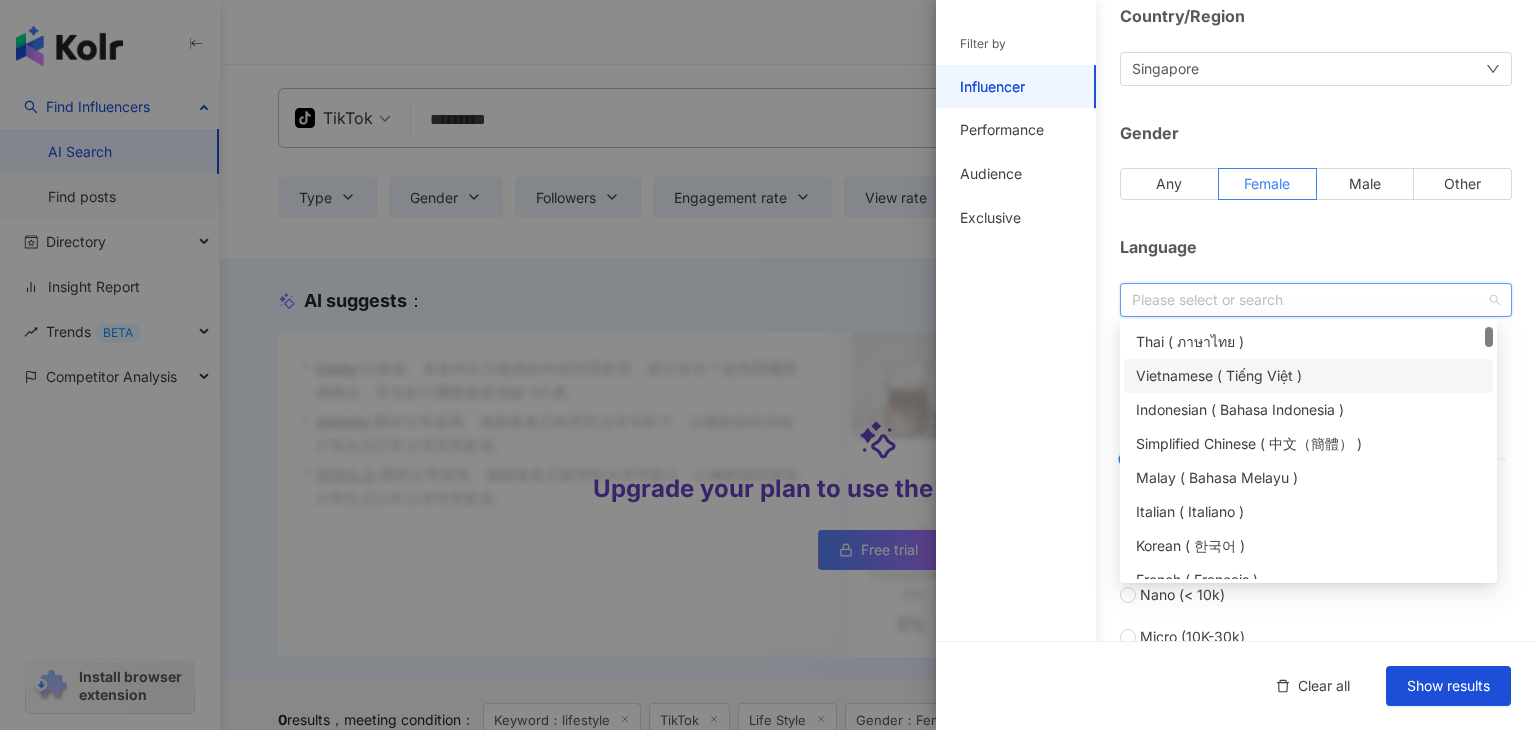 scroll, scrollTop: 0, scrollLeft: 0, axis: both 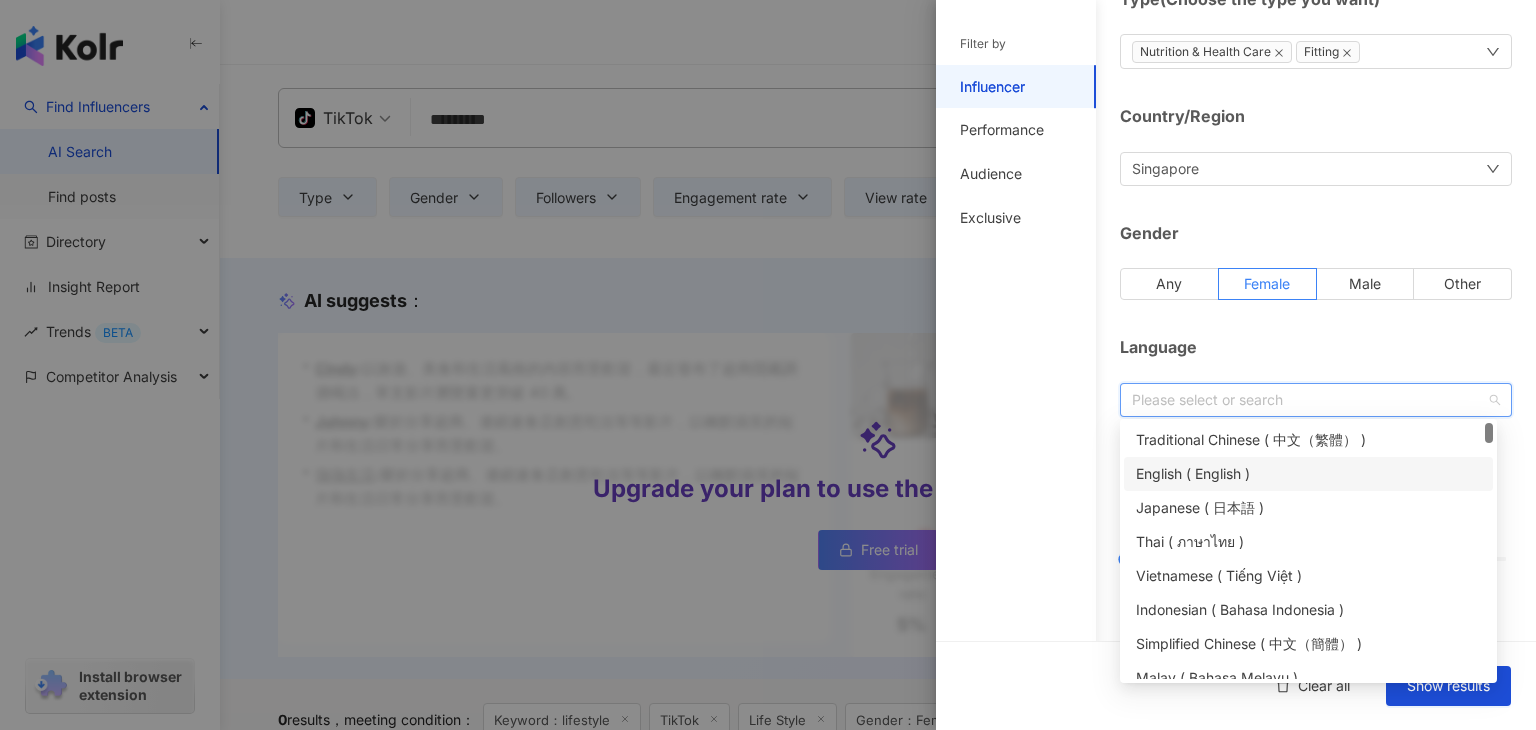 click on "English ( English )" at bounding box center (1308, 474) 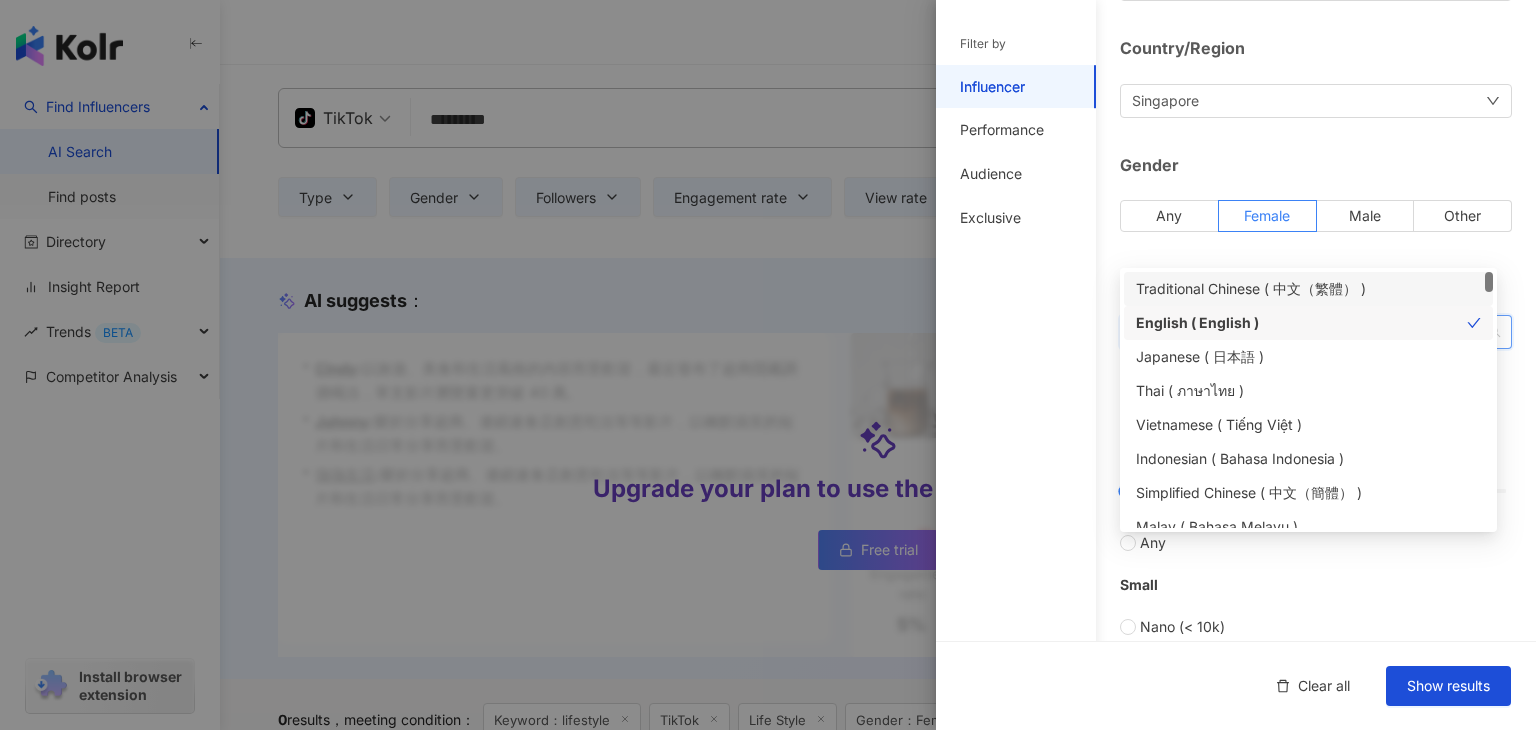 scroll, scrollTop: 300, scrollLeft: 0, axis: vertical 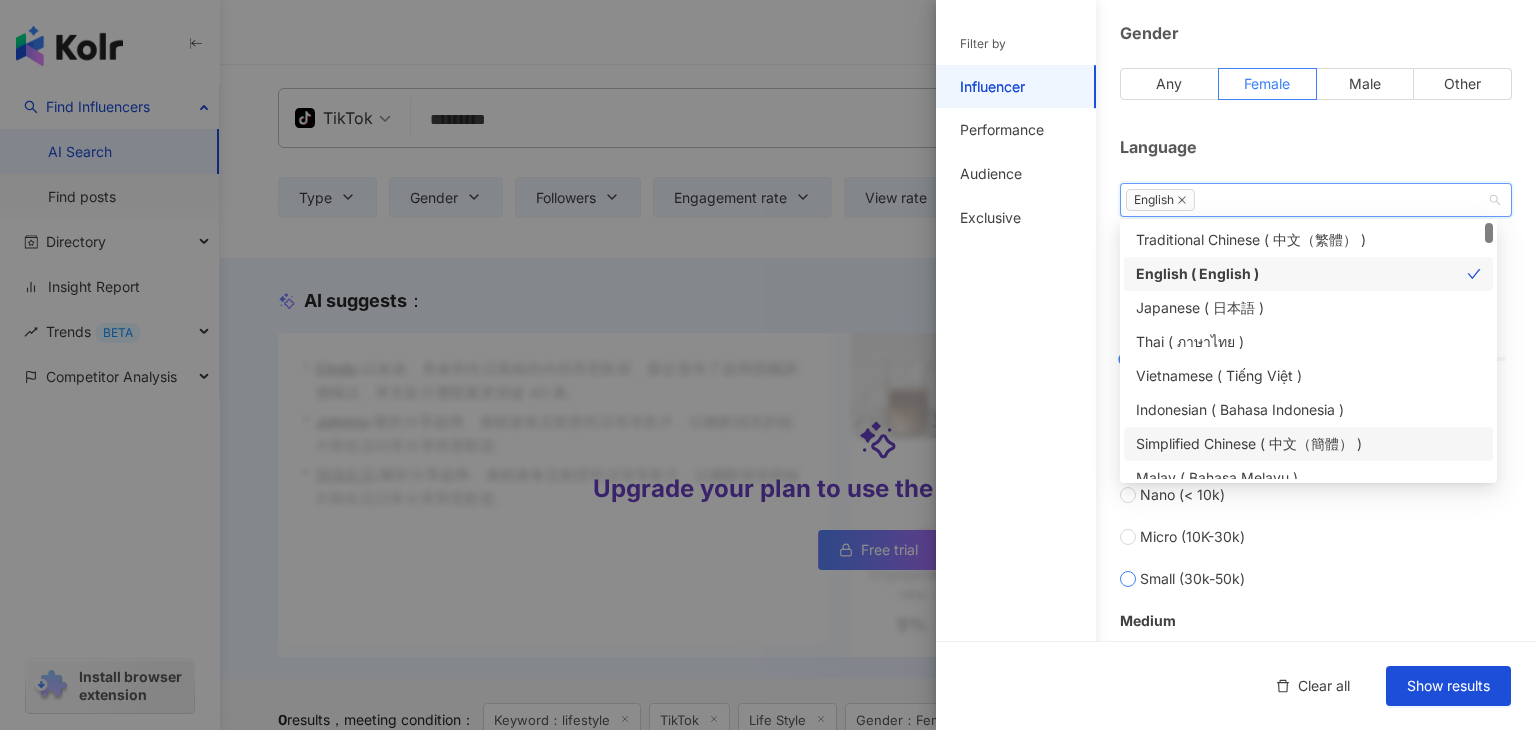 click on "Small (30k-50k)" at bounding box center (1316, 579) 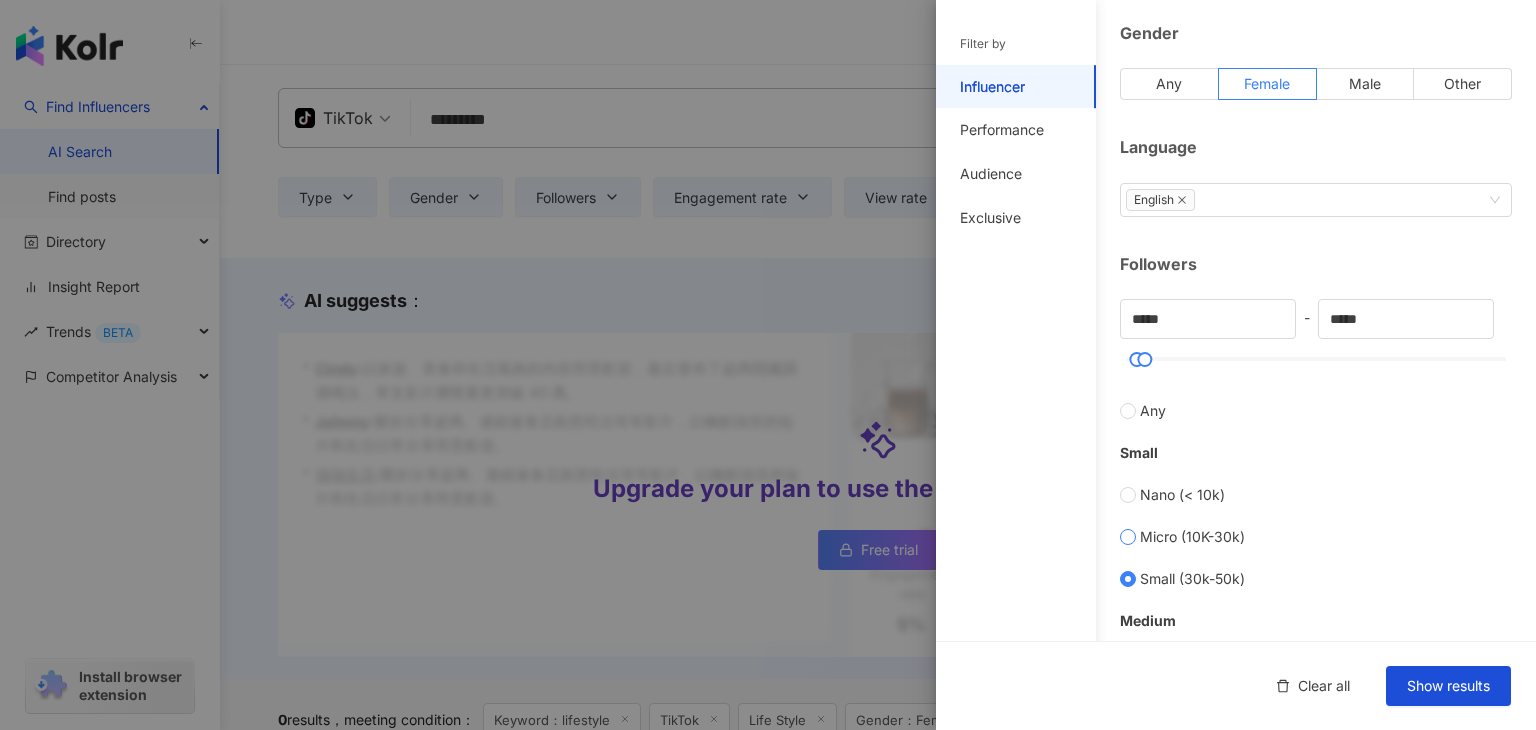 type on "*****" 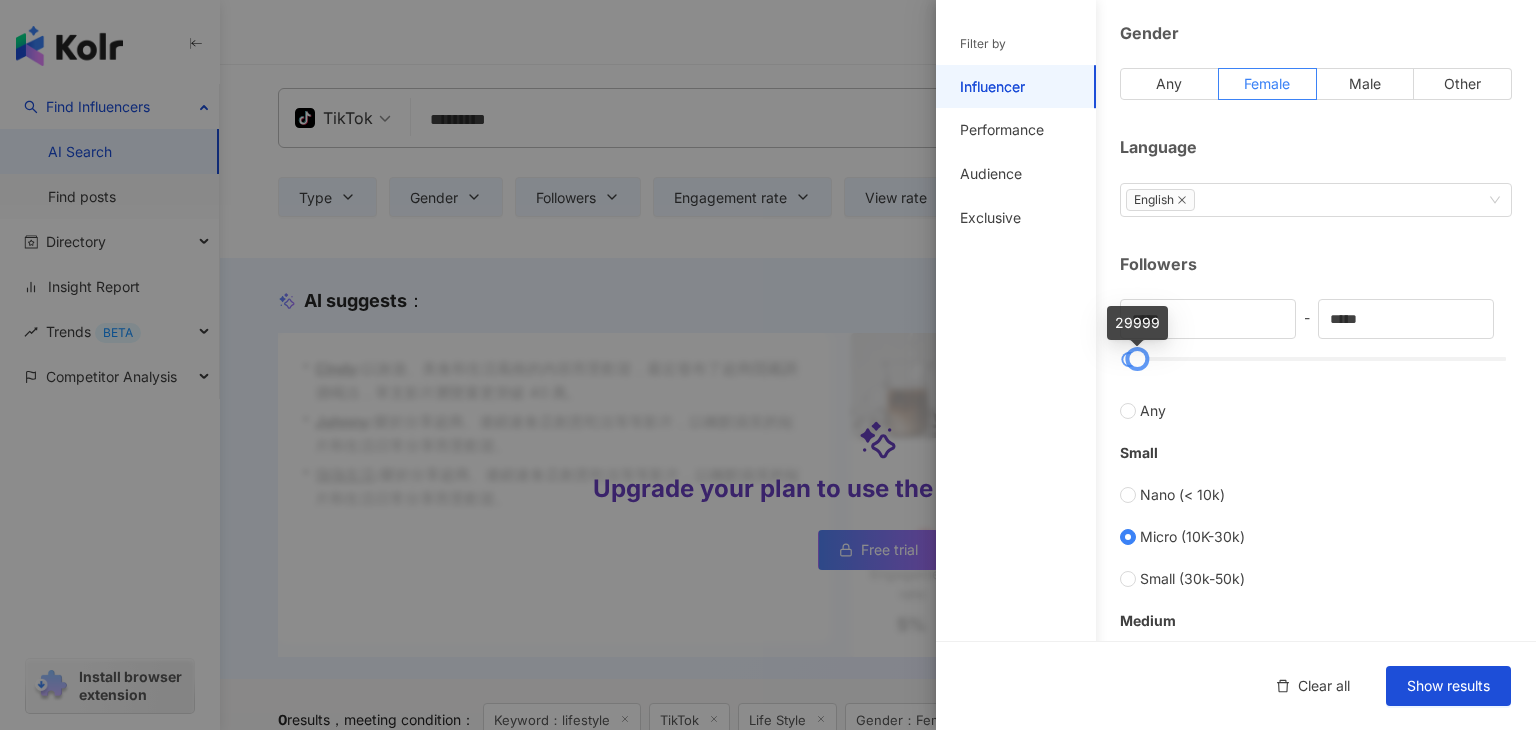 click at bounding box center [1136, 359] 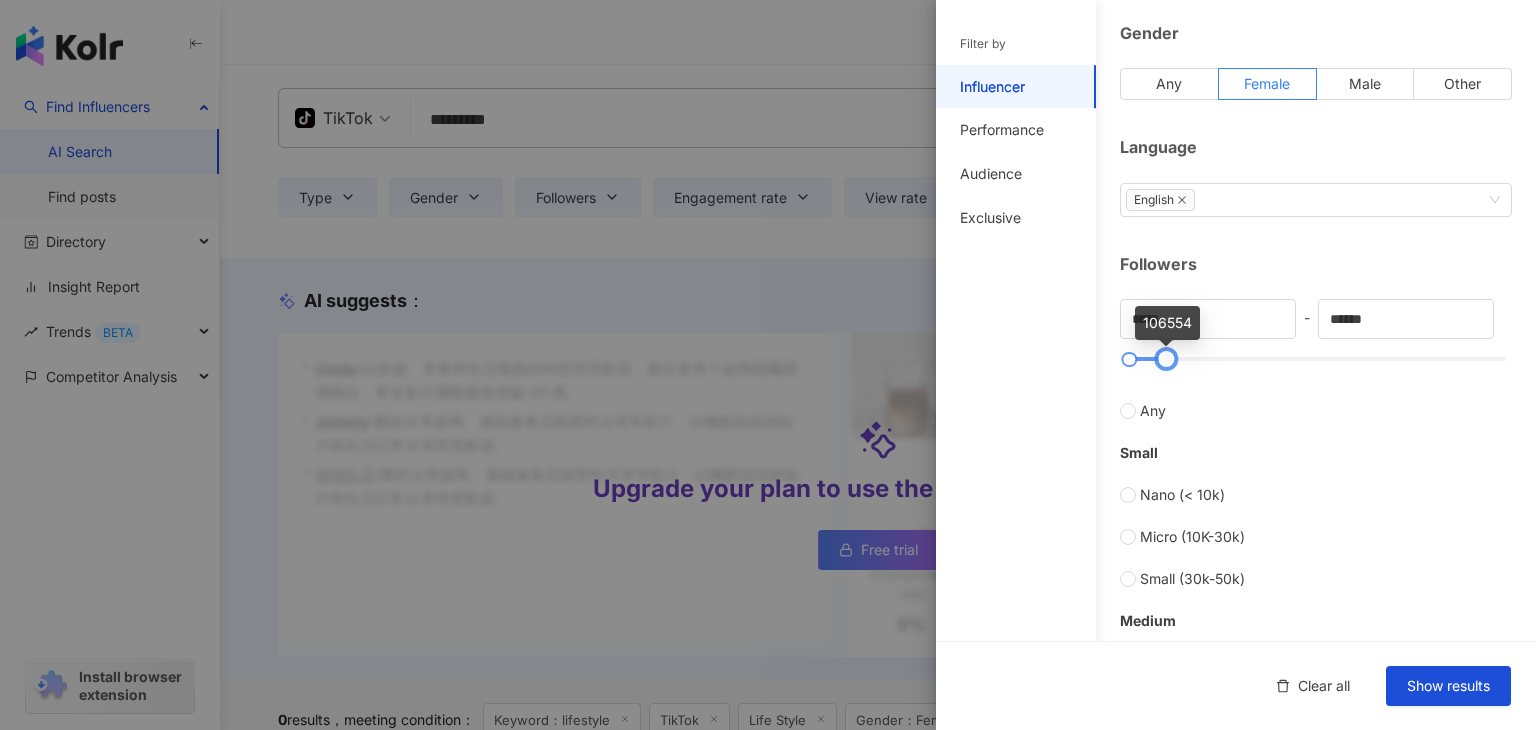 type on "******" 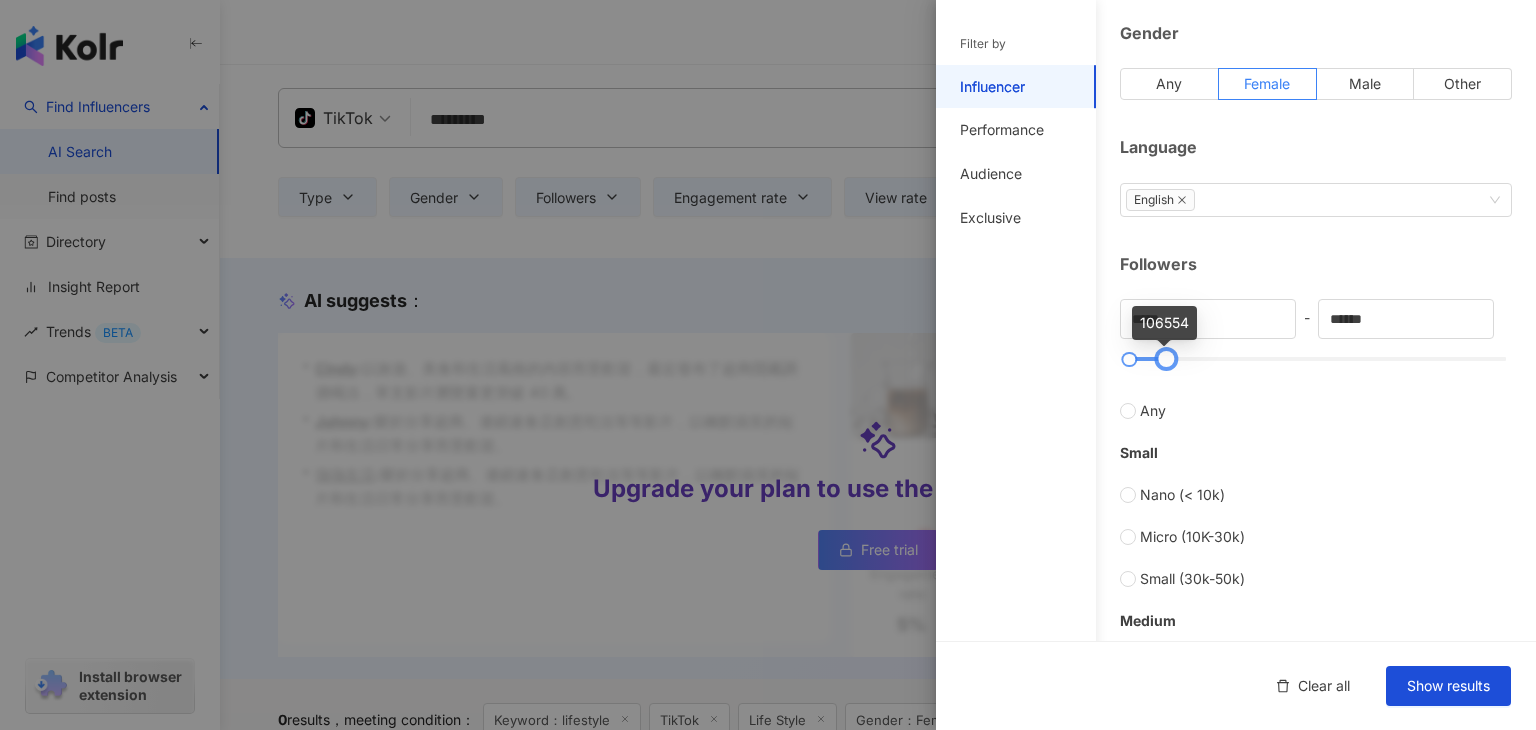 drag, startPoint x: 1140, startPoint y: 358, endPoint x: 1168, endPoint y: 361, distance: 28.160255 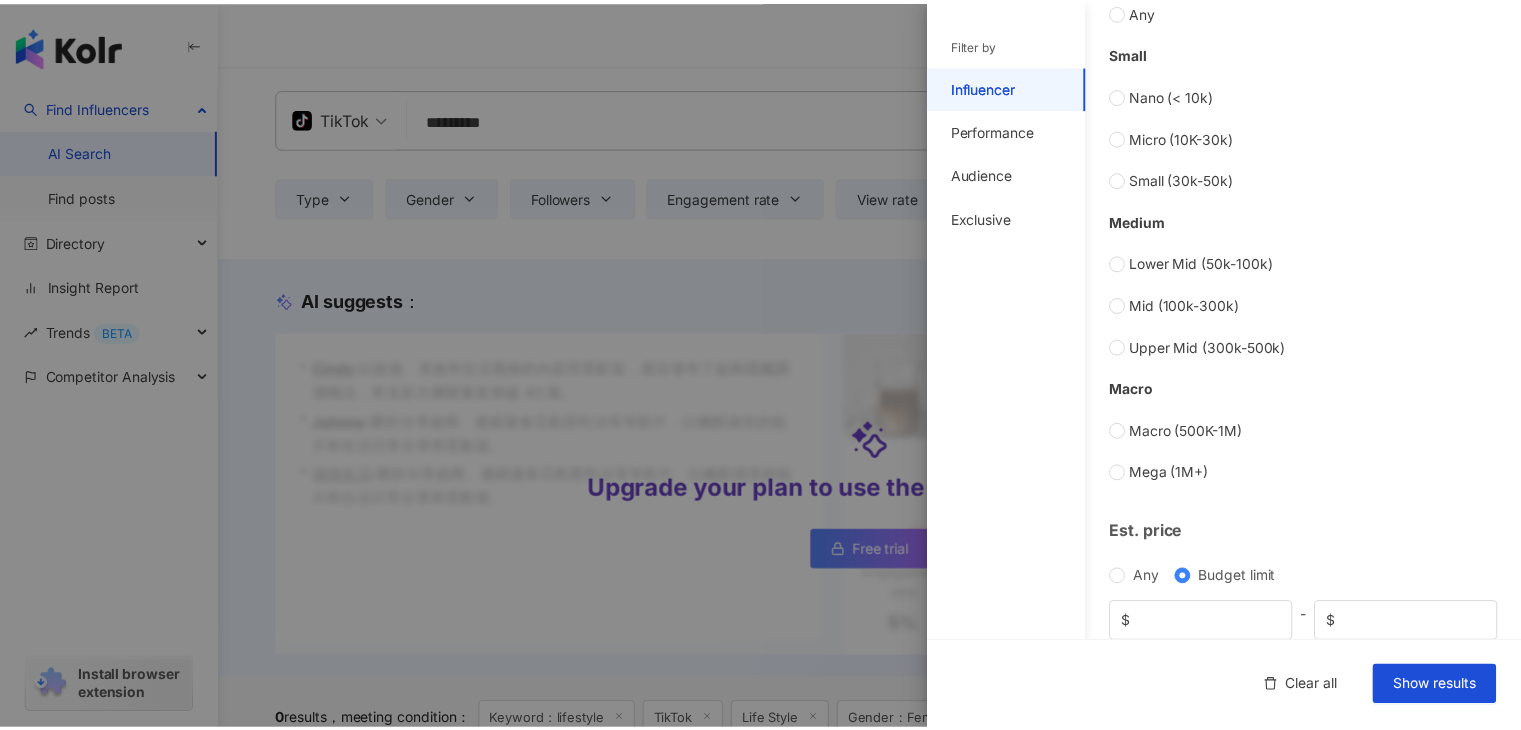 scroll, scrollTop: 778, scrollLeft: 0, axis: vertical 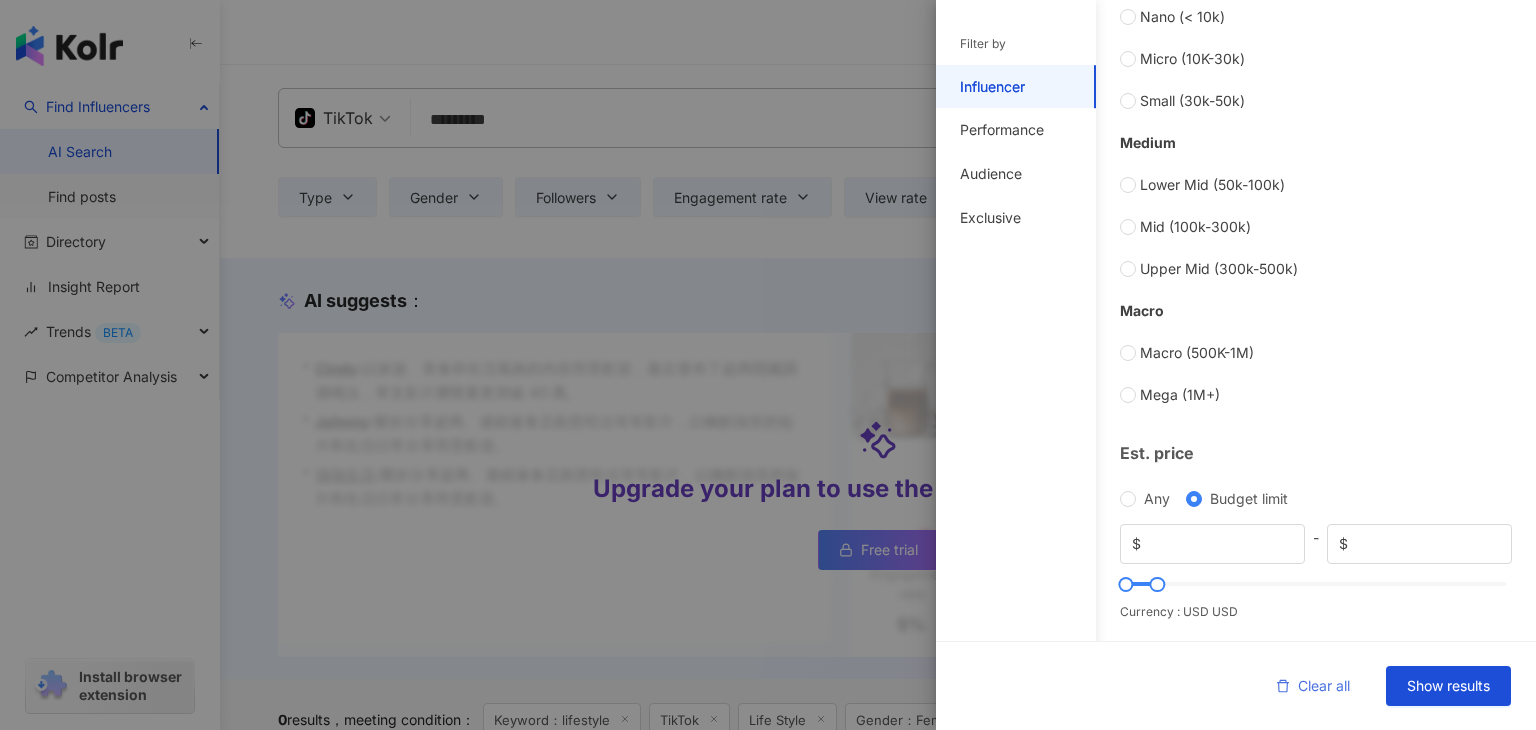 click on "Show results" at bounding box center (1448, 686) 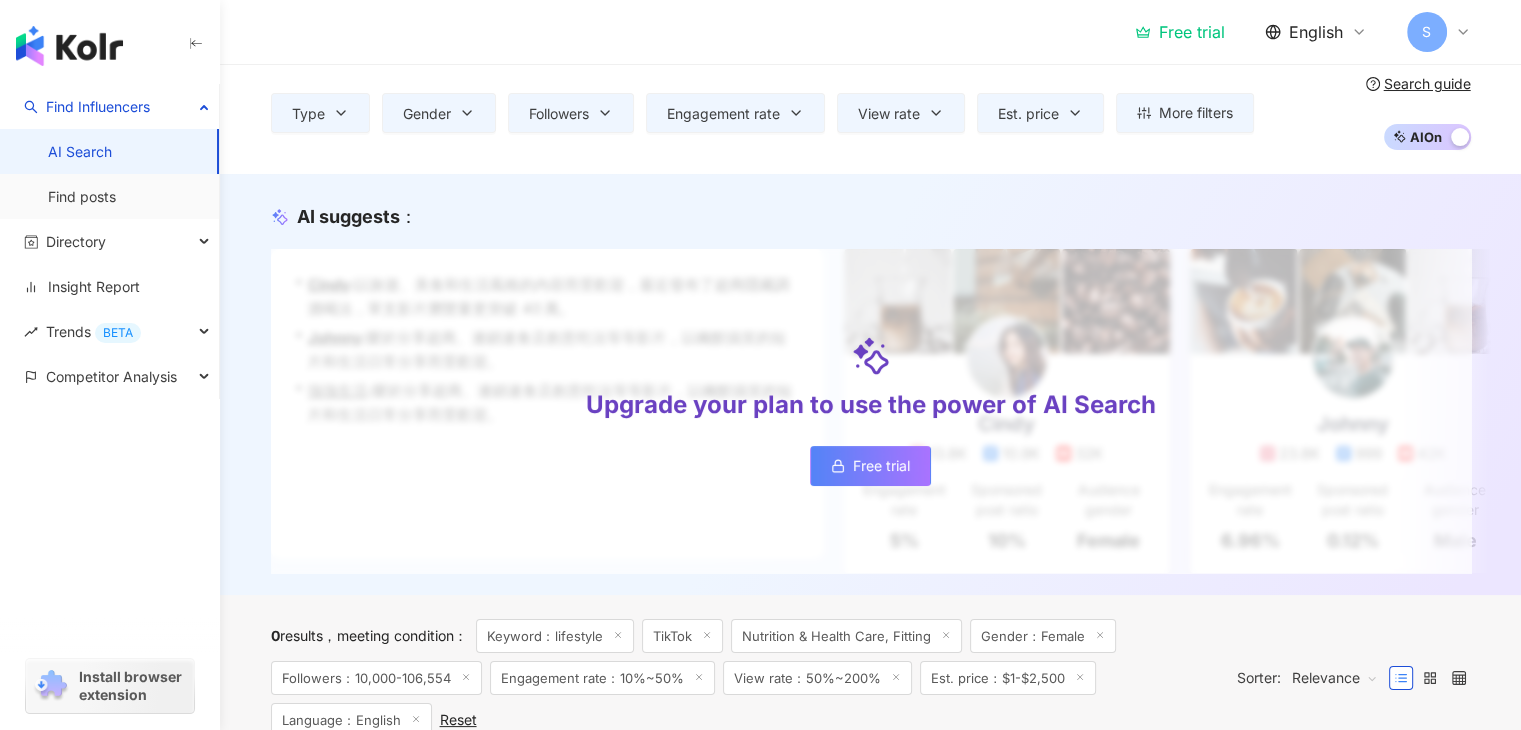 scroll, scrollTop: 0, scrollLeft: 0, axis: both 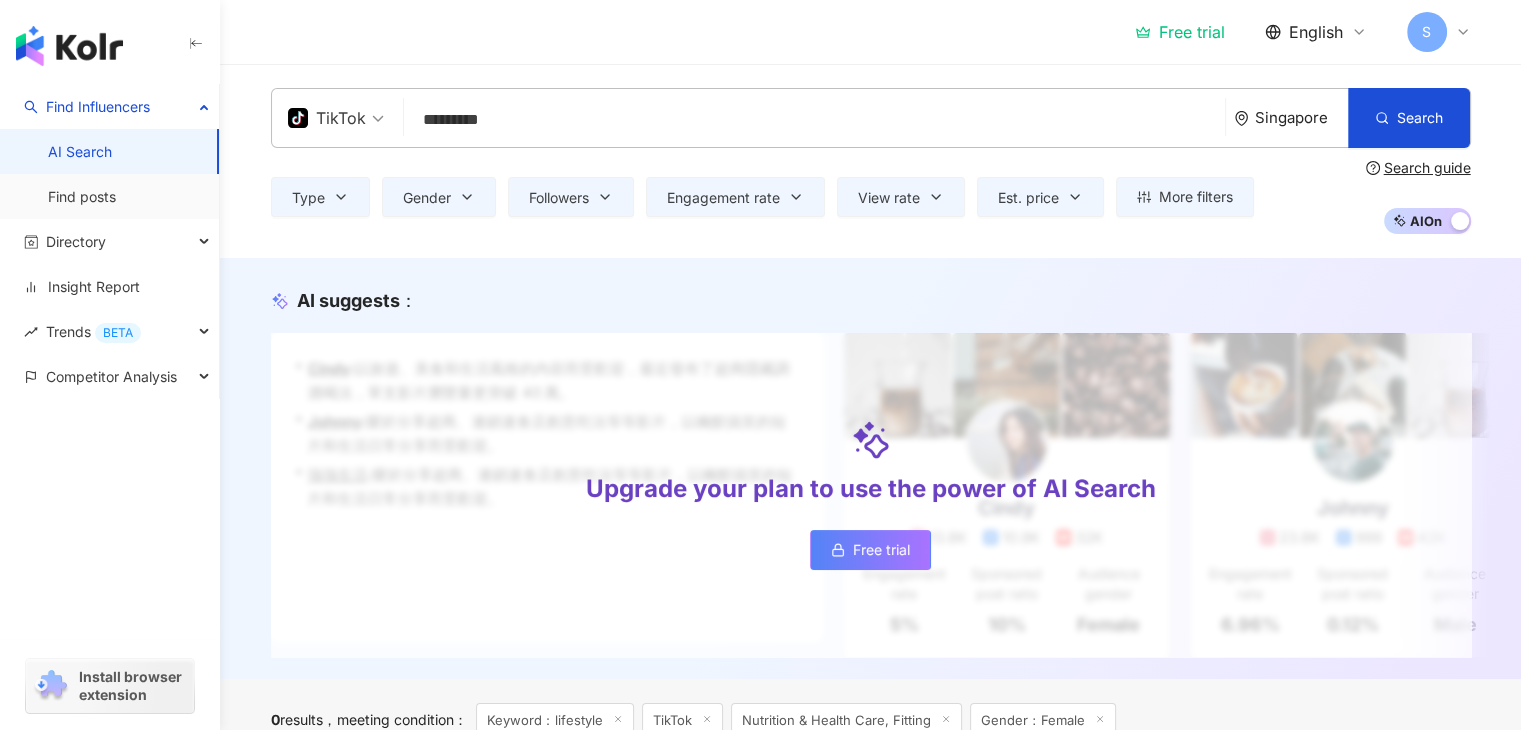 click on "Free trial" at bounding box center (881, 550) 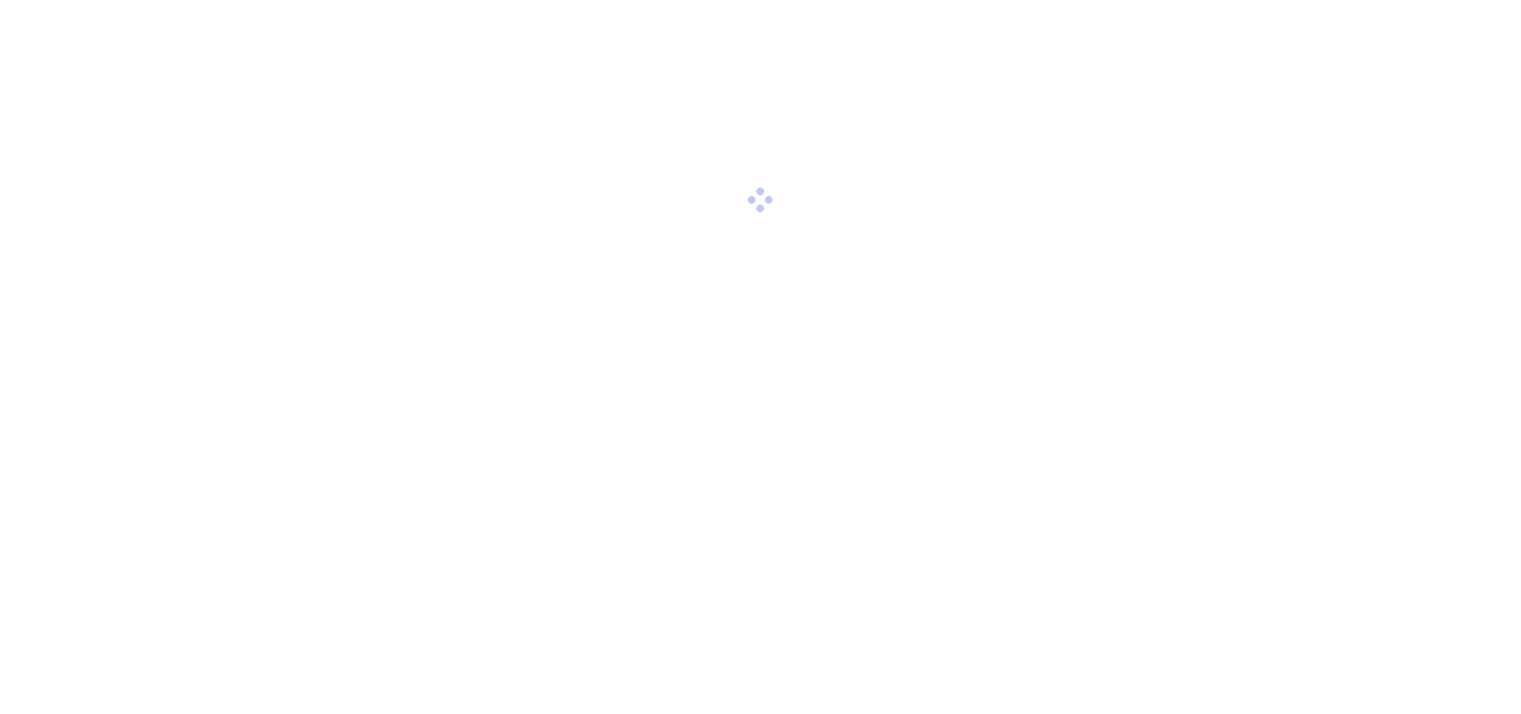 scroll, scrollTop: 0, scrollLeft: 0, axis: both 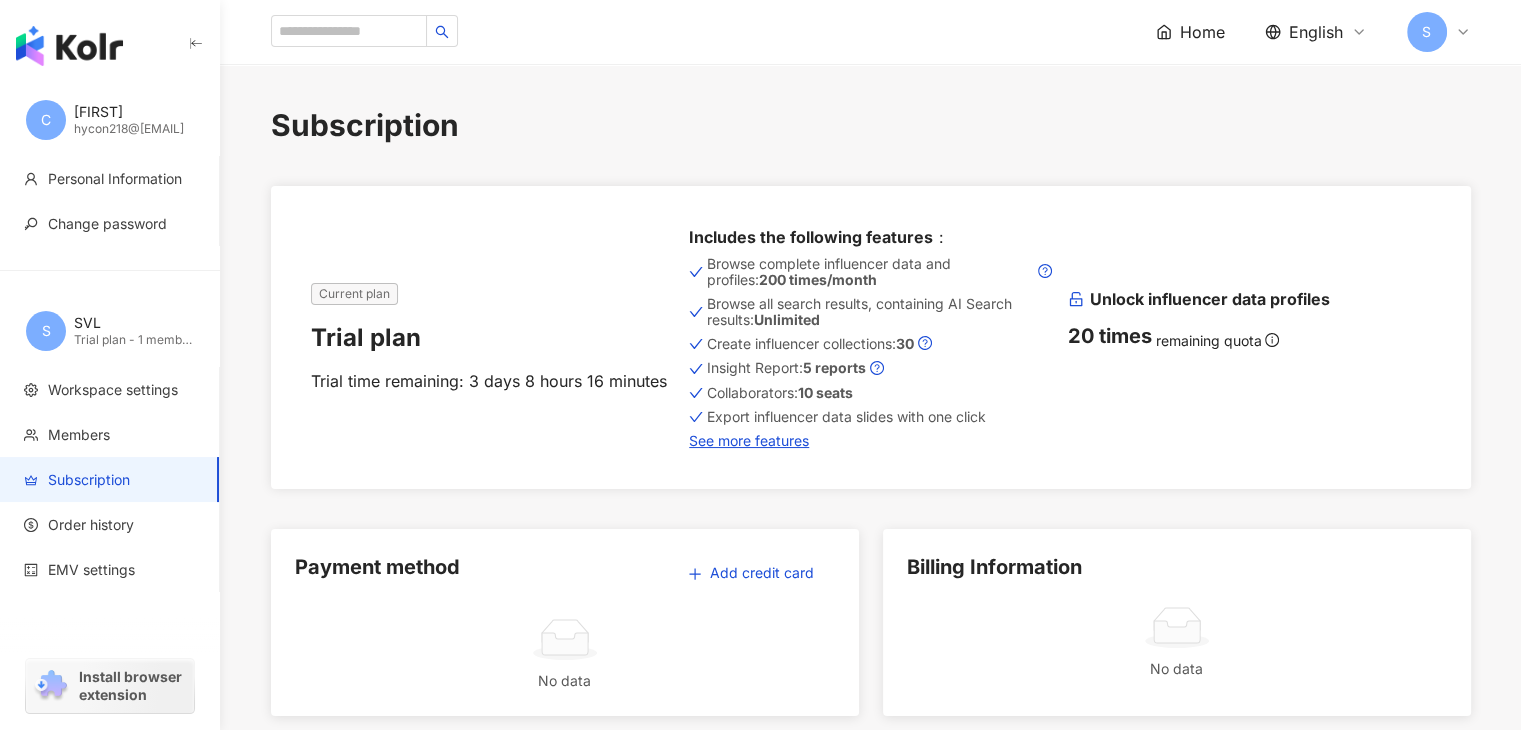 click on "Subscription Current plan Trial plan Trial time remaining: 3 days 8 hours 16 minutes Includes the following features ： Browse complete influencer data and profiles:  200 times/month Browse all search results, containing AI Search results:   Unlimited Create influencer collections:  30 Insight Report:  5 reports Collaborators:  10 seats Export influencer data slides with one click See more features Unlock influencer data profiles 20 times remaining quota Payment method Add credit card No data Billing Information No data Upgrade your plan for a more complete service Quarterly plan Semi-annually 10% OFF Annual plan 20% OFF Premium Suitable for e-commerce, brands, and SMEs USD 4,799 /    year USD   5,999 Upgrade purchase Includes all Free Plan features
with the following upgrades: Browse complete influencer data and profiles:  200 times/month Browse all search results, containing AI Search results:   Unlimited Create influencer collections:  30 Insight Report:  5 reports Collaborators:  10 seats Advanced USD" at bounding box center (871, 1344) 